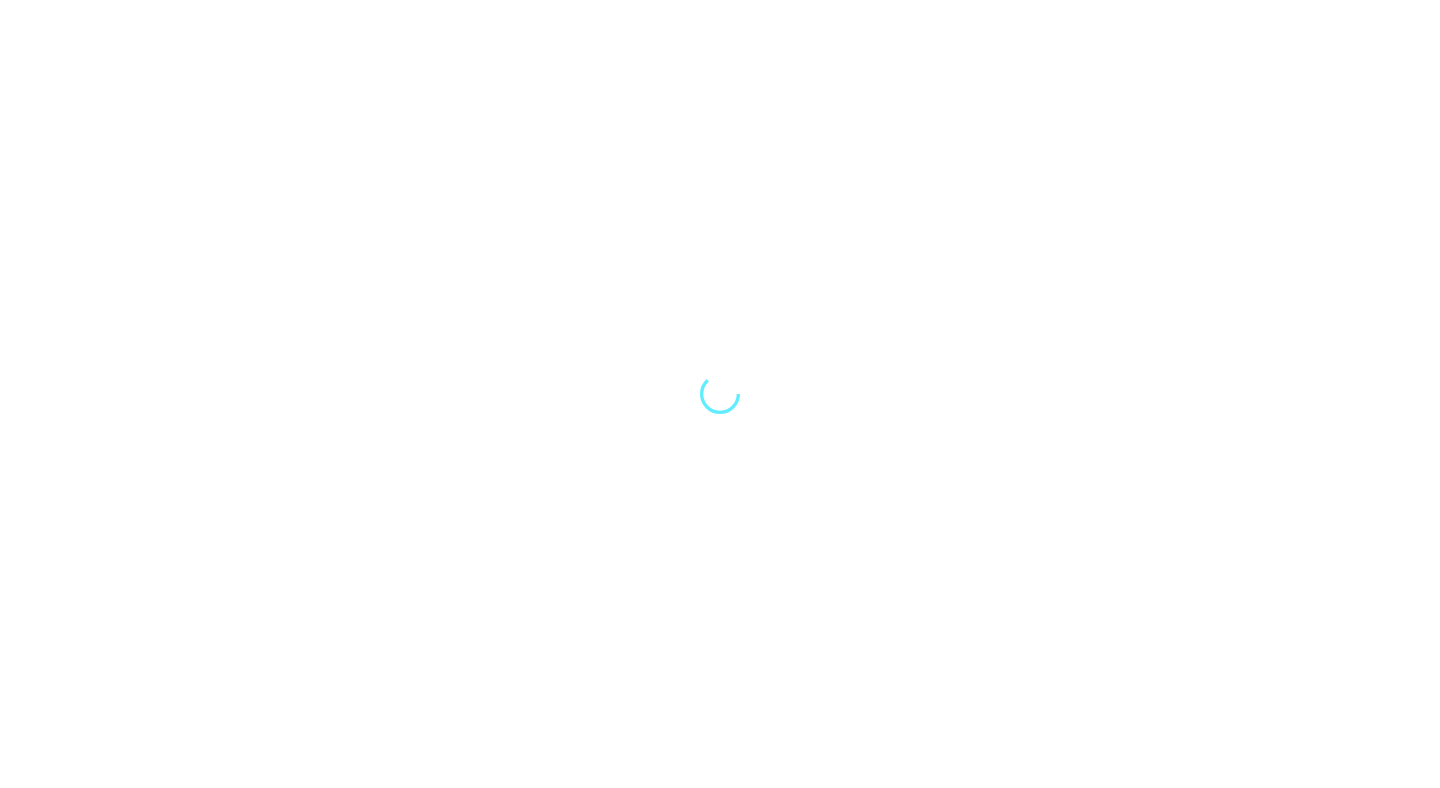 scroll, scrollTop: 0, scrollLeft: 0, axis: both 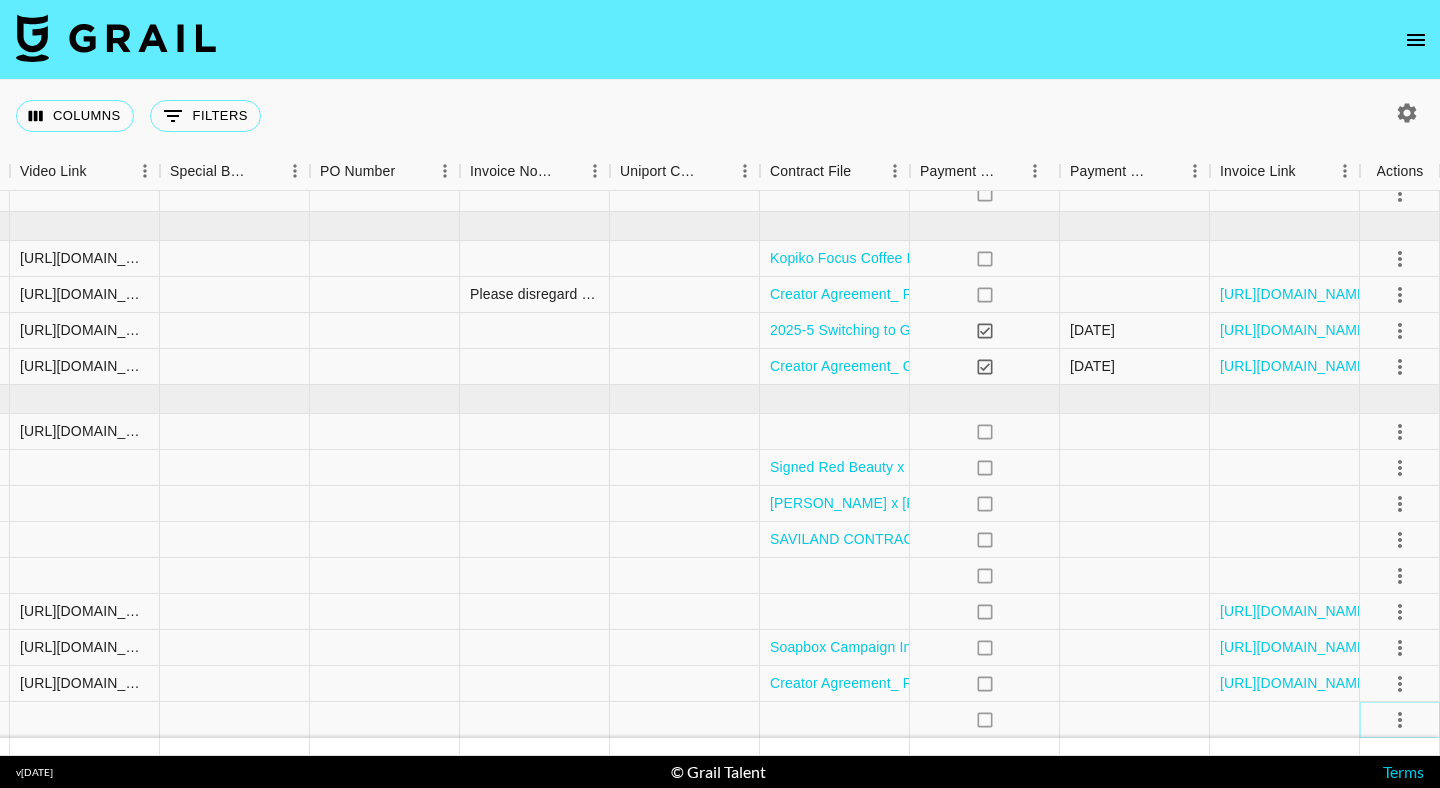 click at bounding box center [1400, 720] 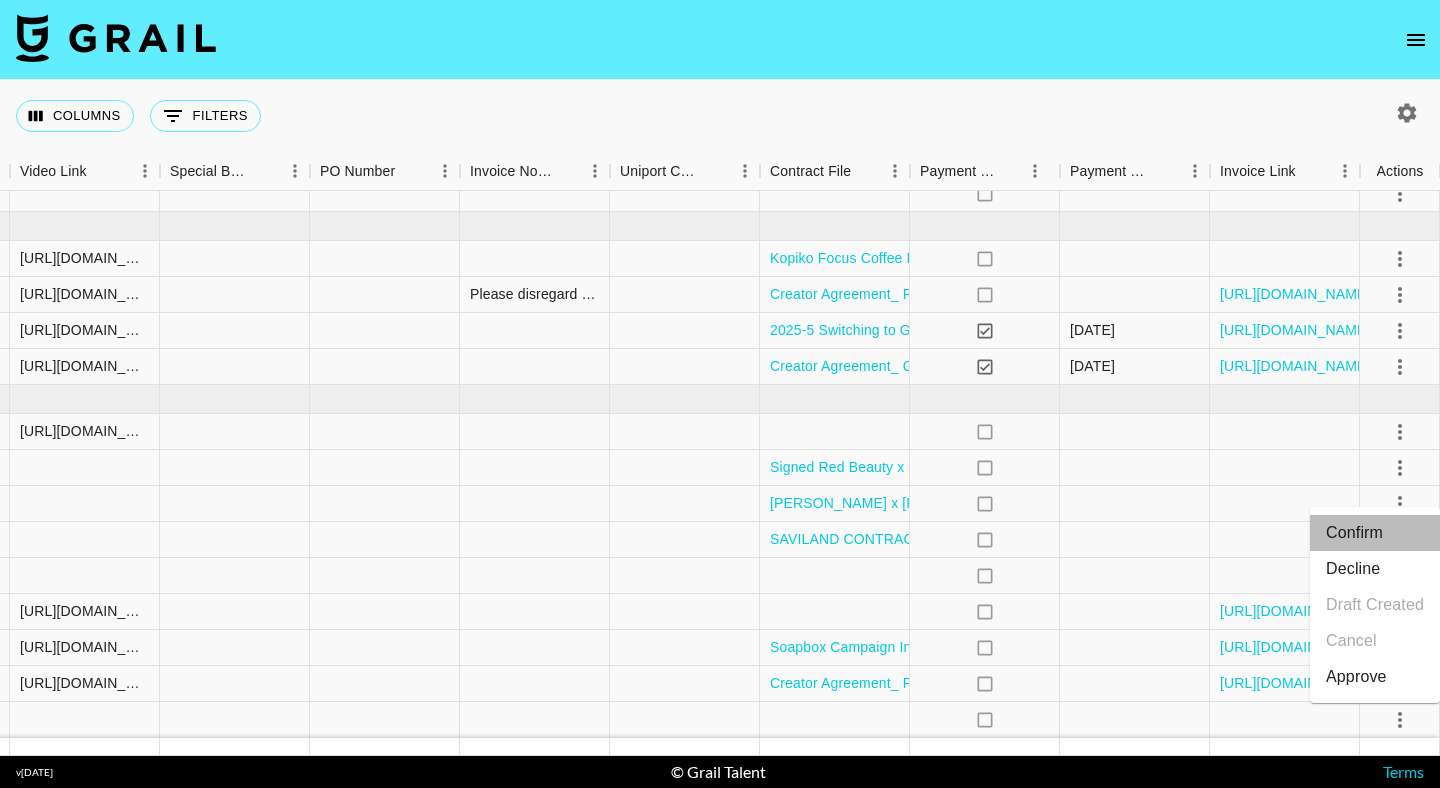 click on "Confirm" at bounding box center [1375, 533] 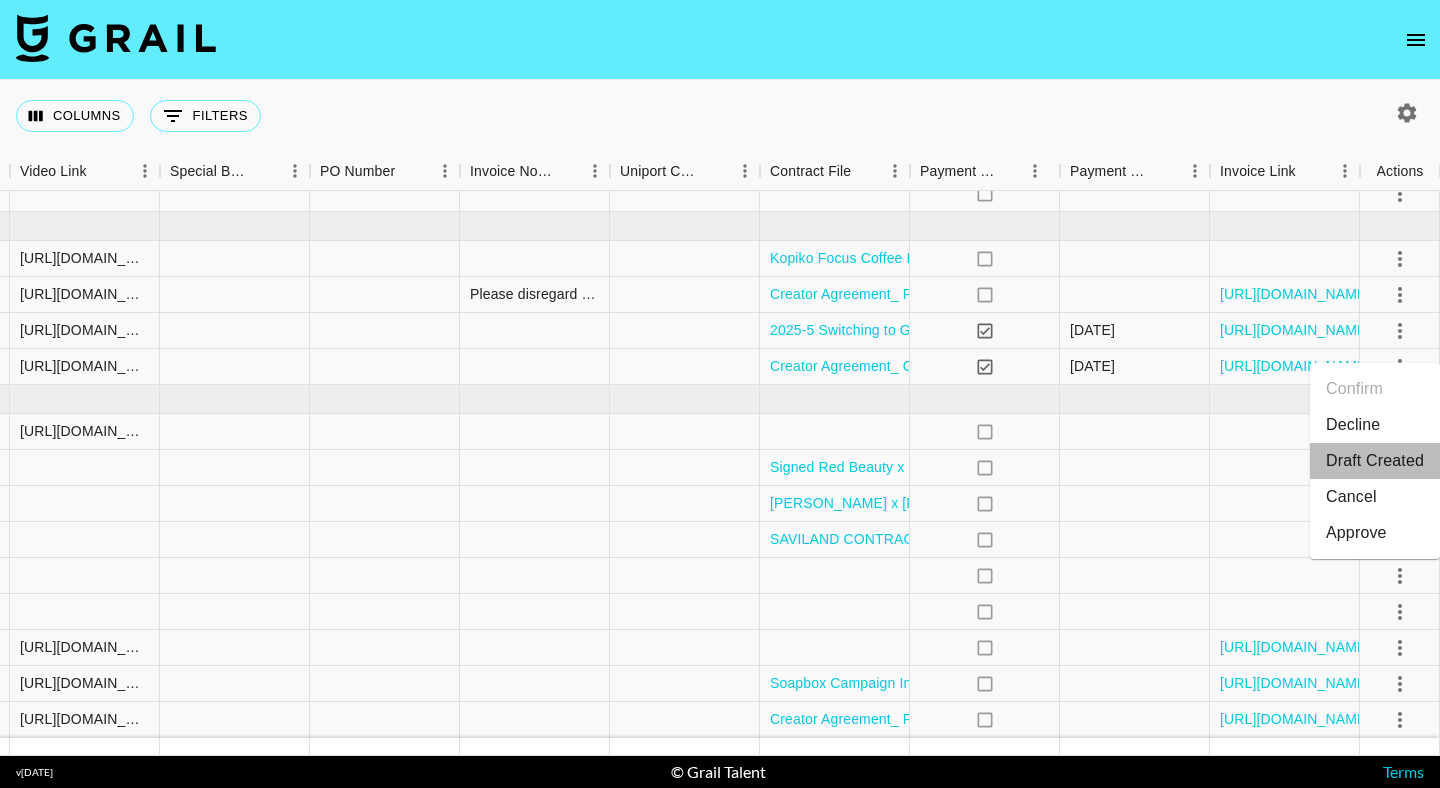 click on "Draft Created" at bounding box center (1375, 461) 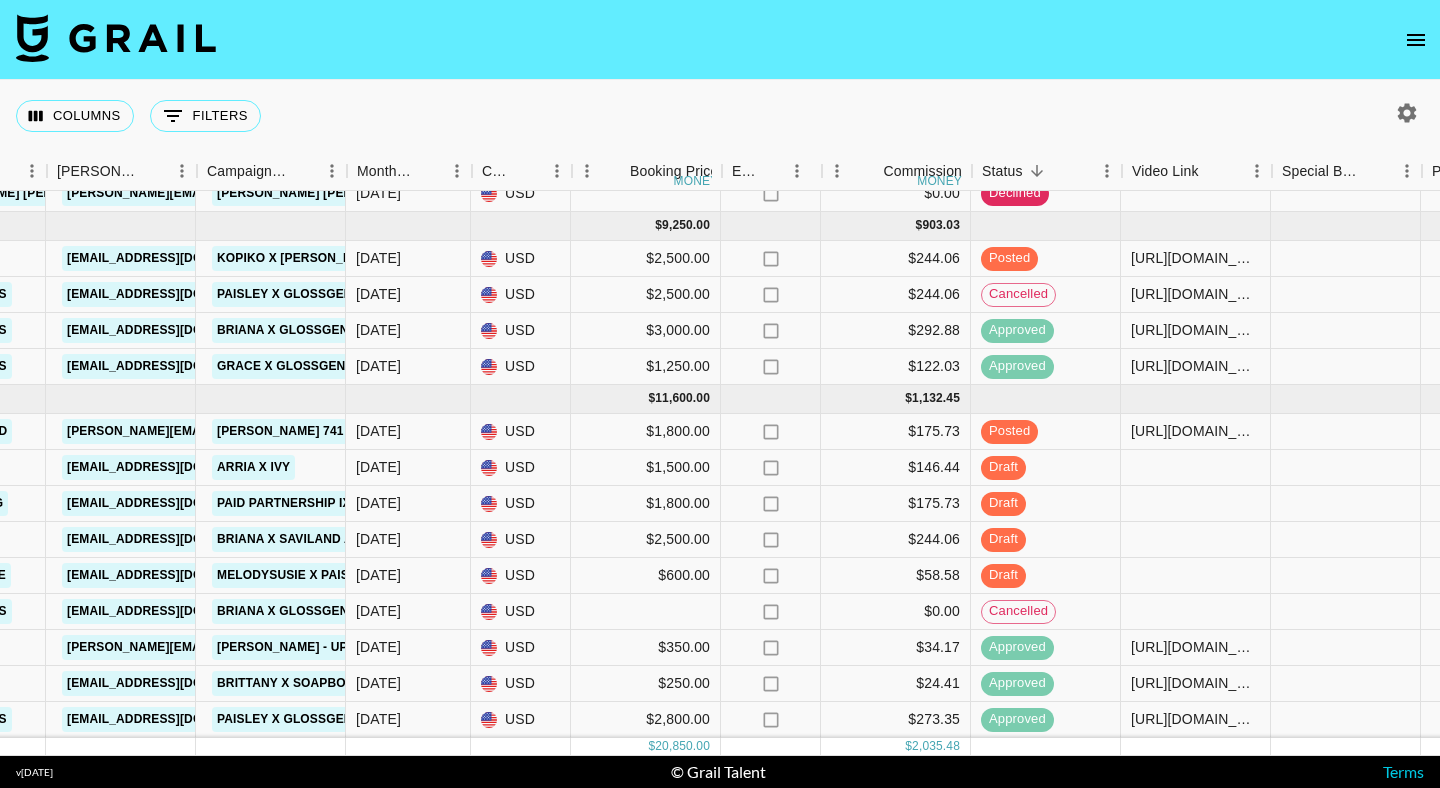 scroll, scrollTop: 44, scrollLeft: 670, axis: both 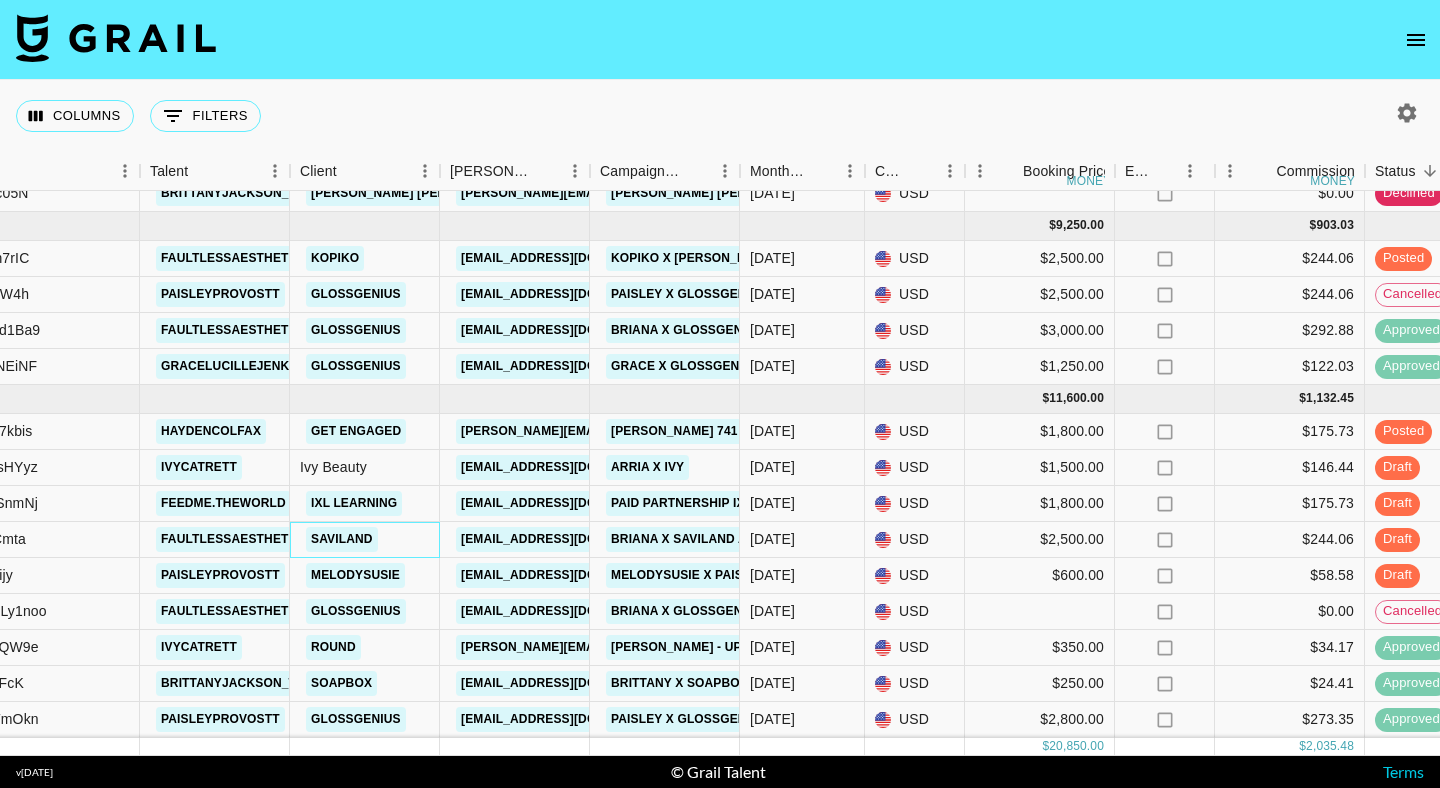 click on "Saviland" at bounding box center (365, 540) 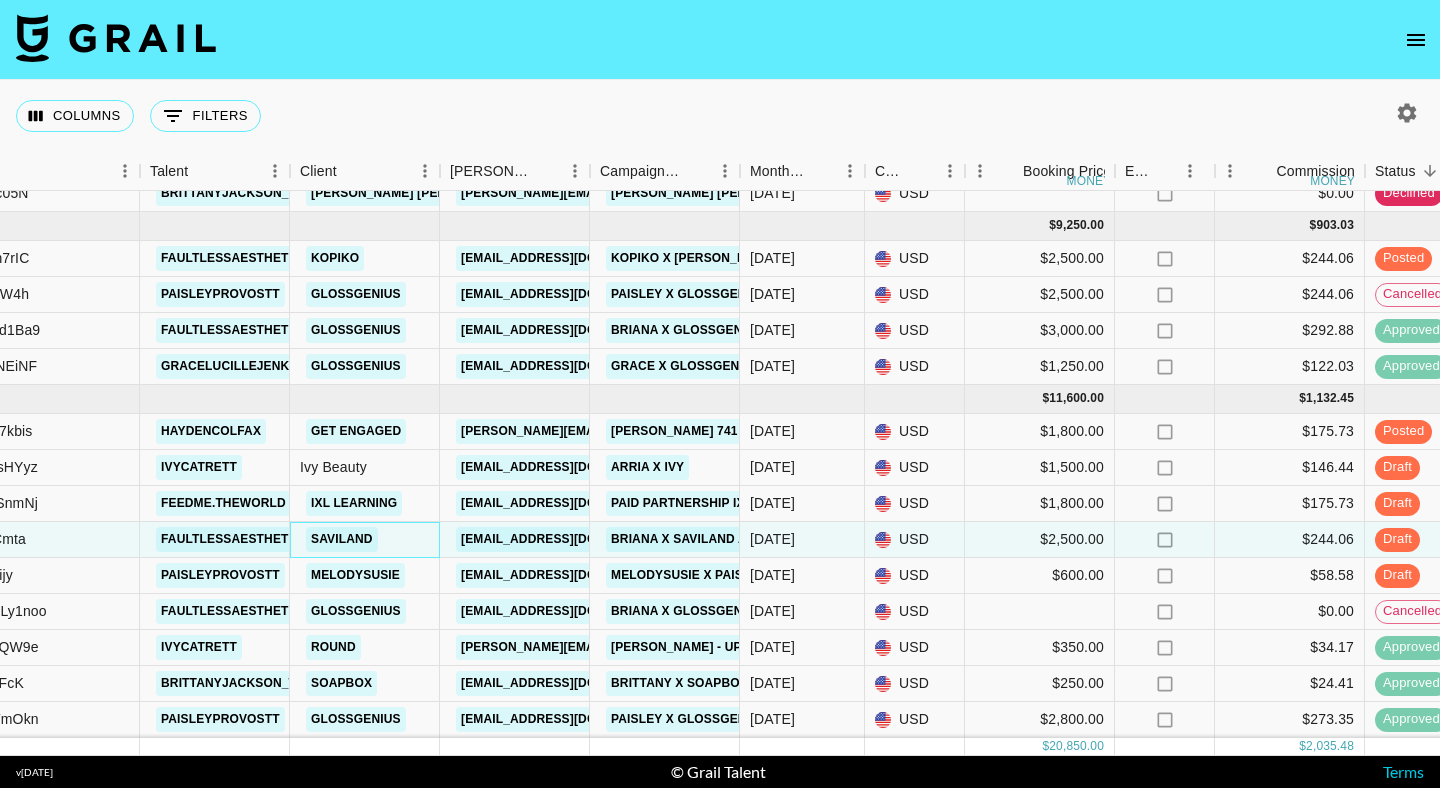 click on "Saviland" at bounding box center (365, 540) 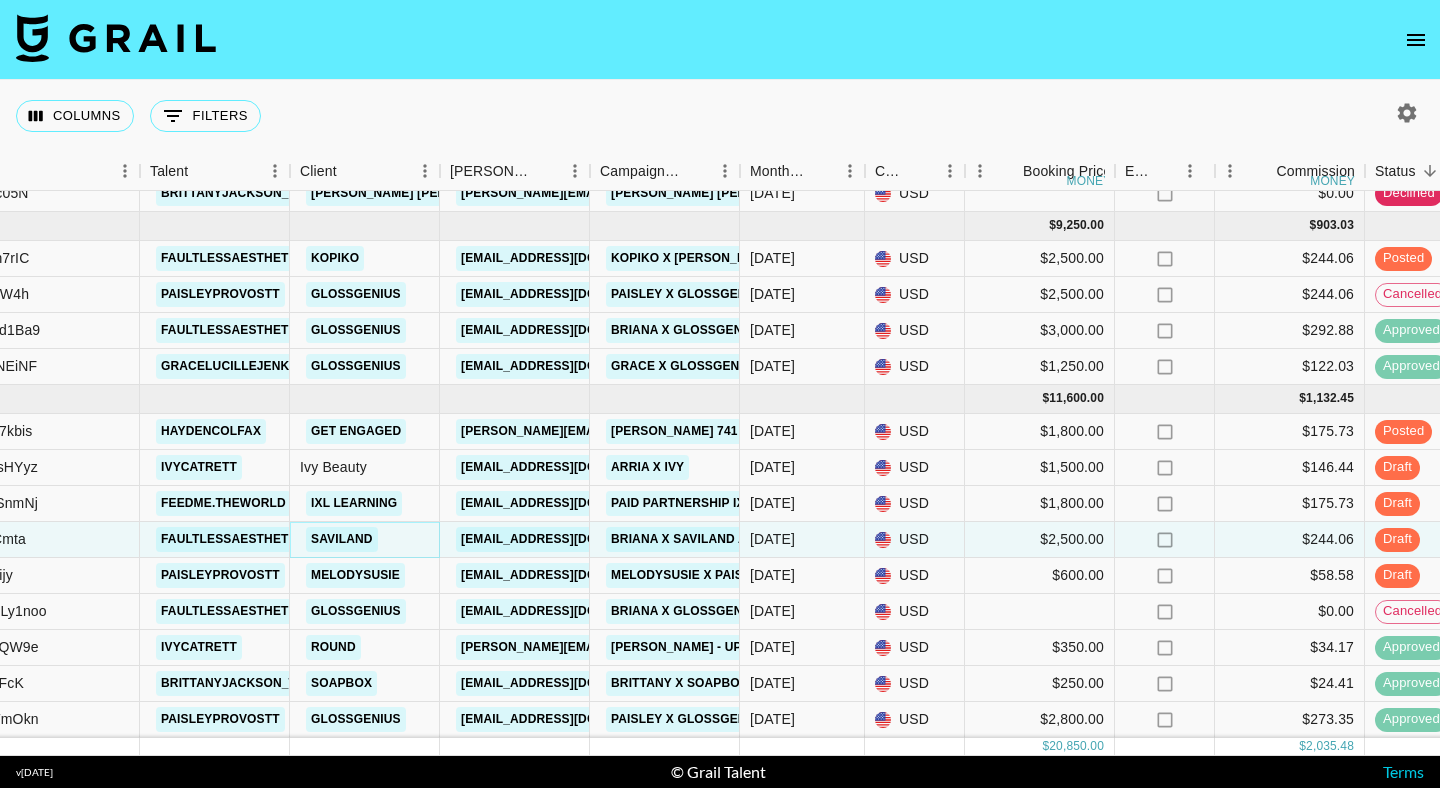 click on "Saviland" at bounding box center (342, 539) 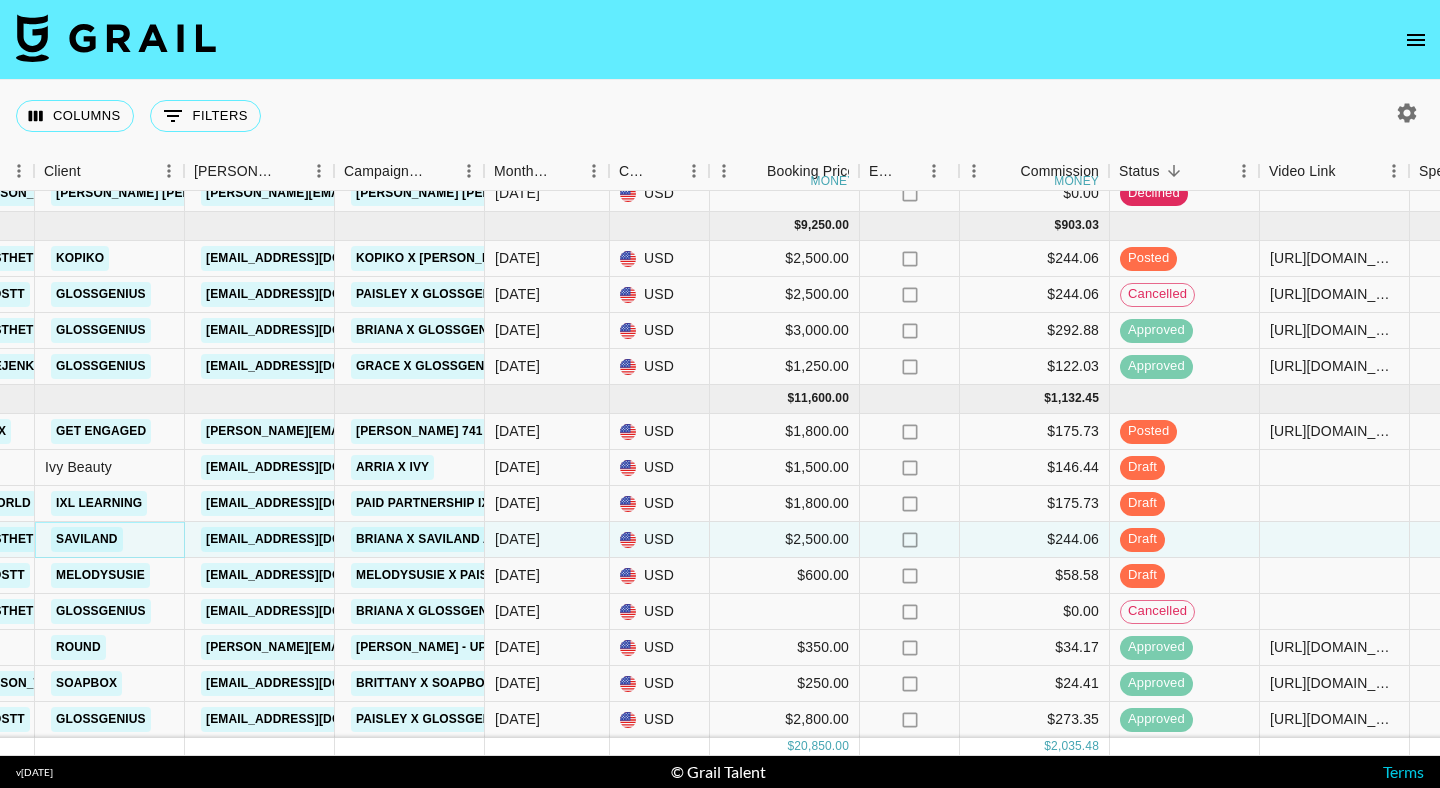 scroll, scrollTop: 44, scrollLeft: 534, axis: both 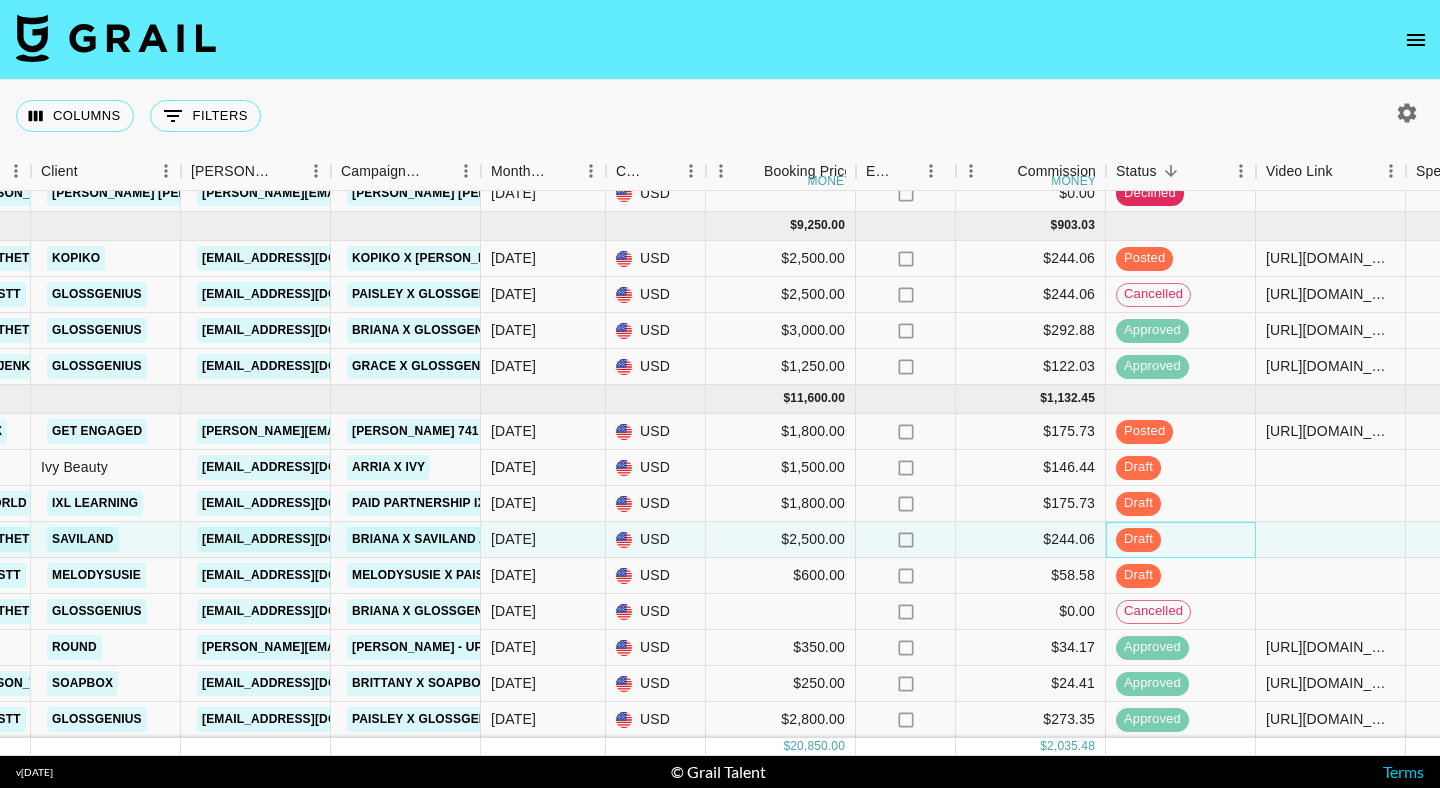 click on "draft" at bounding box center [1138, 539] 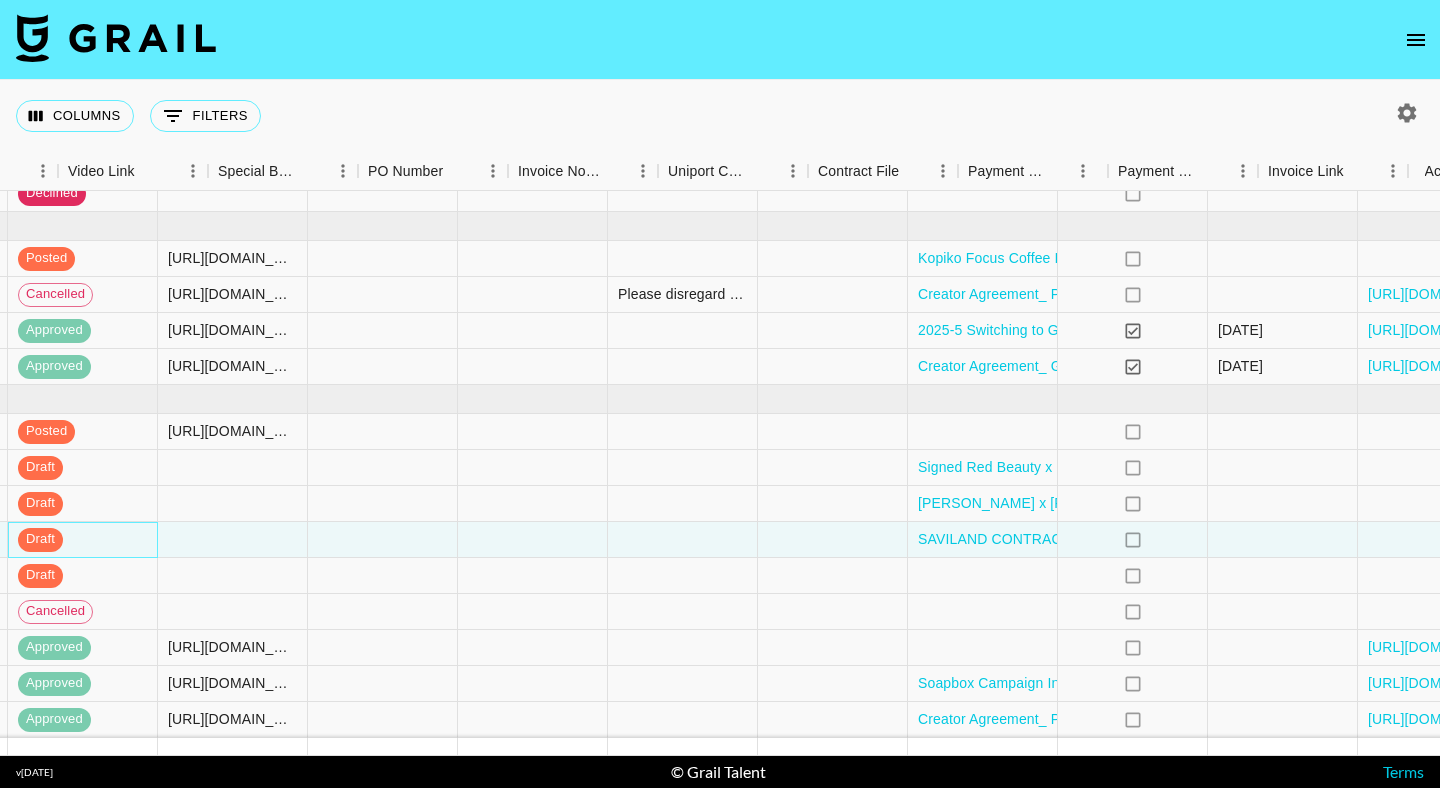 scroll, scrollTop: 44, scrollLeft: 1780, axis: both 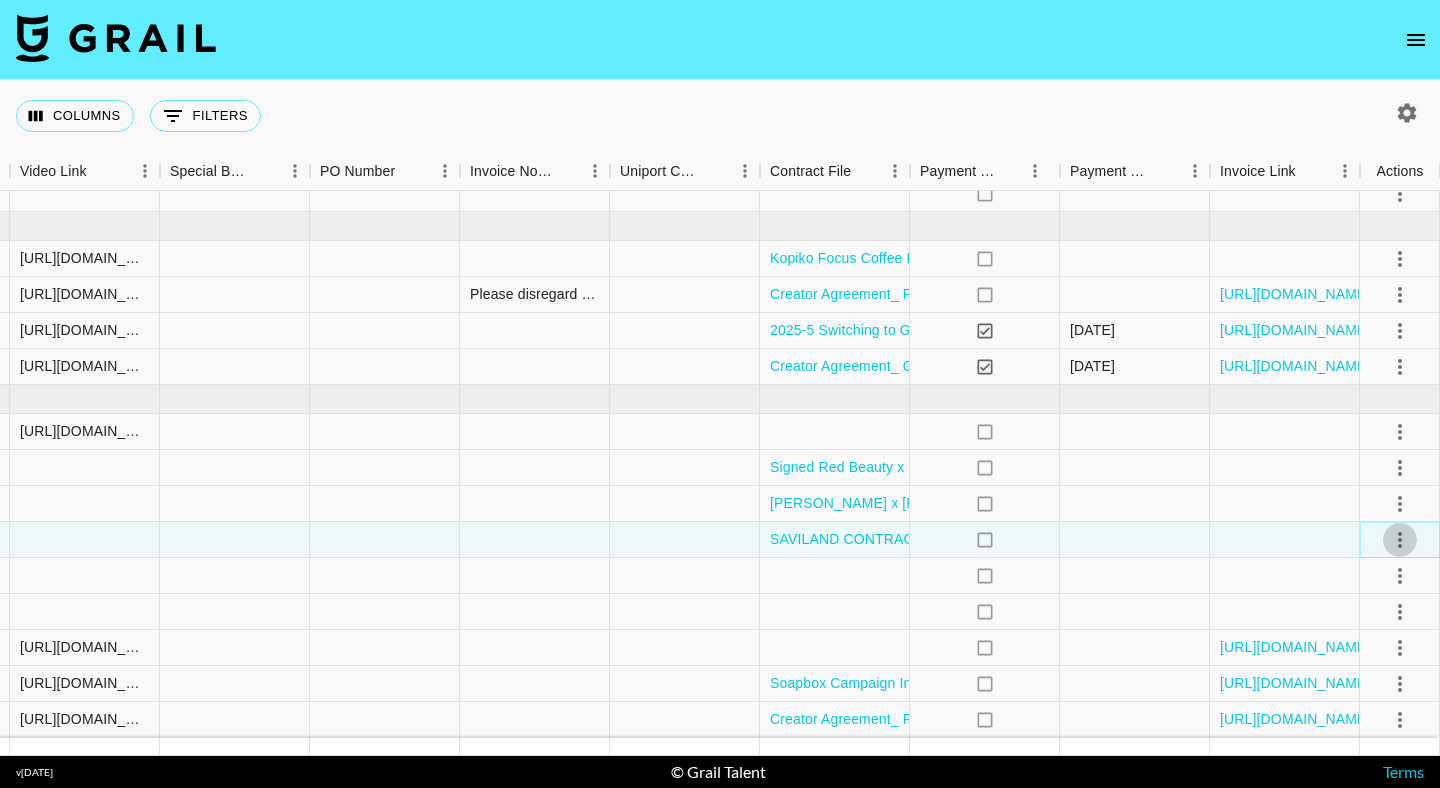 click 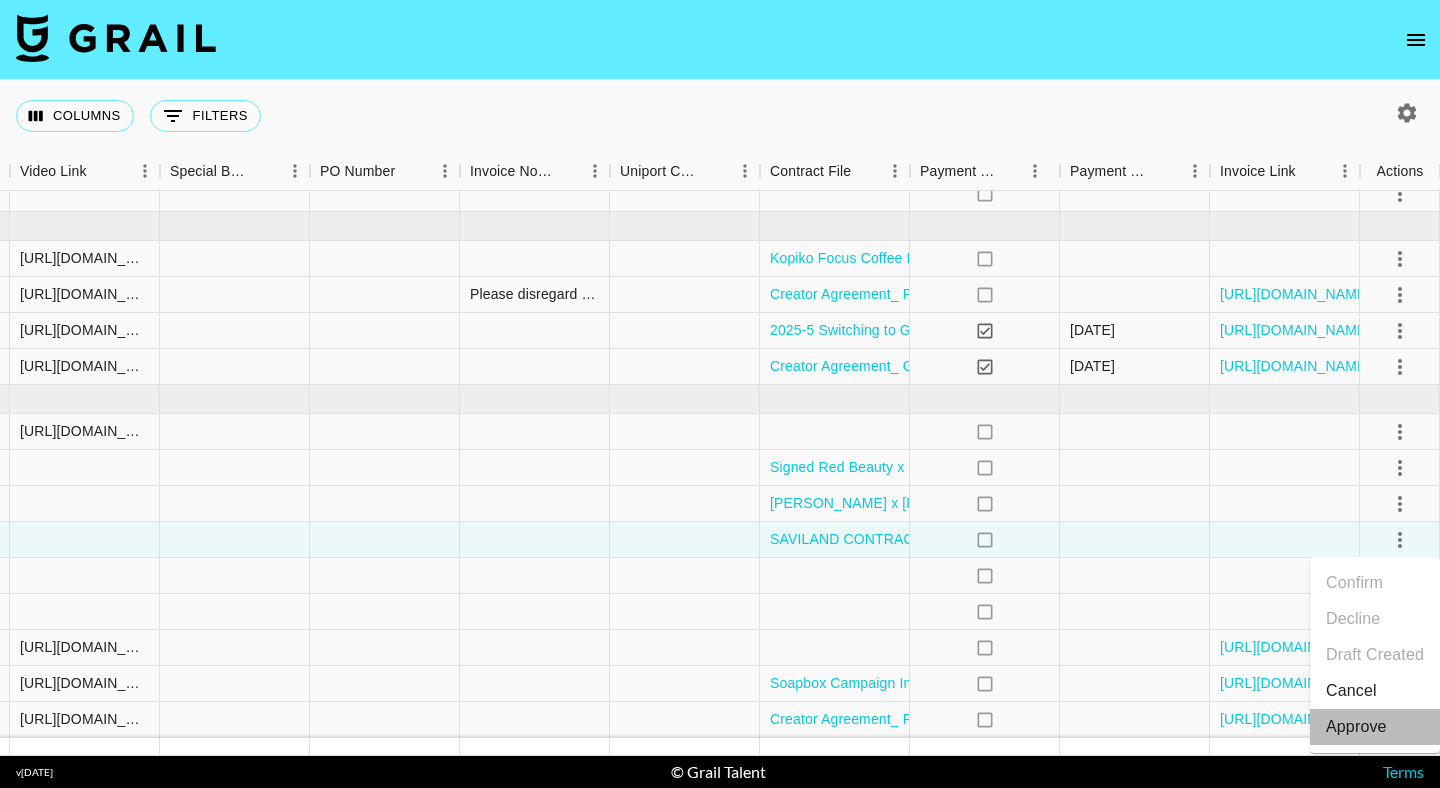 click on "Approve" at bounding box center [1375, 727] 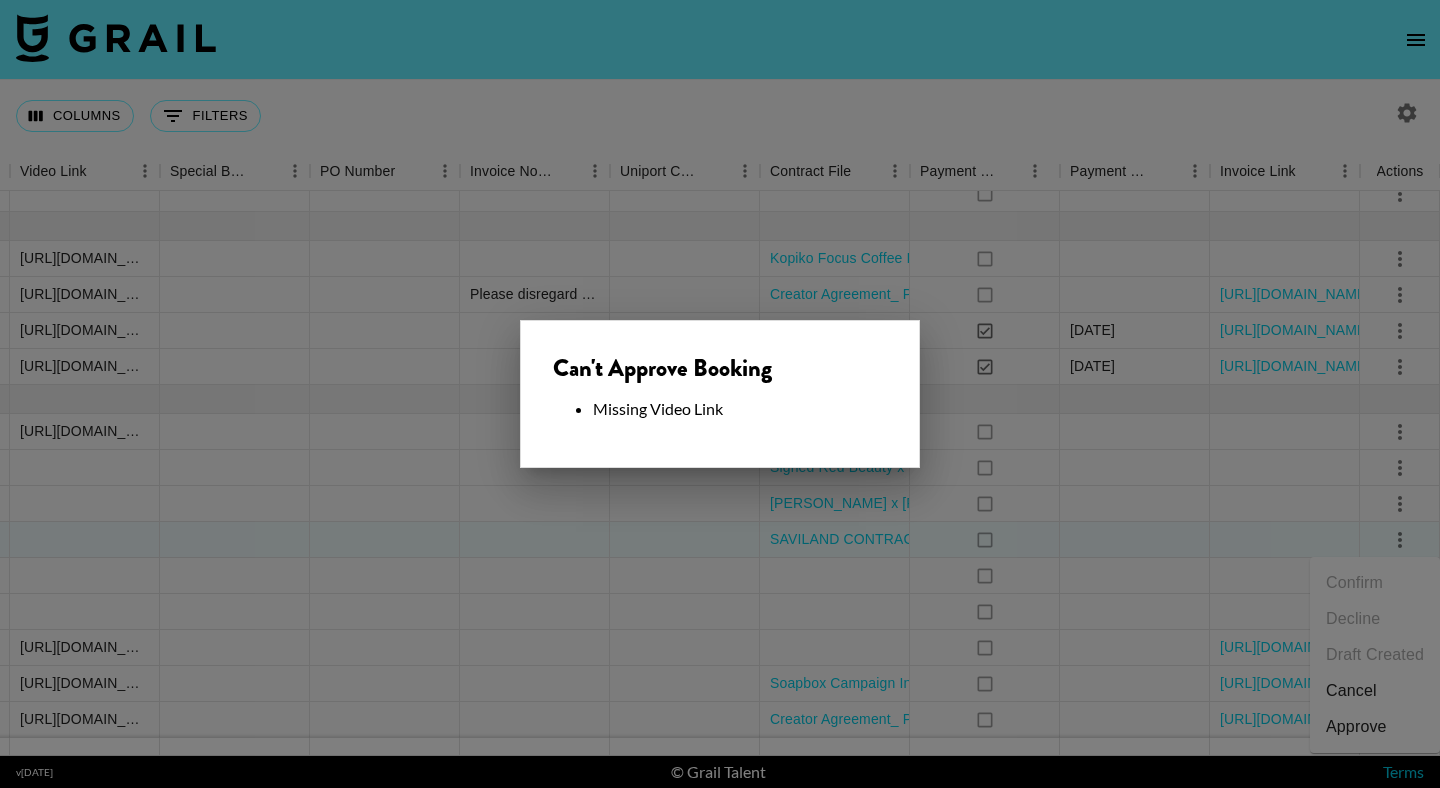 click at bounding box center (720, 394) 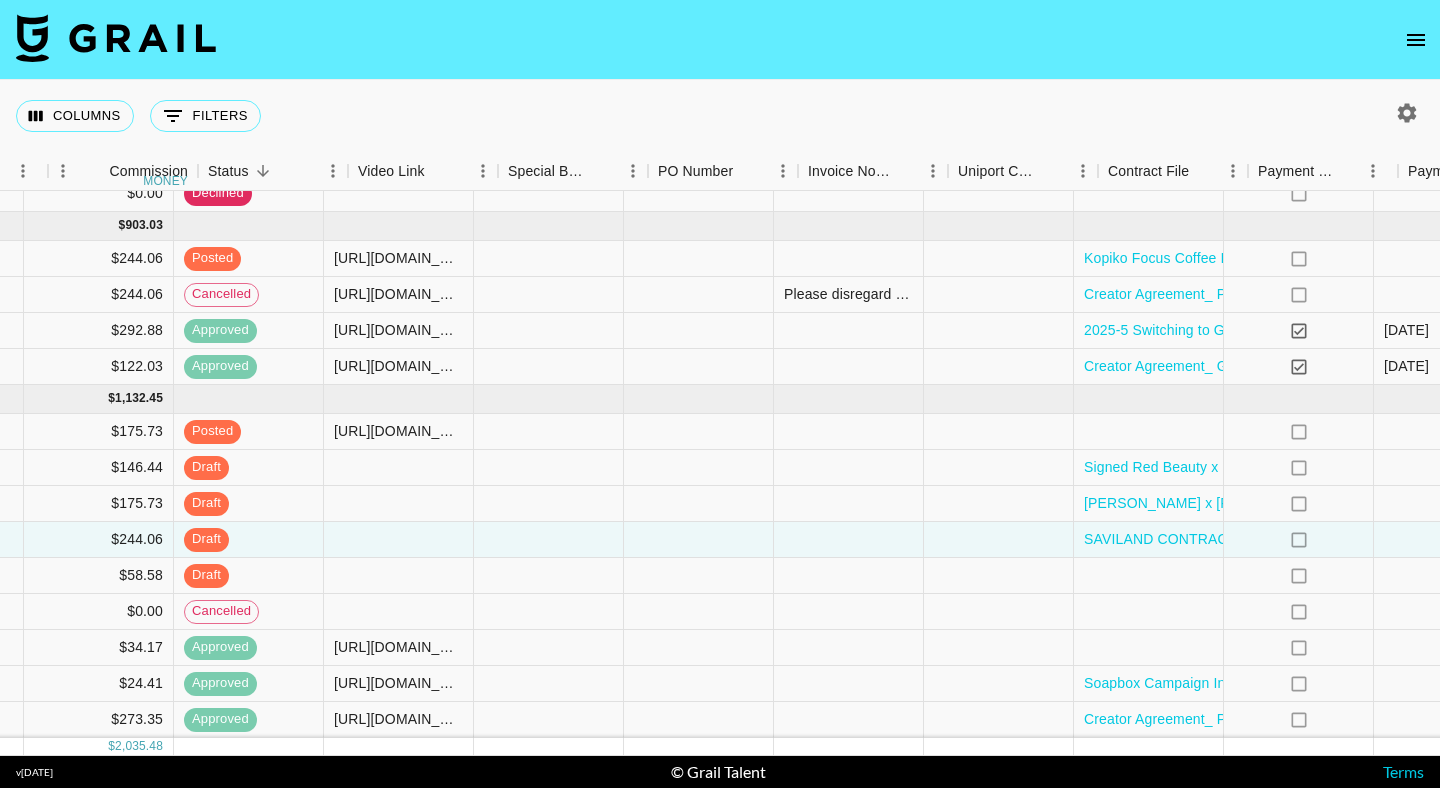 scroll, scrollTop: 44, scrollLeft: 1430, axis: both 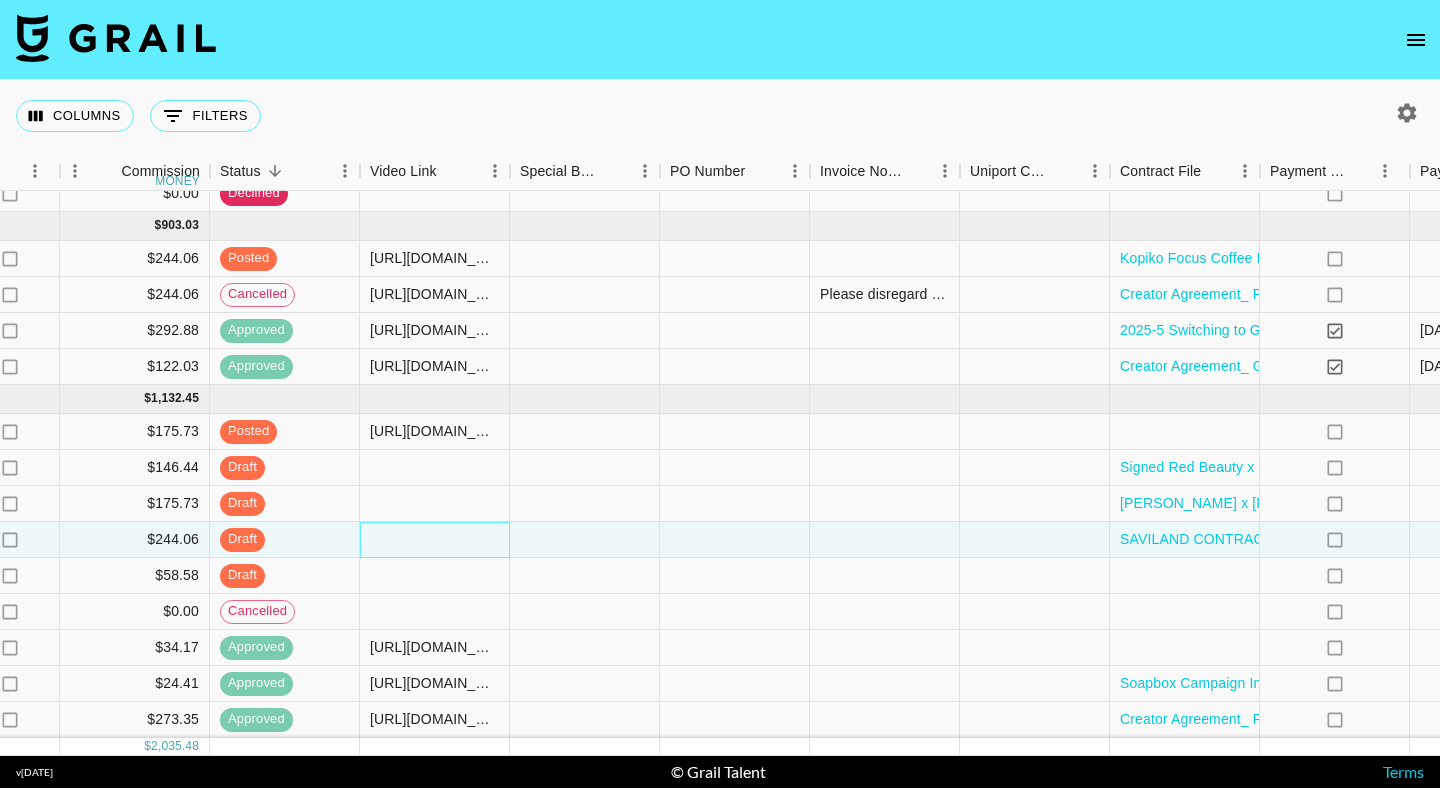 click at bounding box center (435, 540) 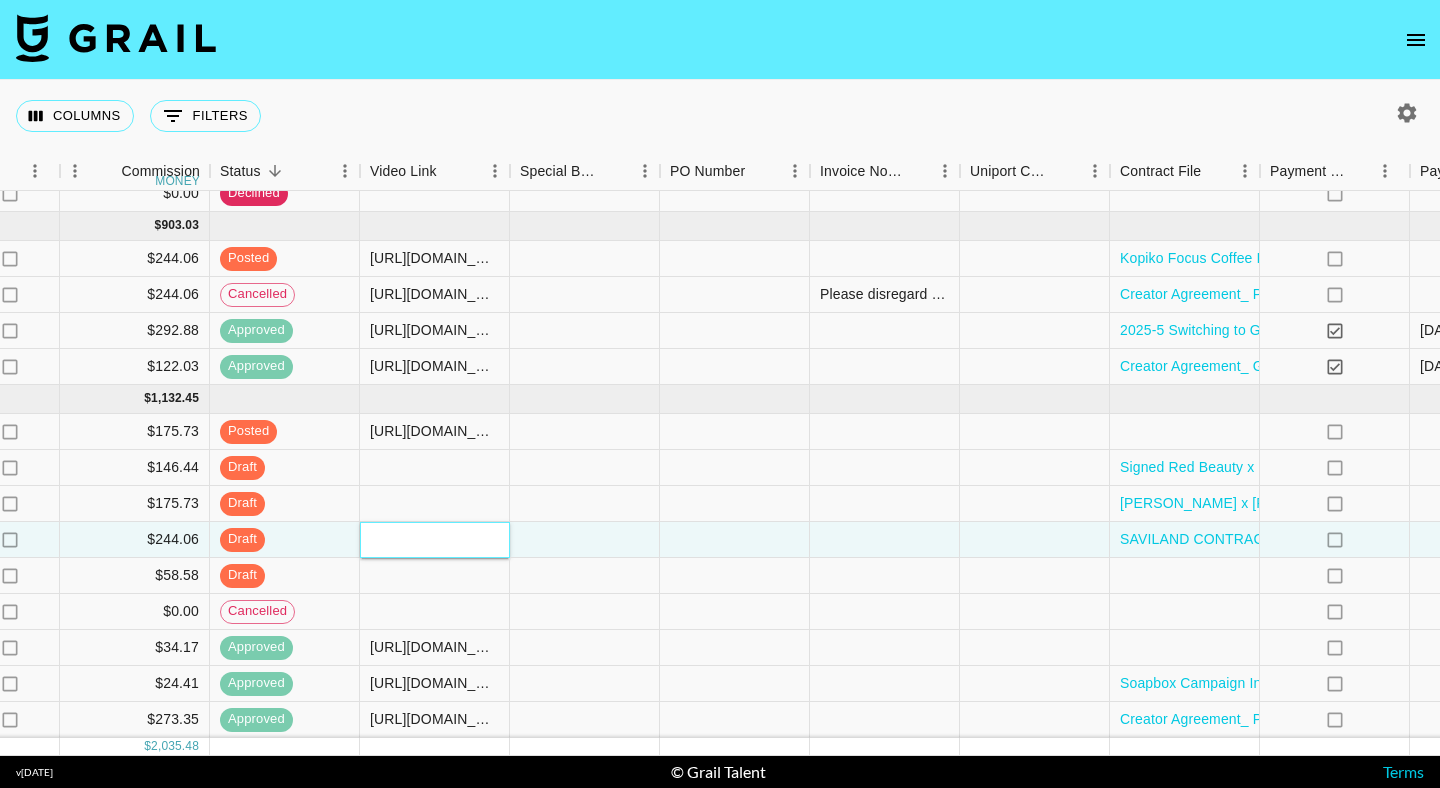 paste on "https://youtu.be/Iuq_cakJcK0?si=o1PwkemnYF2mtCLy" 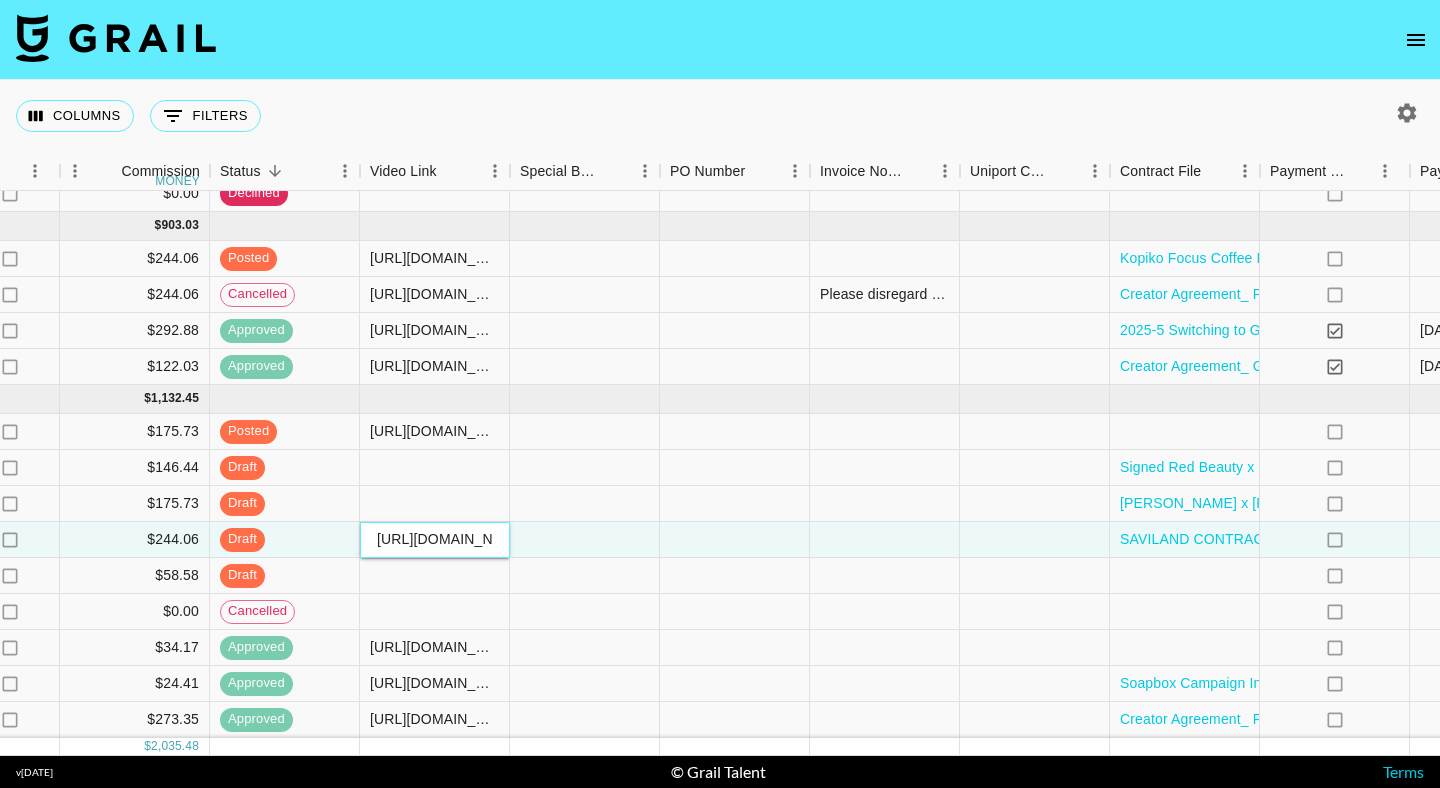 scroll, scrollTop: 0, scrollLeft: 232, axis: horizontal 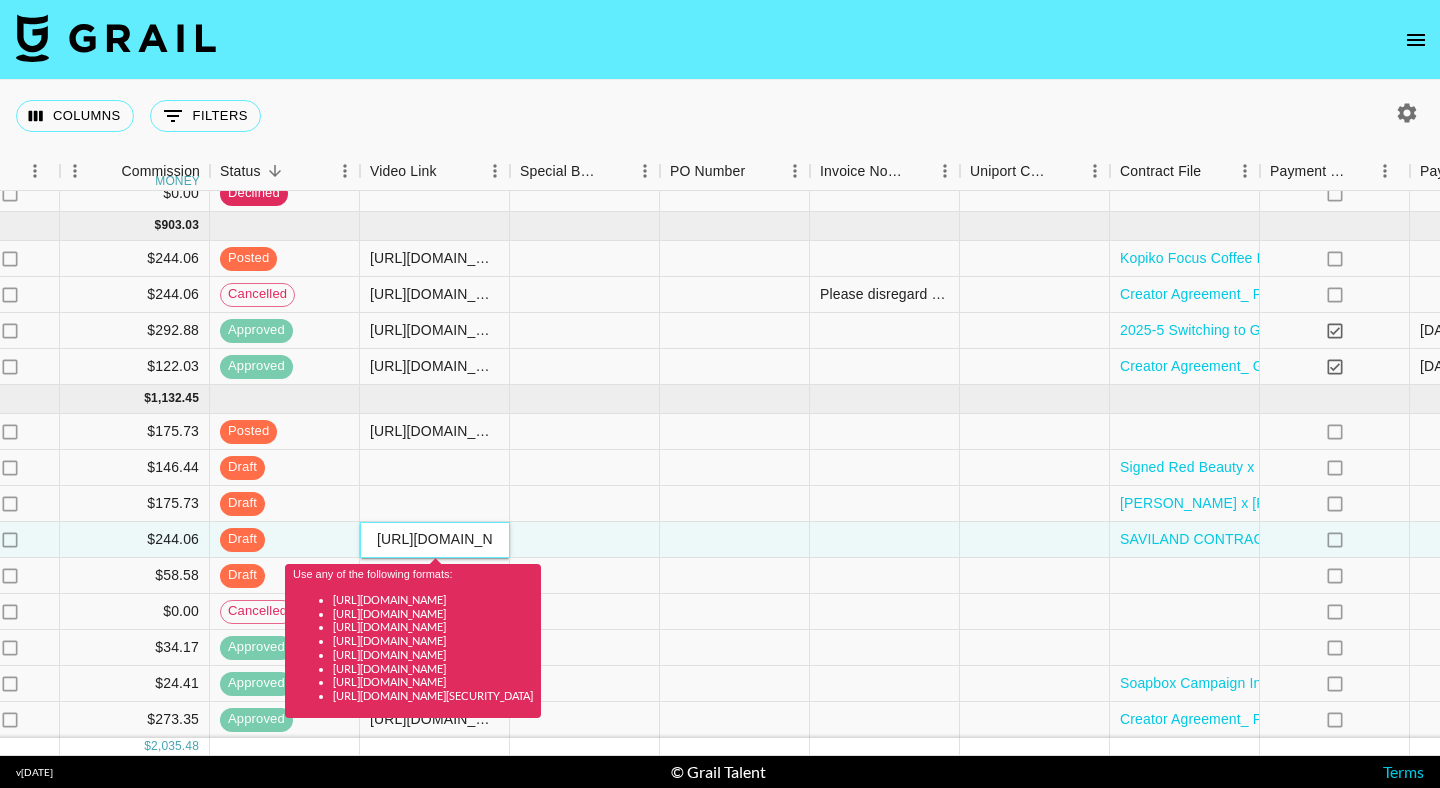 drag, startPoint x: 500, startPoint y: 545, endPoint x: 341, endPoint y: 508, distance: 163.24828 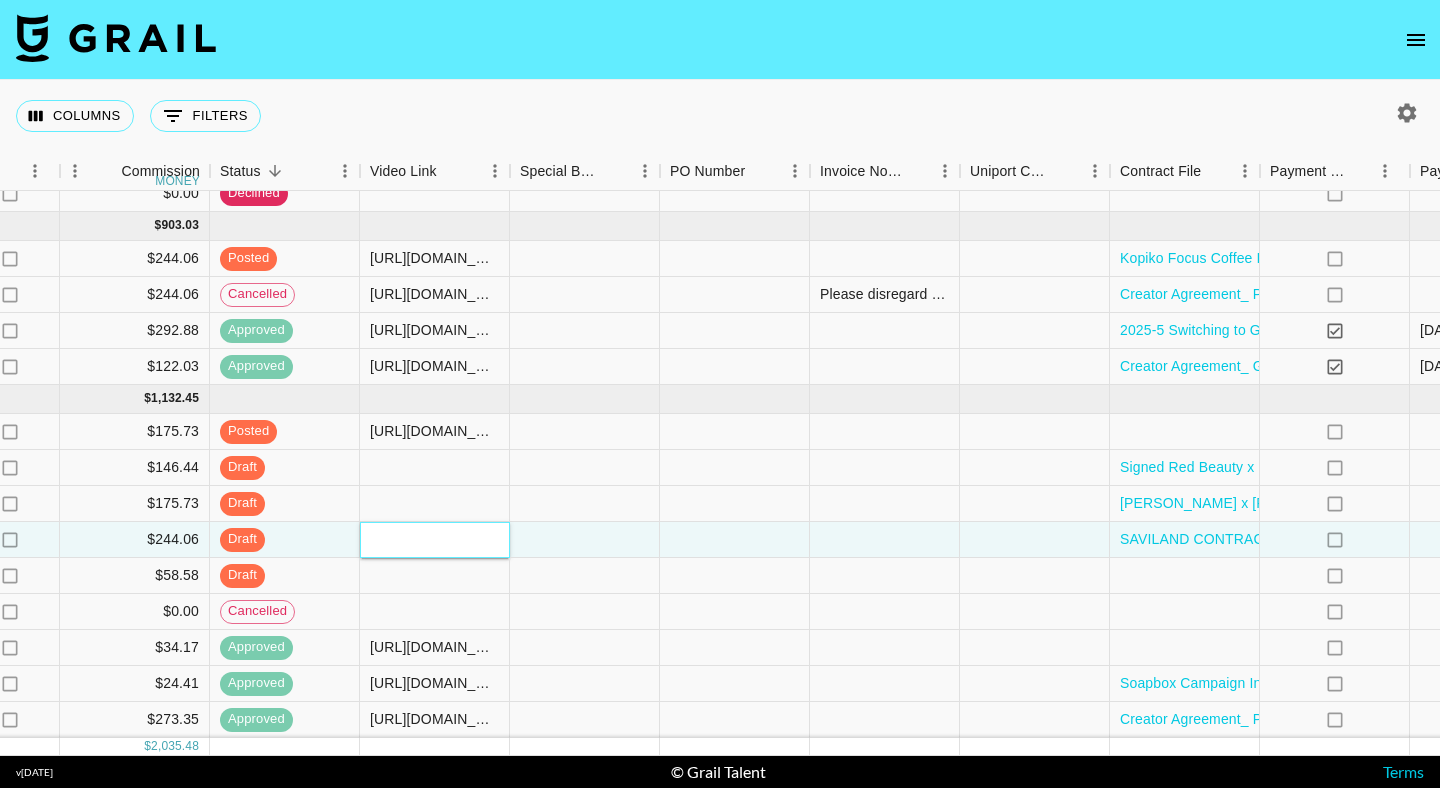 paste on "https://youtu.be/Iuq_cakJcK0?si=o1PwkemnYF2mtCLy" 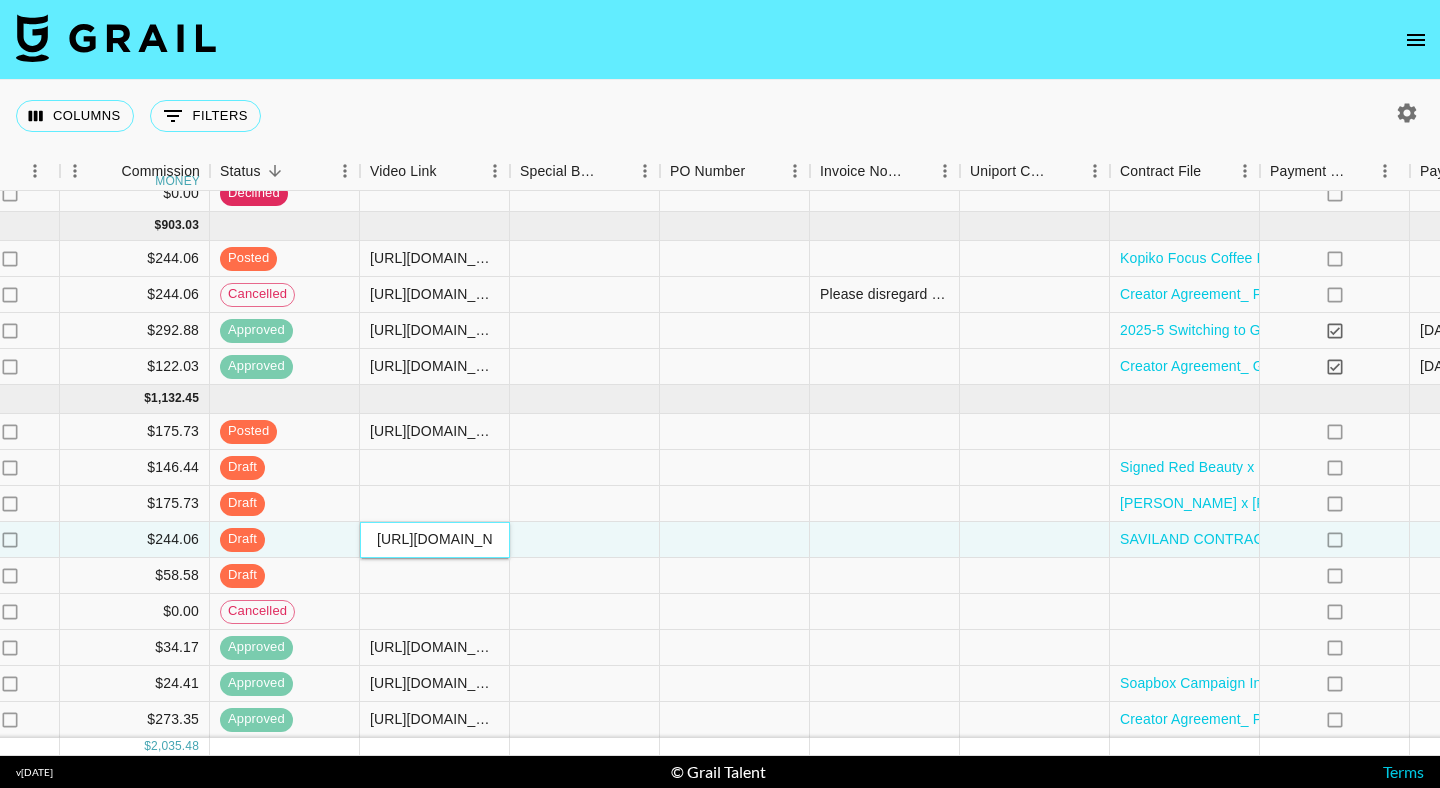 scroll, scrollTop: 0, scrollLeft: 232, axis: horizontal 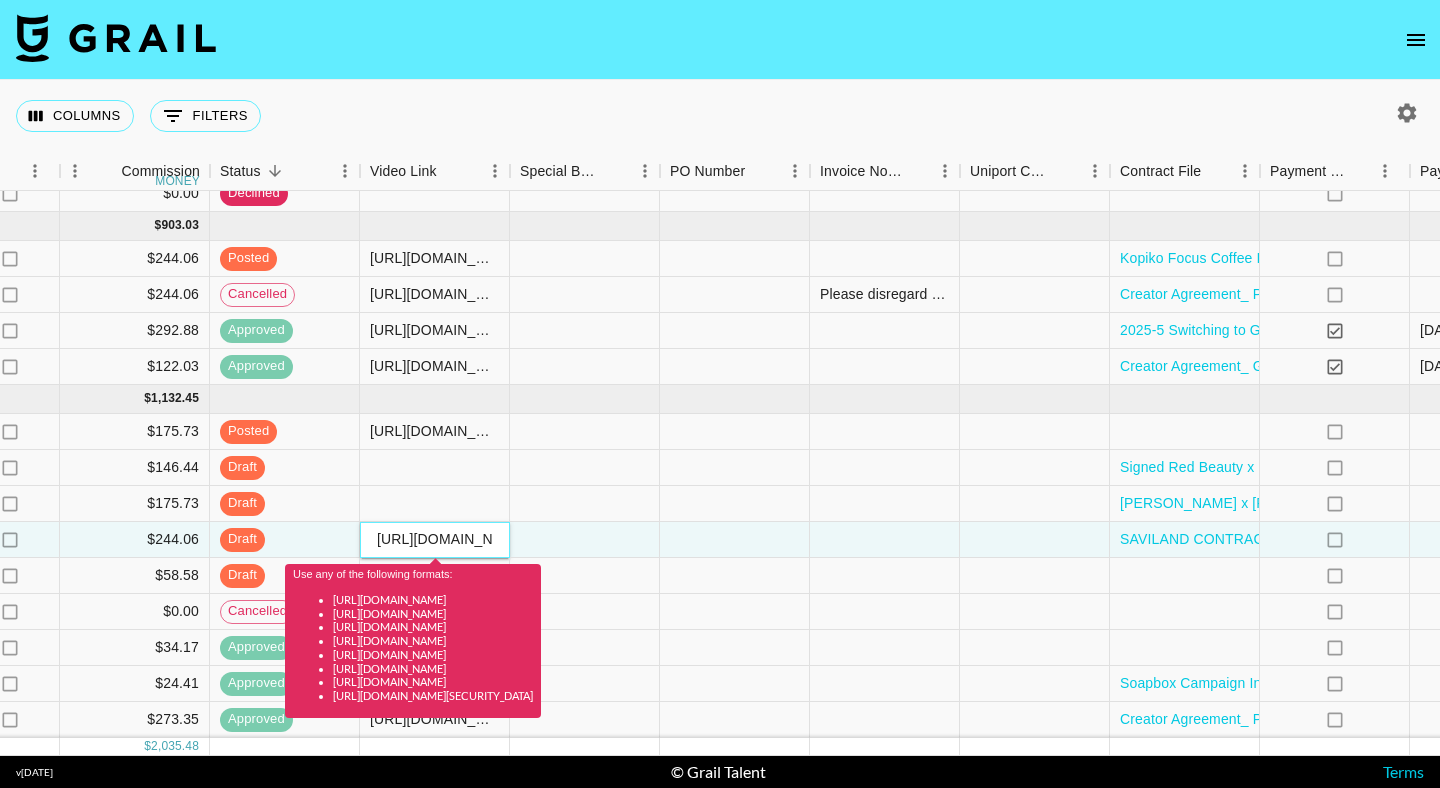 drag, startPoint x: 494, startPoint y: 539, endPoint x: 309, endPoint y: 535, distance: 185.04324 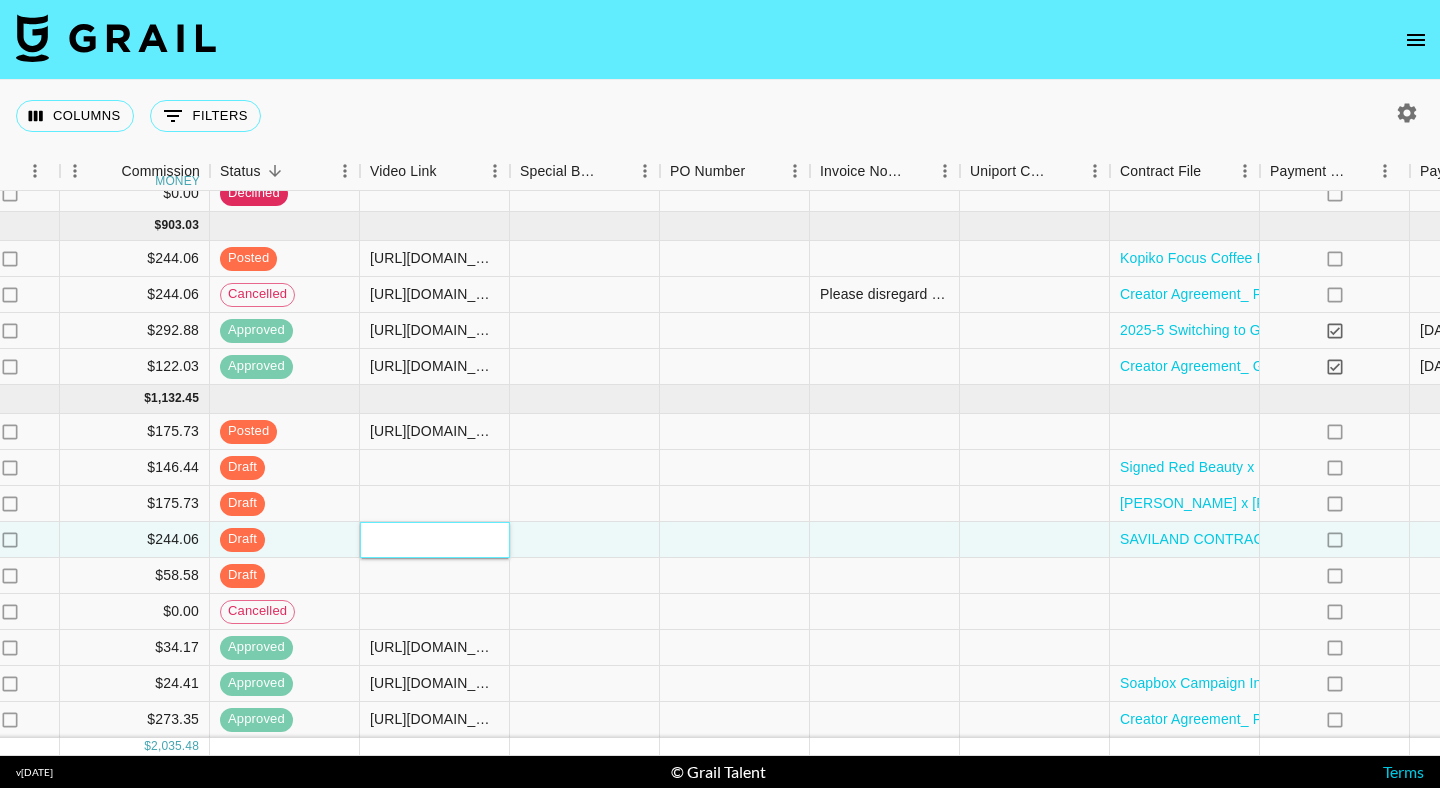 click at bounding box center (434, 539) 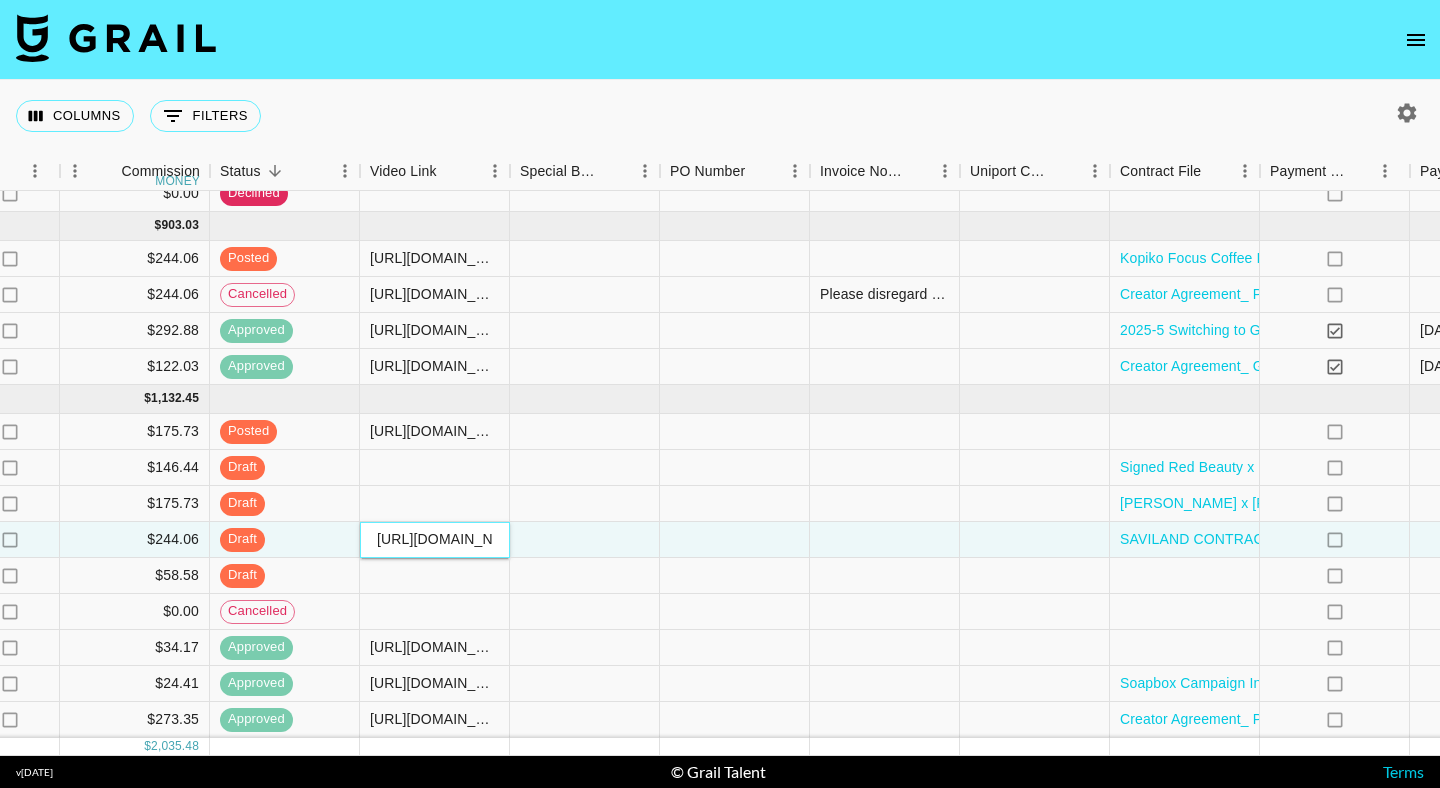 scroll, scrollTop: 0, scrollLeft: 190, axis: horizontal 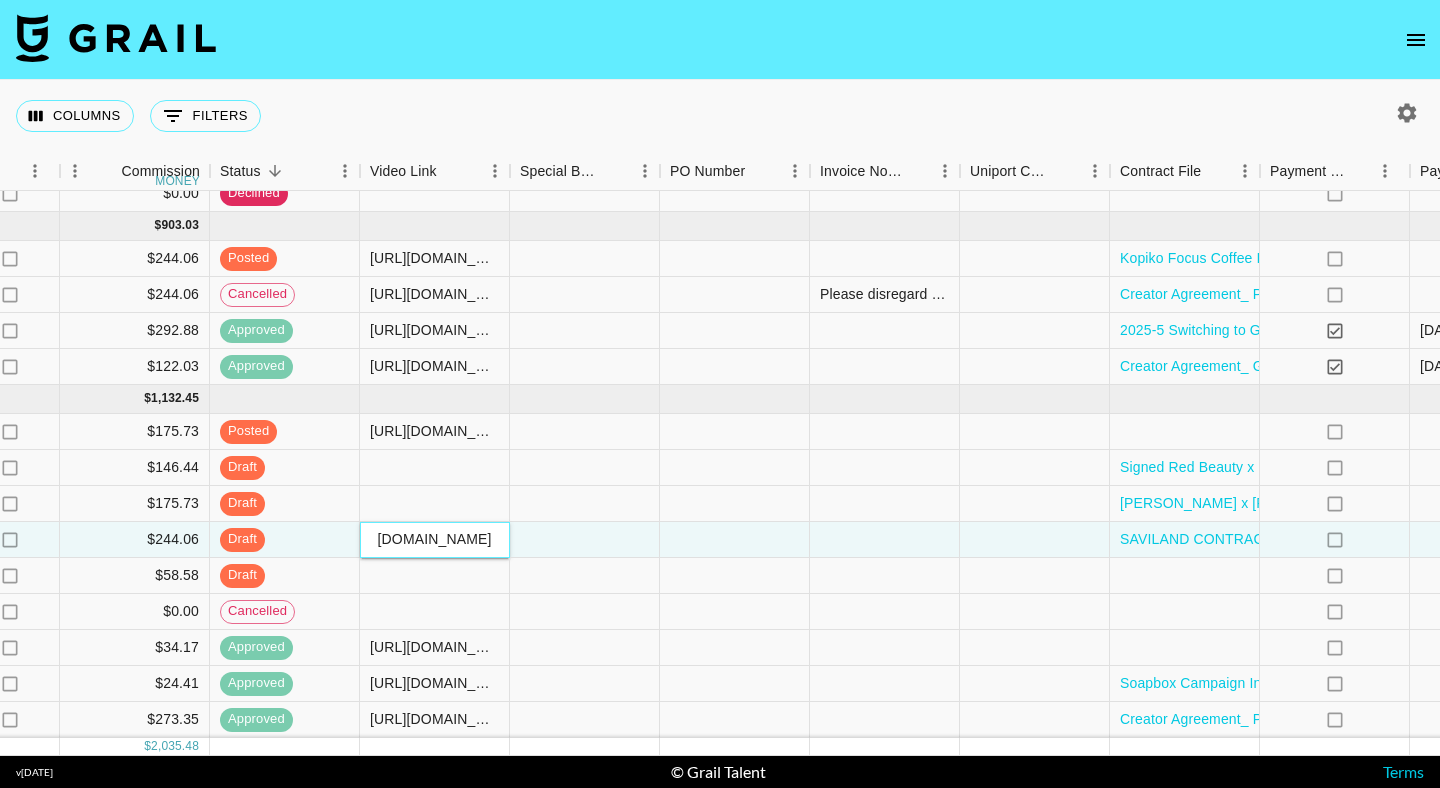 type on "https://www.youtube.com/watch?v=Iuq_cakJcK0" 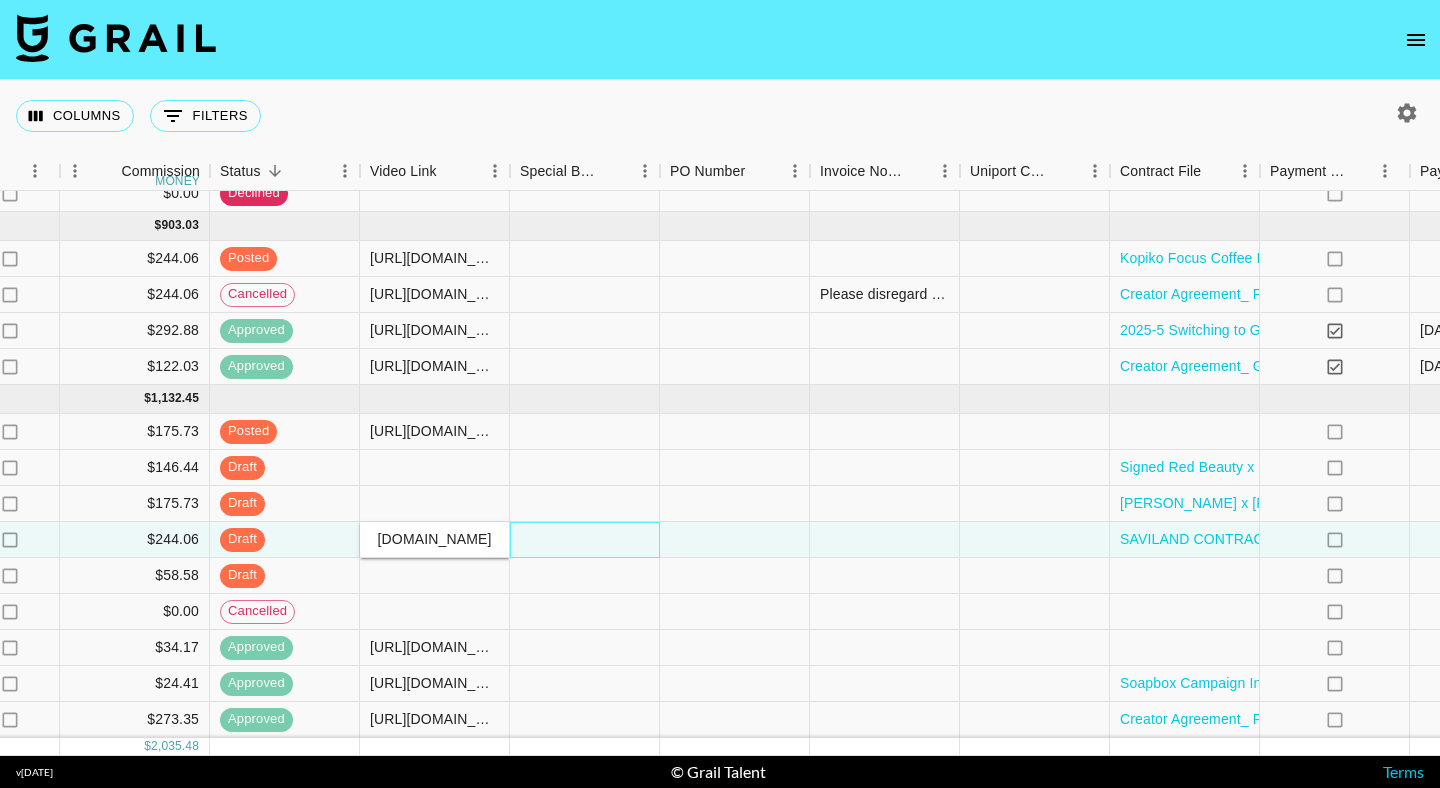 scroll, scrollTop: 0, scrollLeft: 0, axis: both 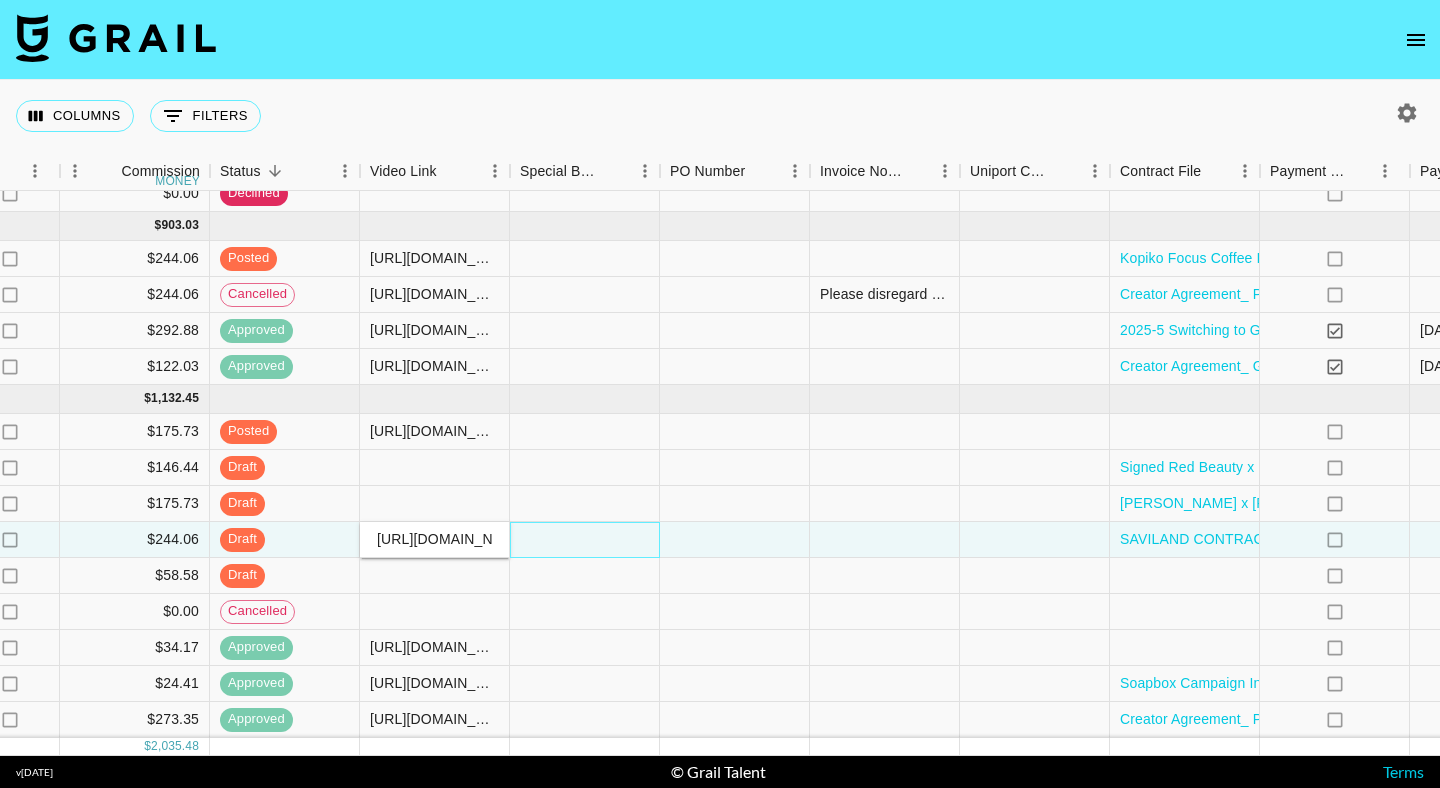 click at bounding box center (585, 540) 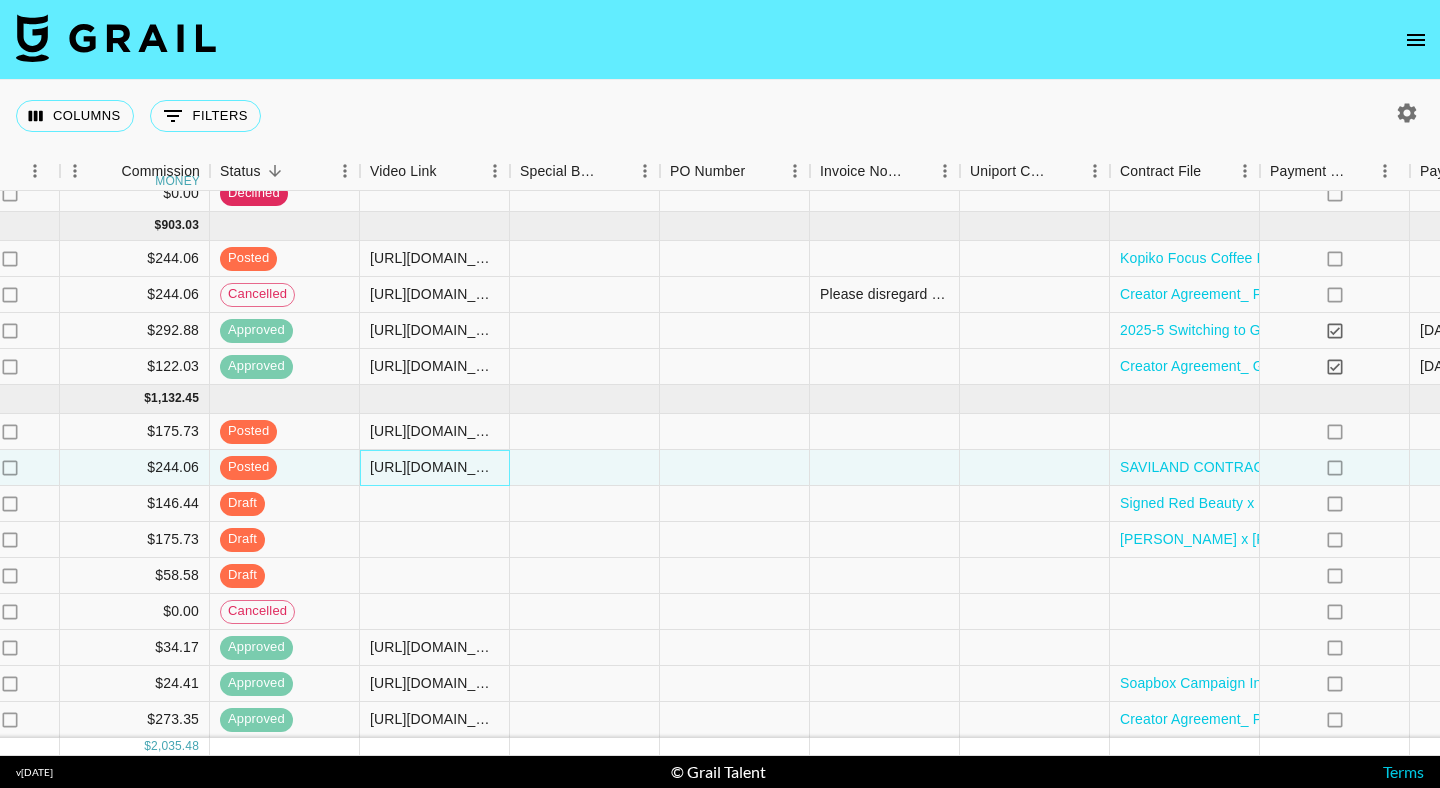 click on "https://www.youtube.com/watch?v=Iuq_cakJcK0" at bounding box center [434, 467] 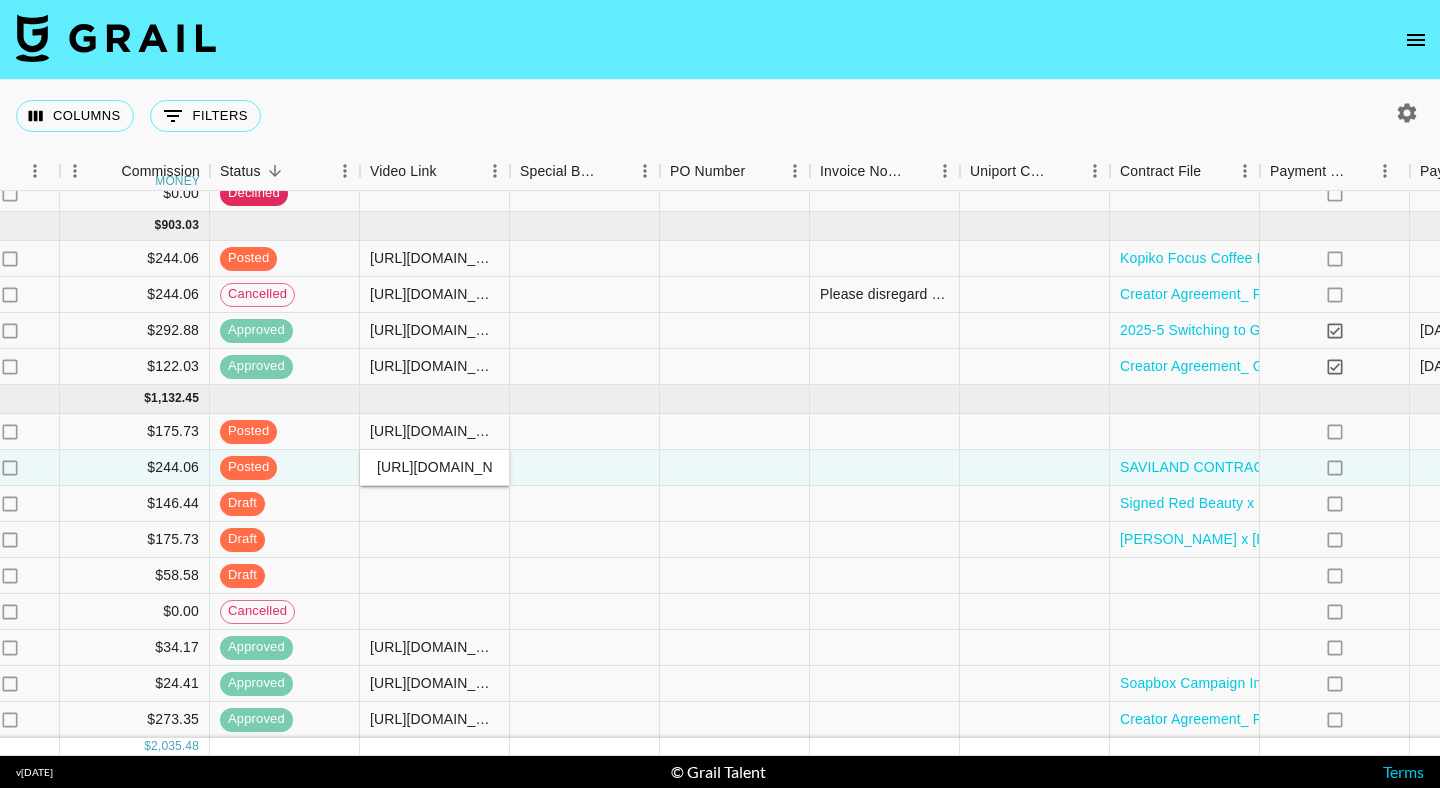 scroll, scrollTop: 0, scrollLeft: 191, axis: horizontal 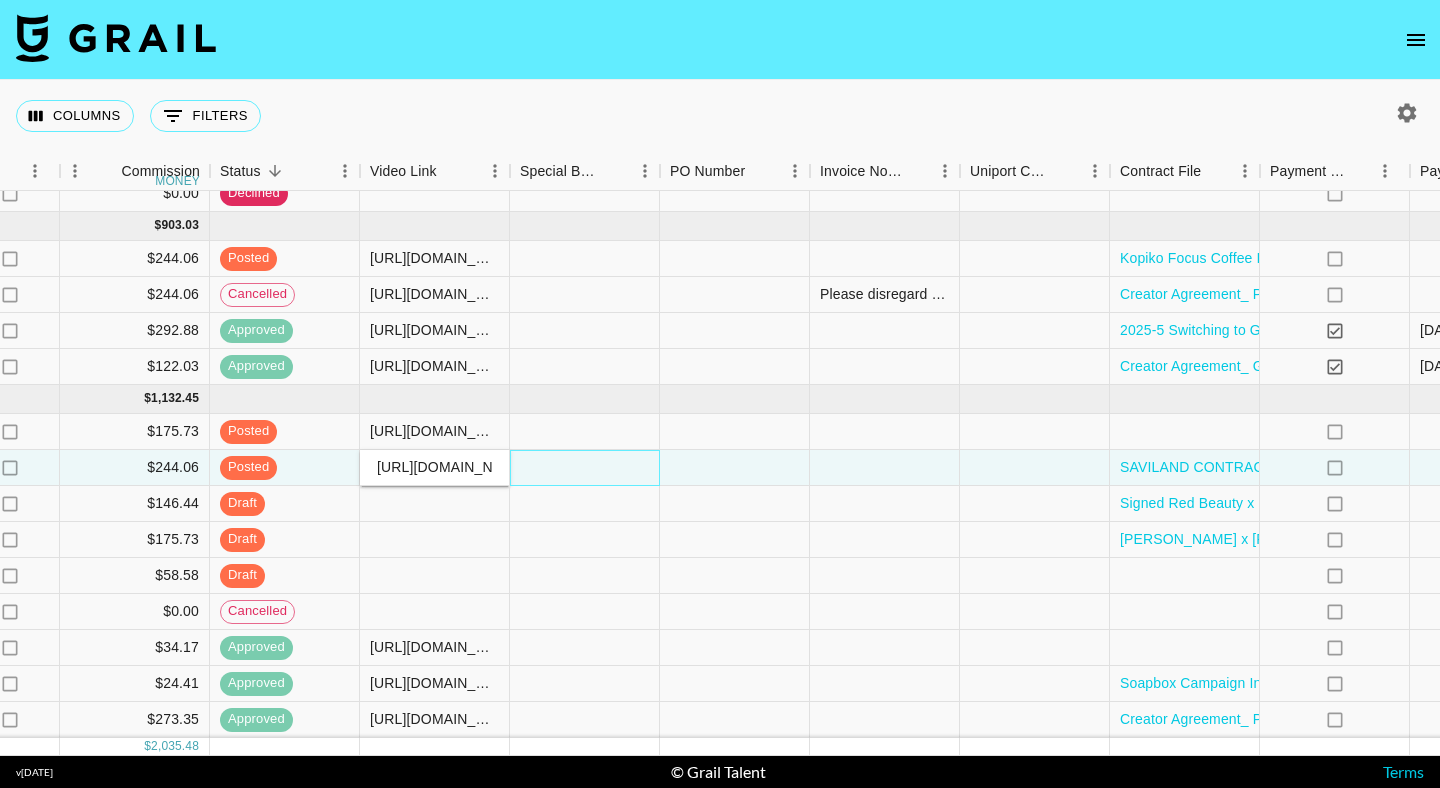click at bounding box center [585, 468] 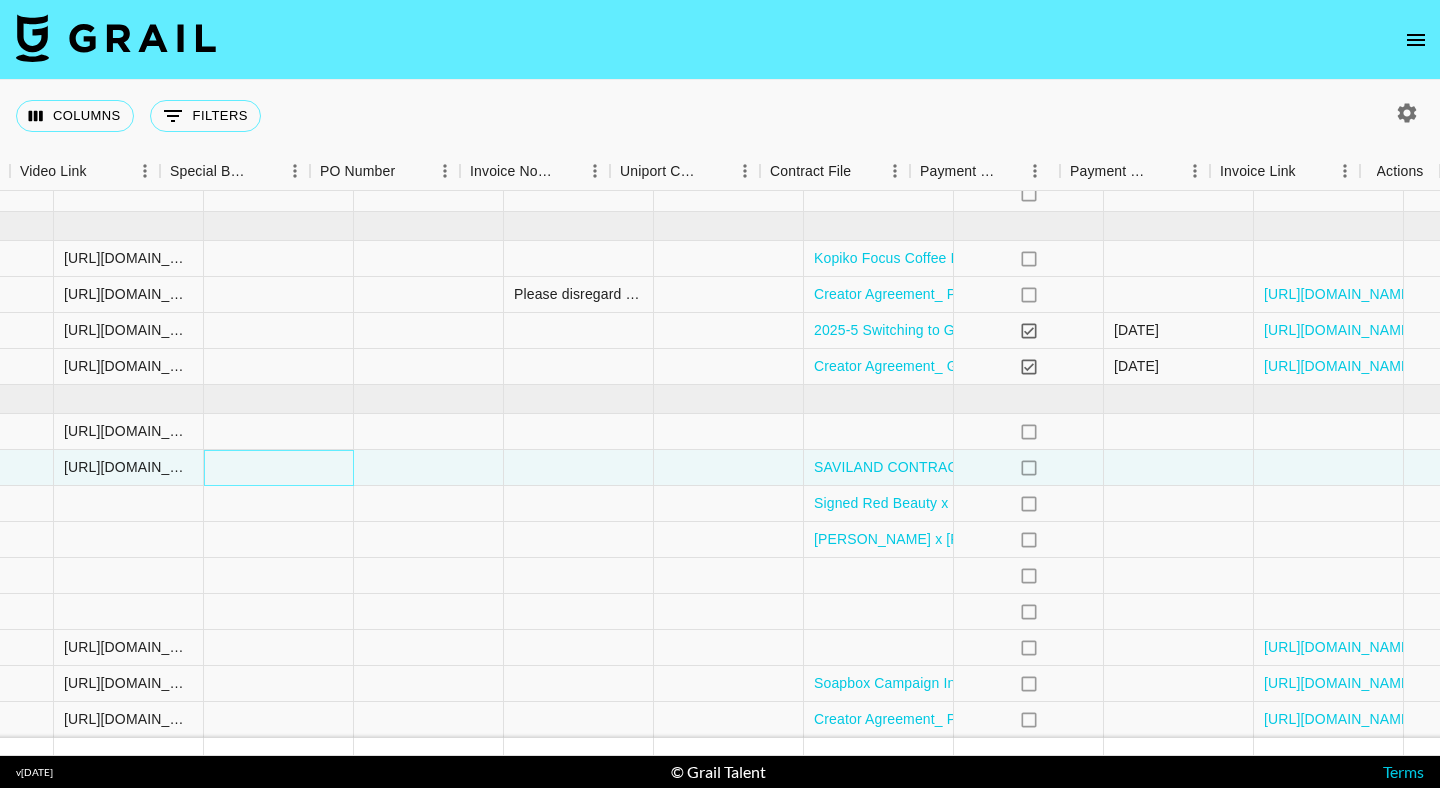 scroll, scrollTop: 44, scrollLeft: 1780, axis: both 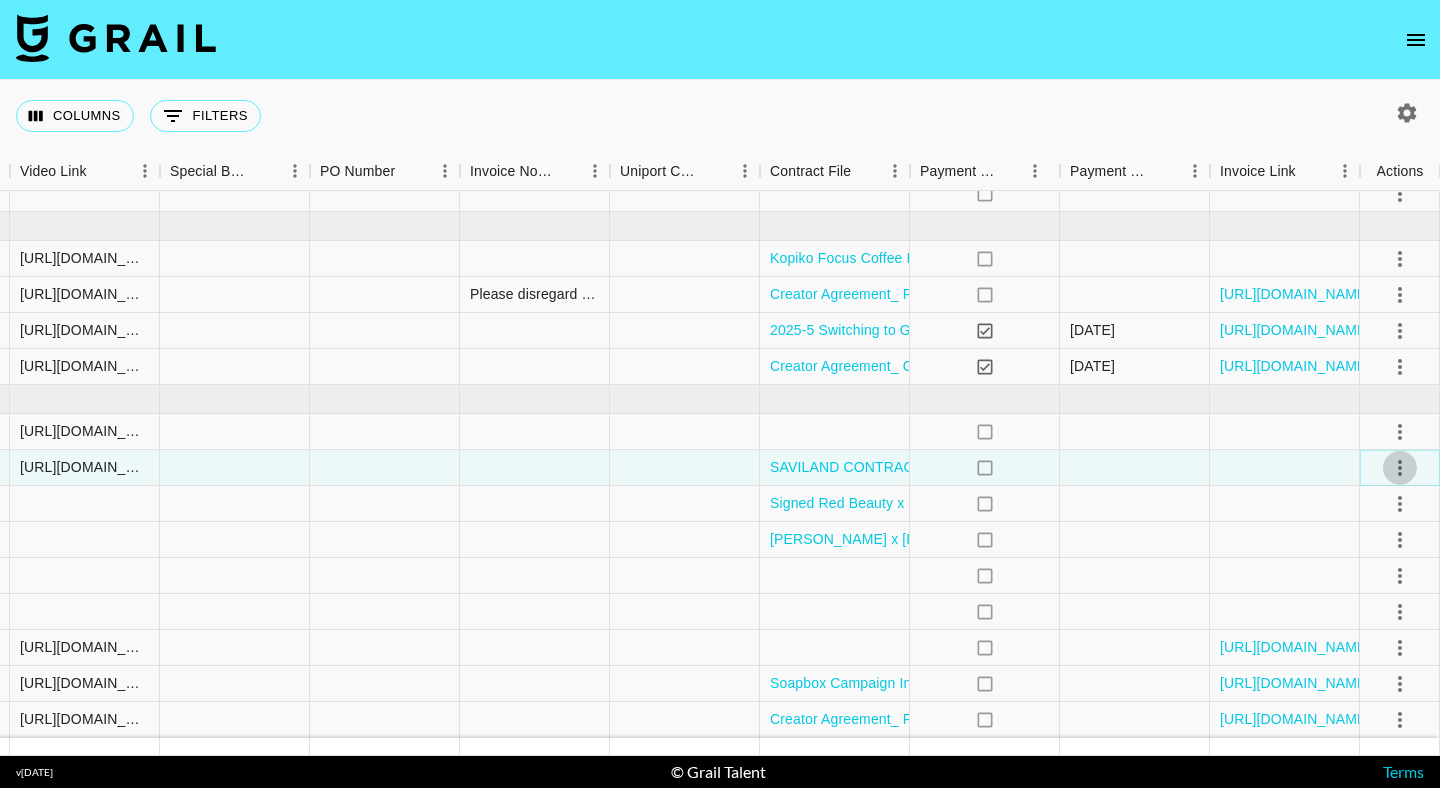 click 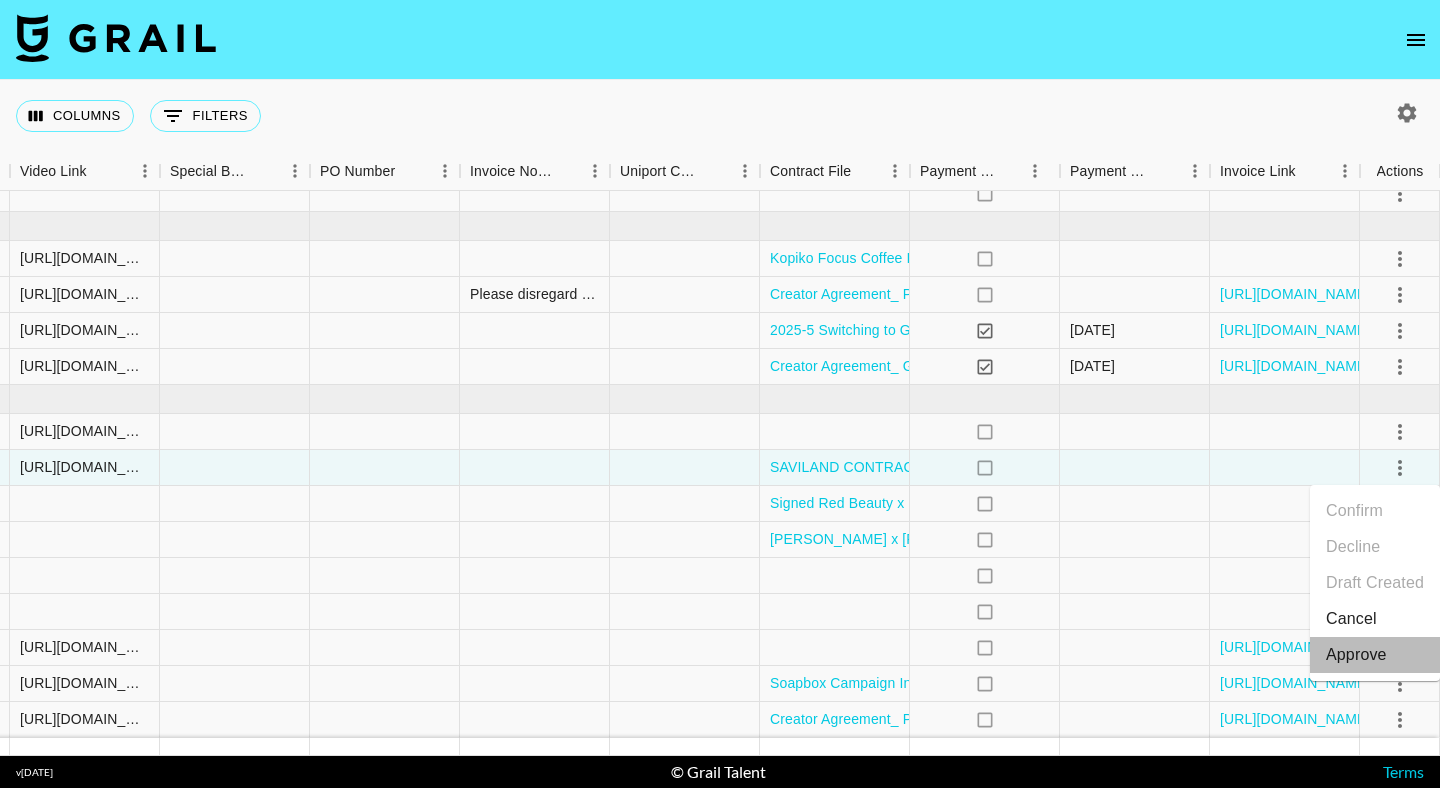click on "Approve" at bounding box center [1356, 655] 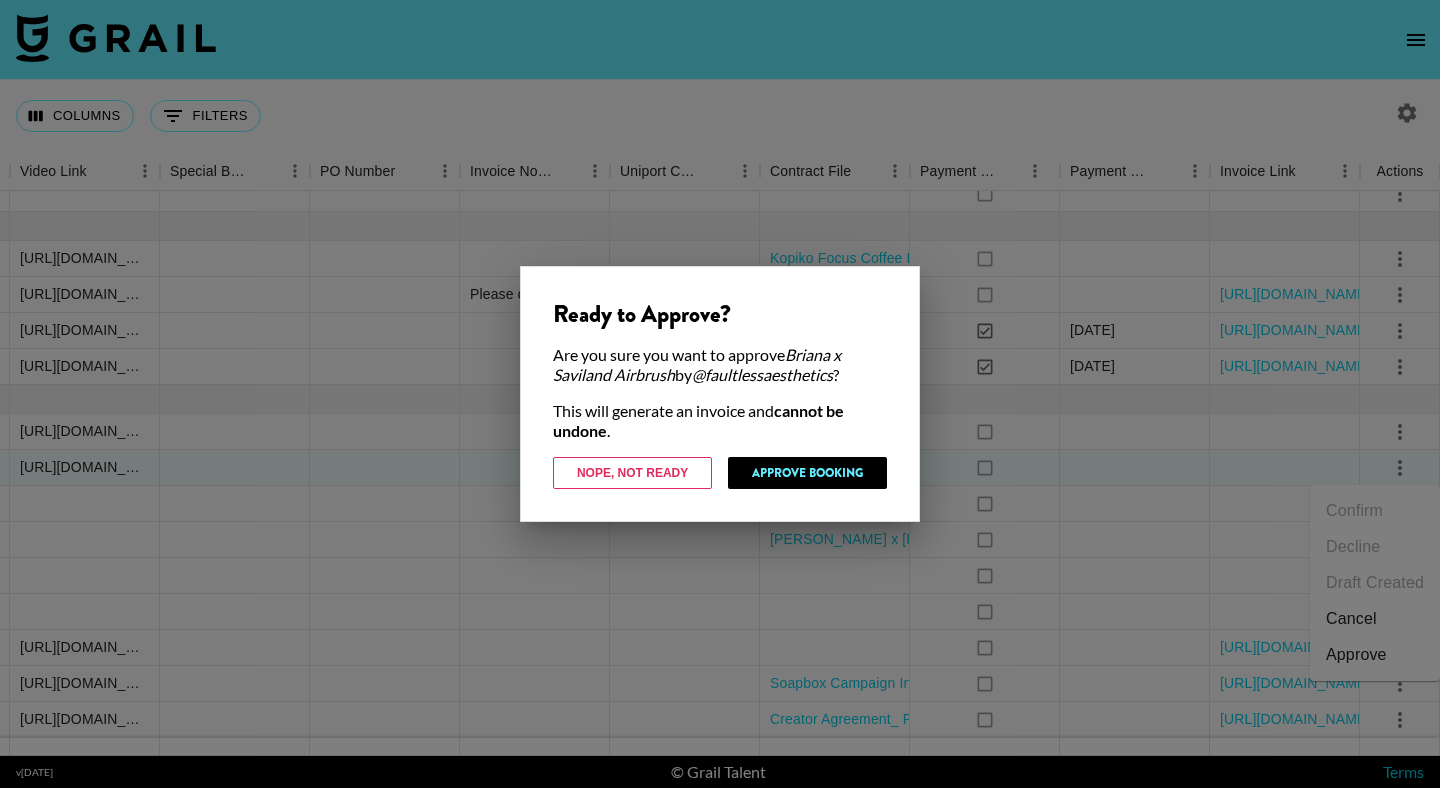 click at bounding box center (720, 394) 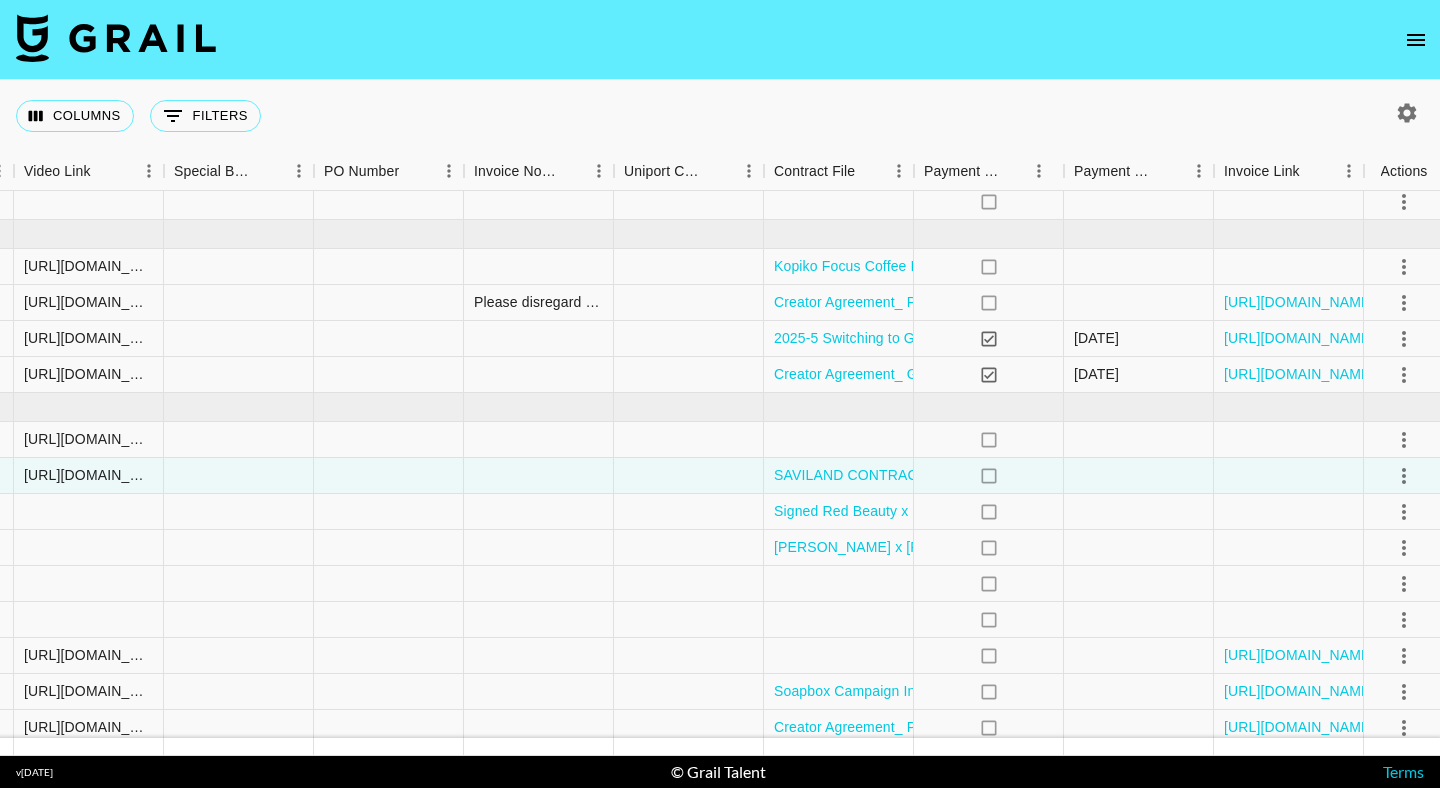 scroll, scrollTop: 40, scrollLeft: 1780, axis: both 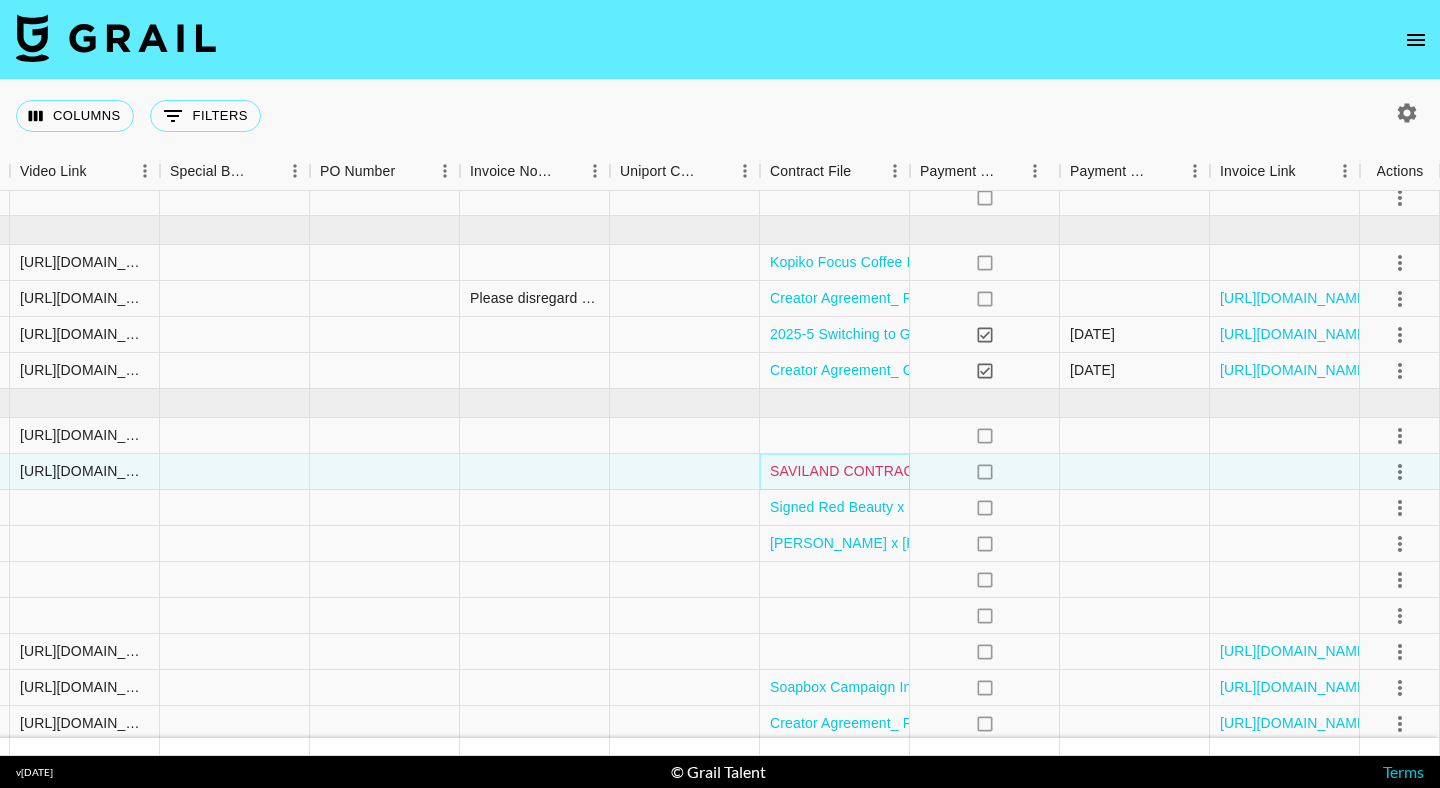 click on "SAVILAND CONTRACT.pdf" at bounding box center (857, 471) 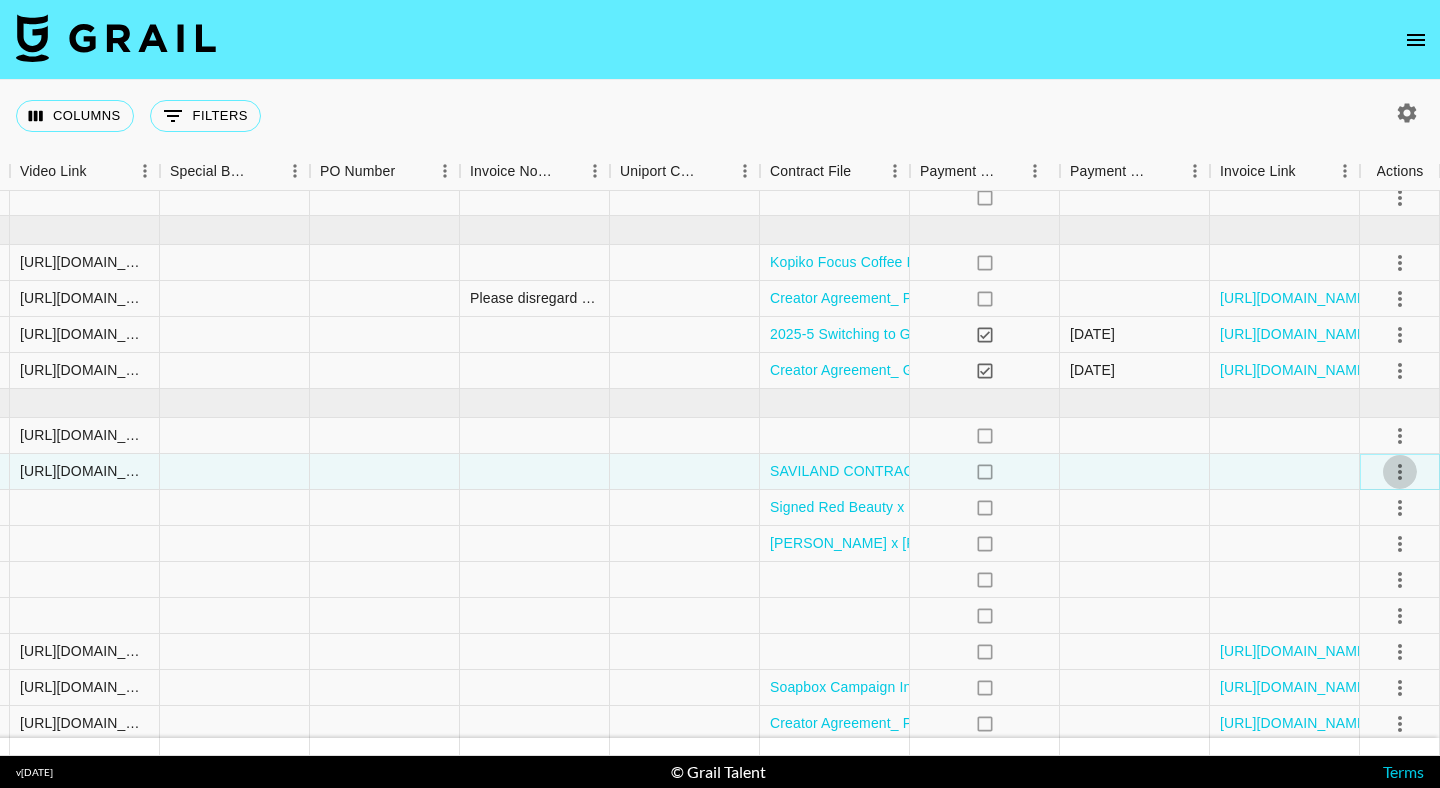 click 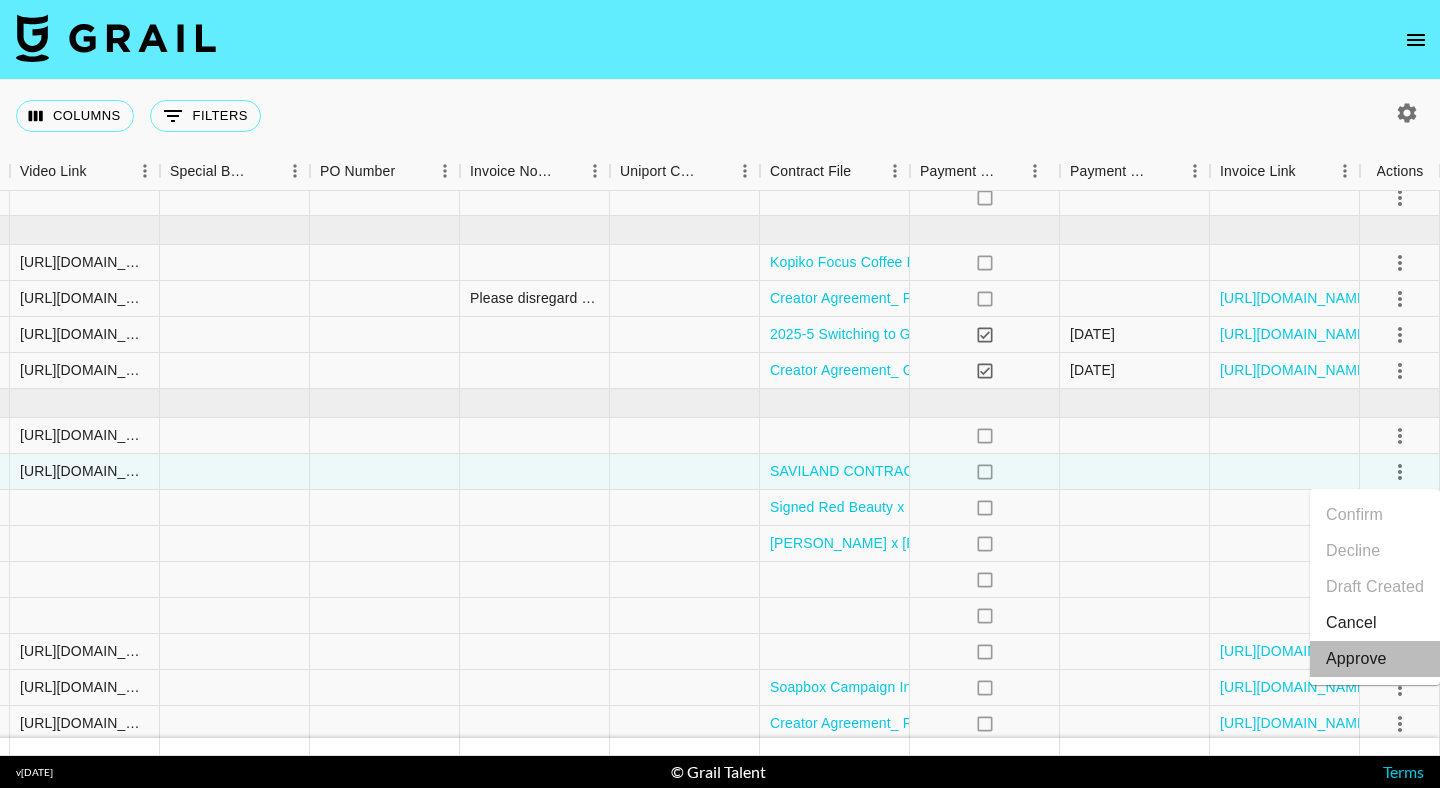 click on "Approve" at bounding box center (1356, 659) 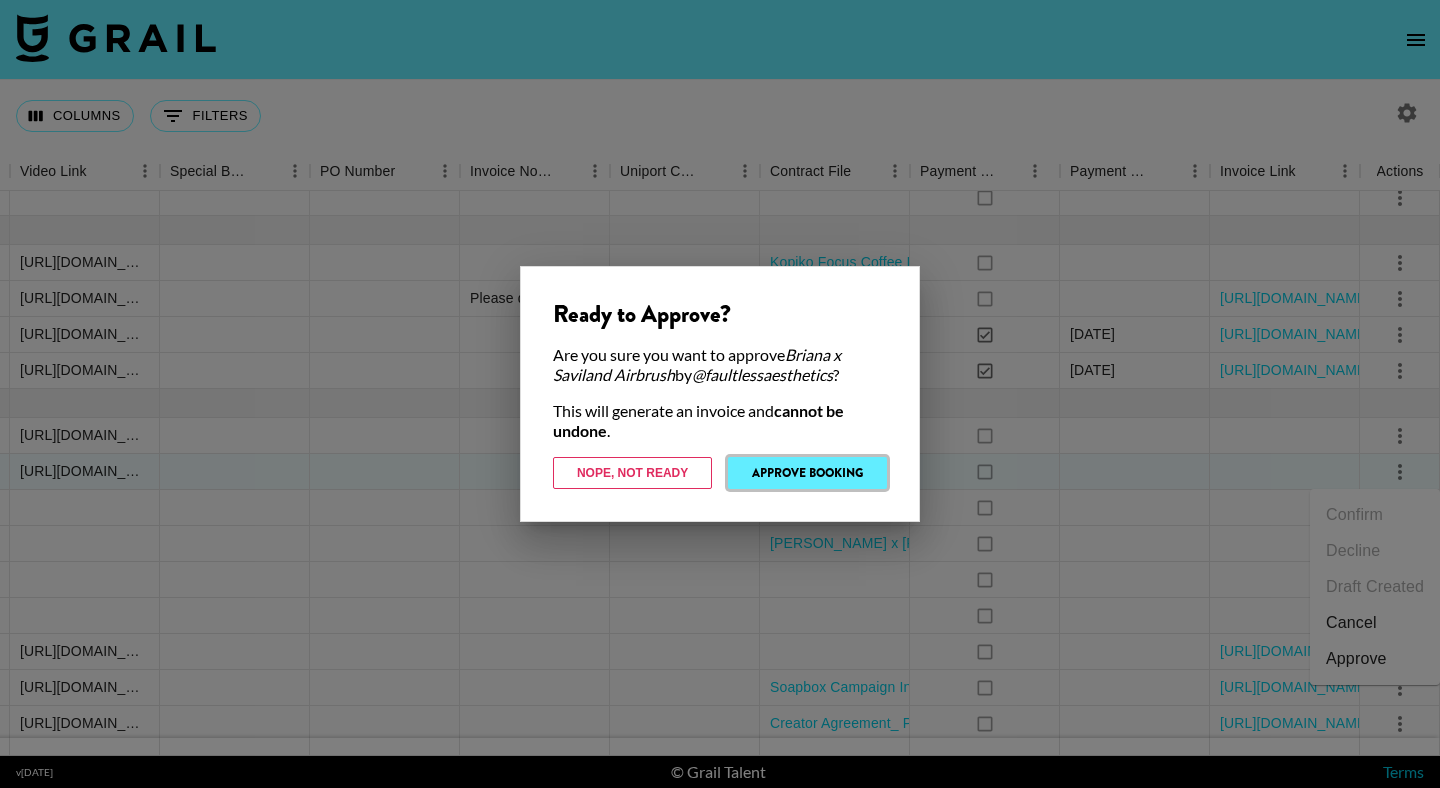 click on "Approve Booking" at bounding box center [807, 473] 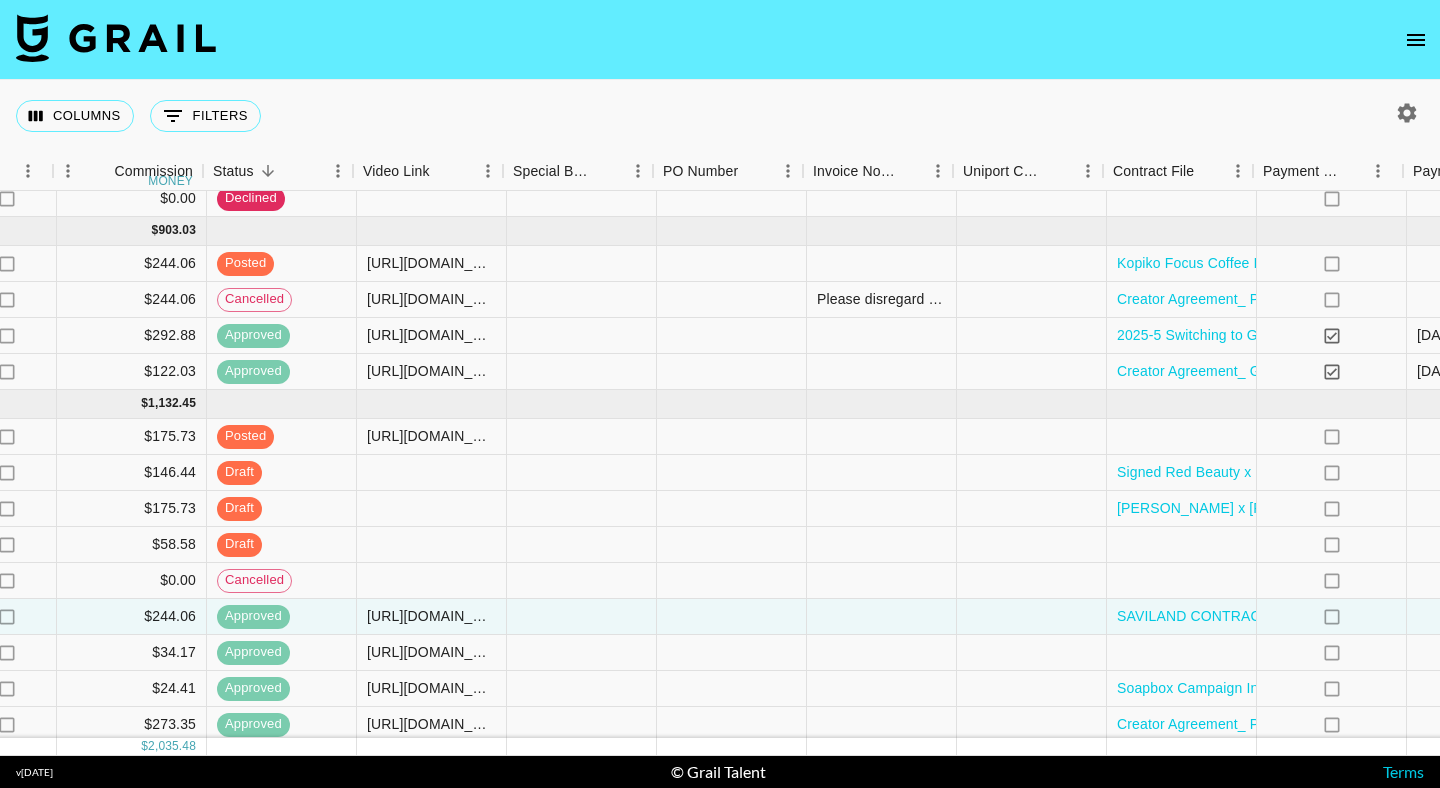 scroll, scrollTop: 39, scrollLeft: 1437, axis: both 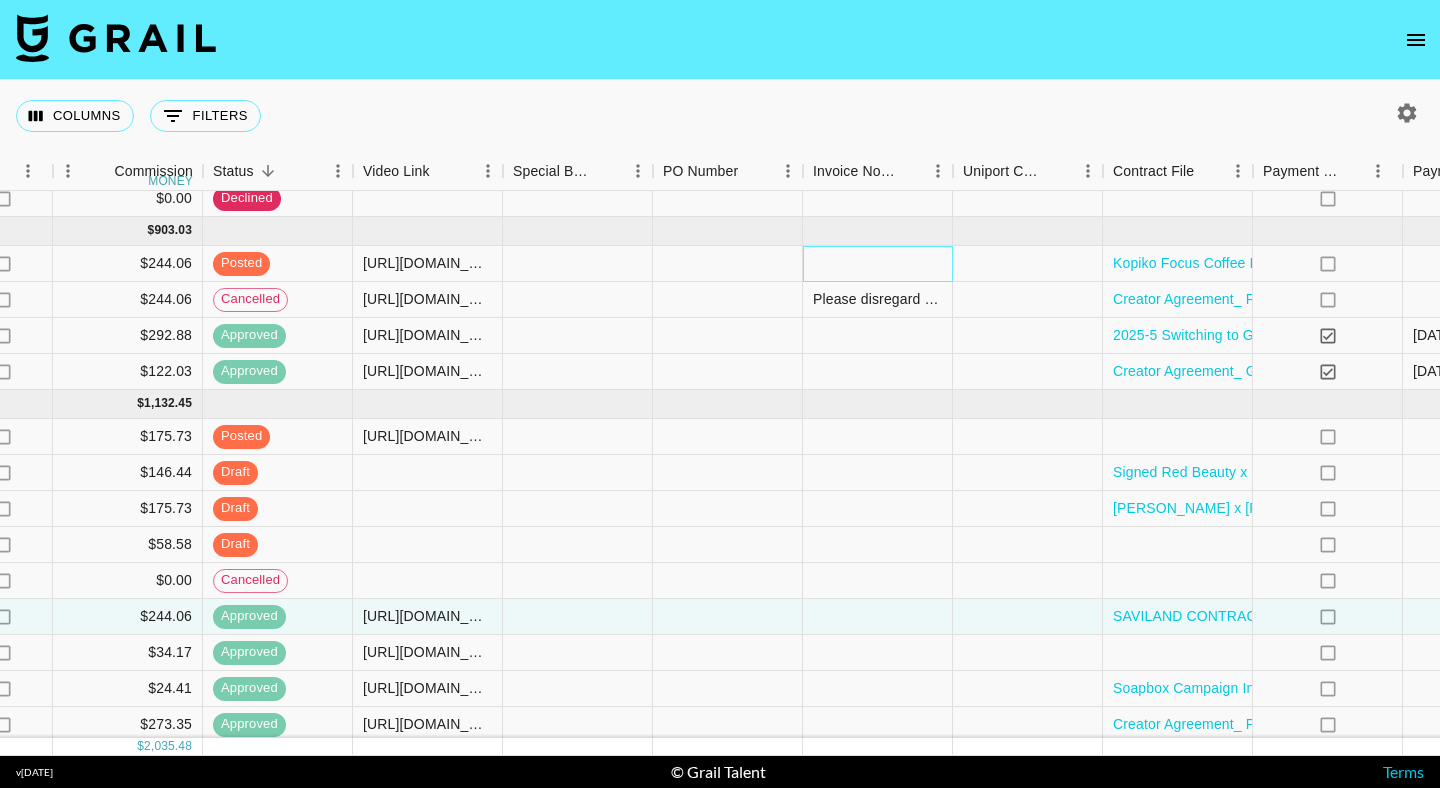 click at bounding box center (878, 264) 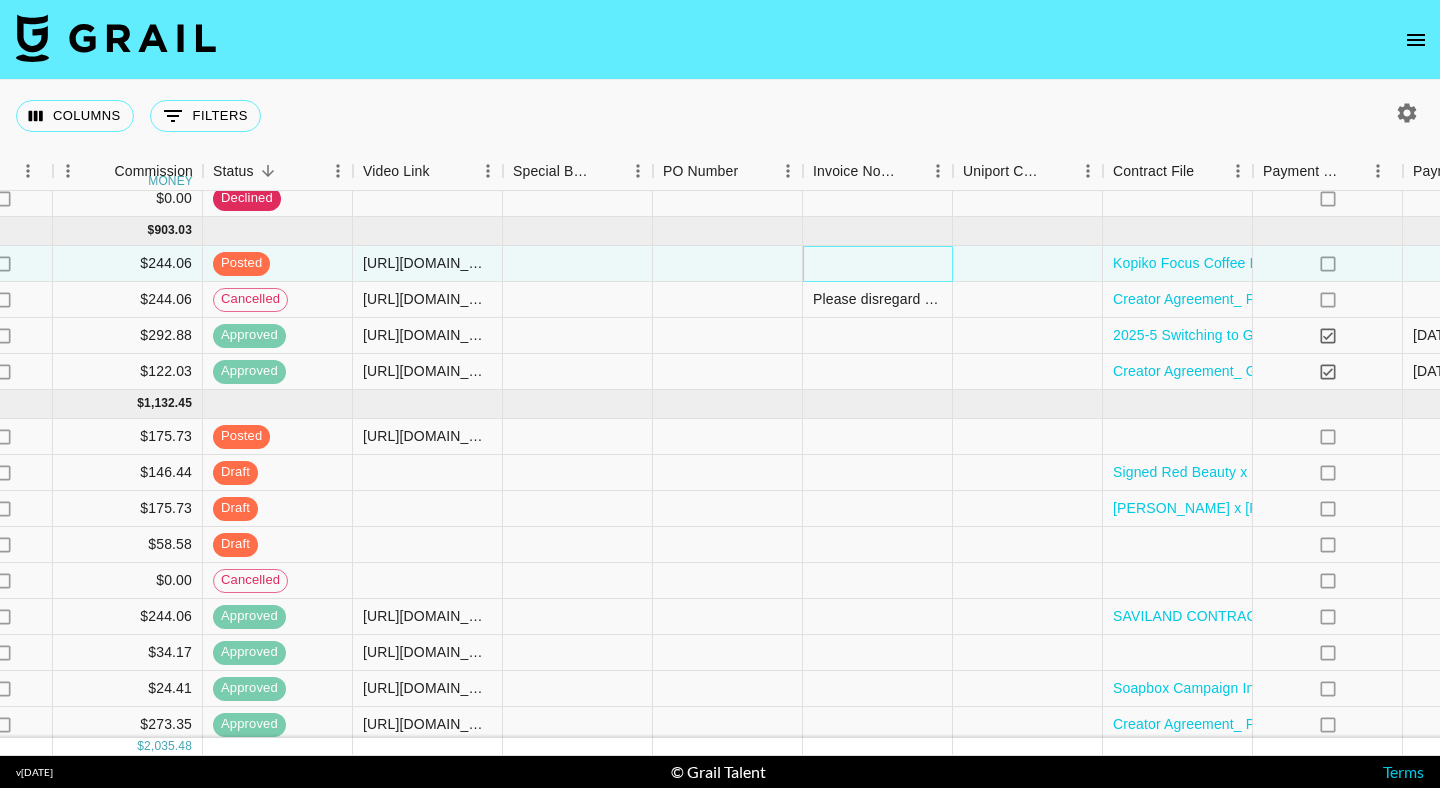 click at bounding box center (878, 264) 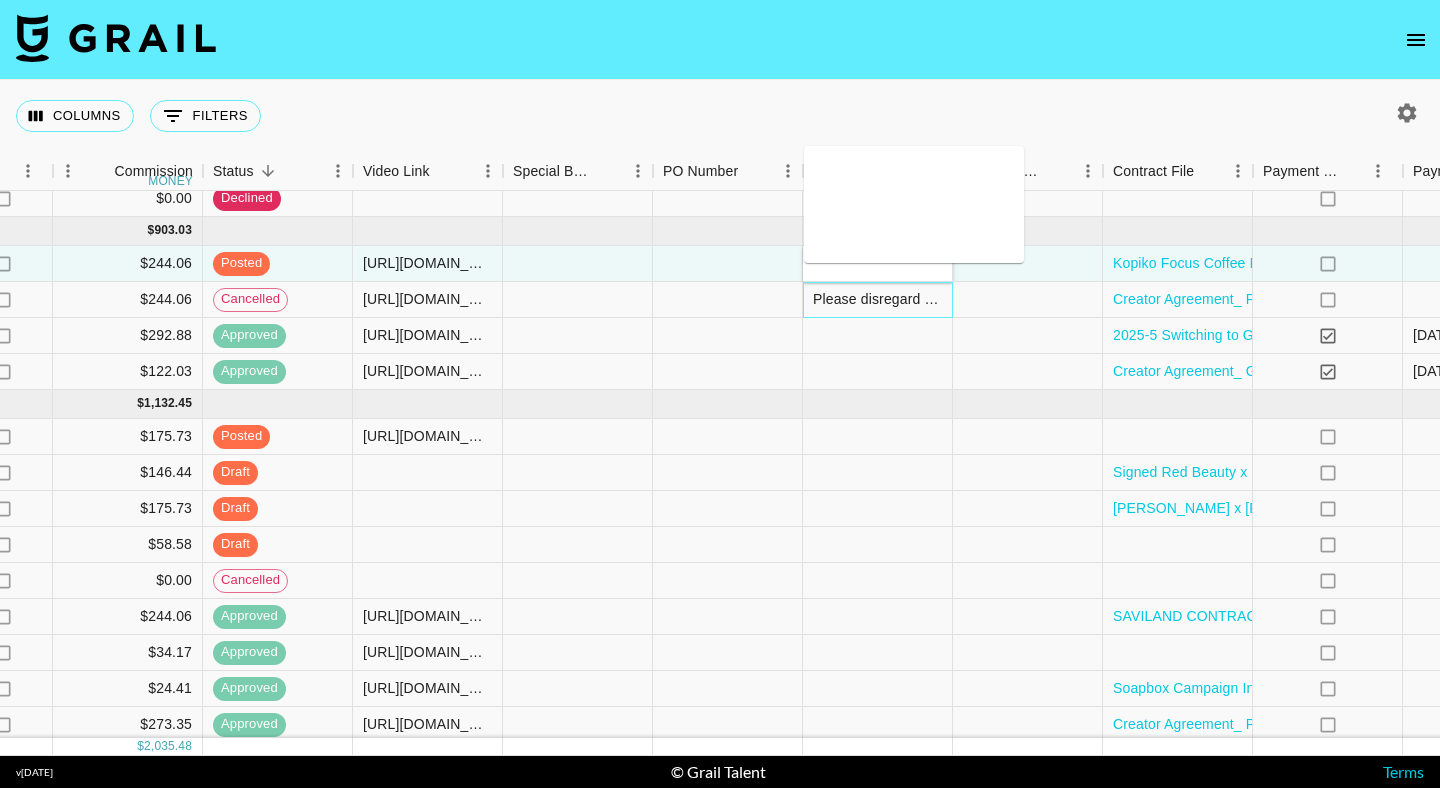 click on "Please disregard the amount was less than the agreed amount" at bounding box center (878, 300) 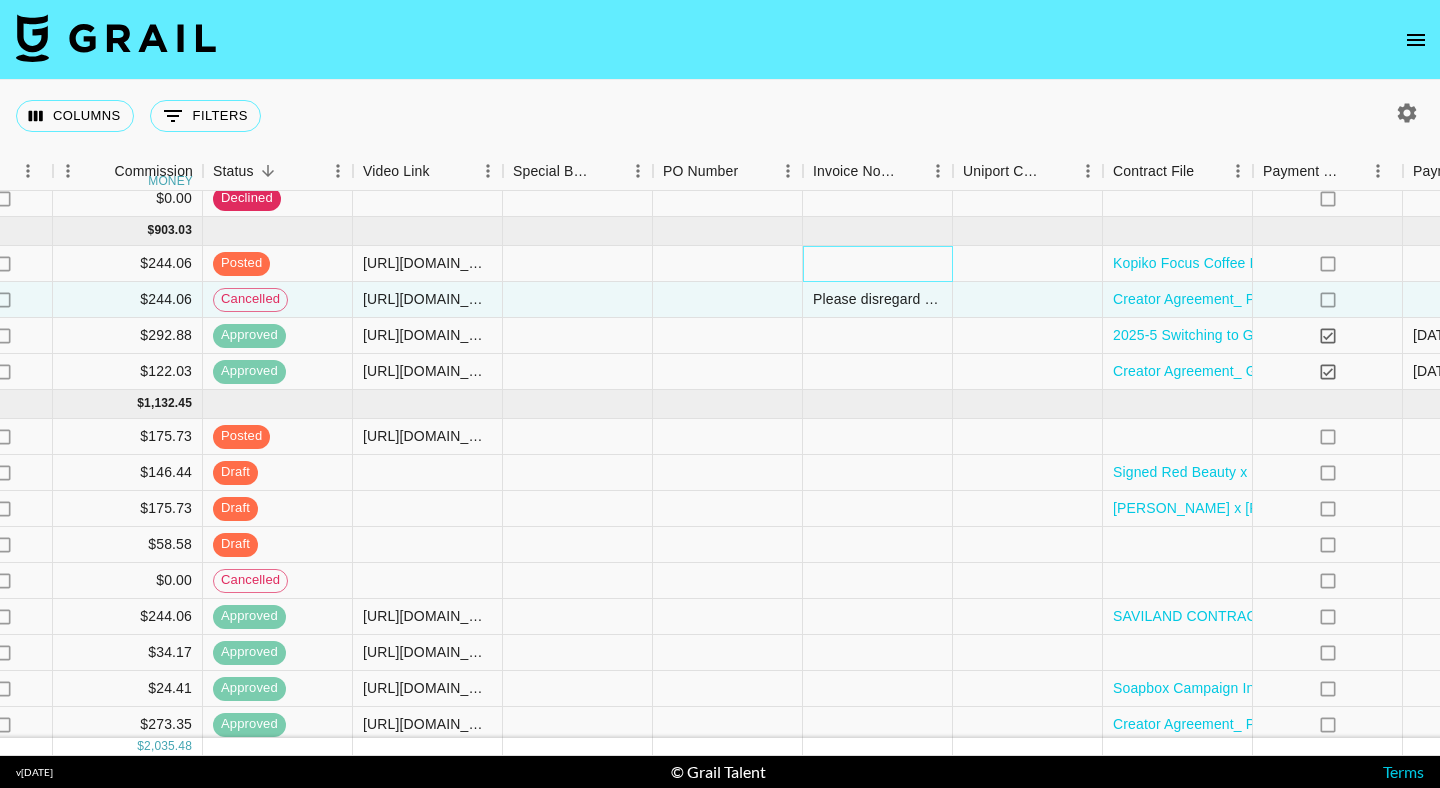 click at bounding box center (878, 264) 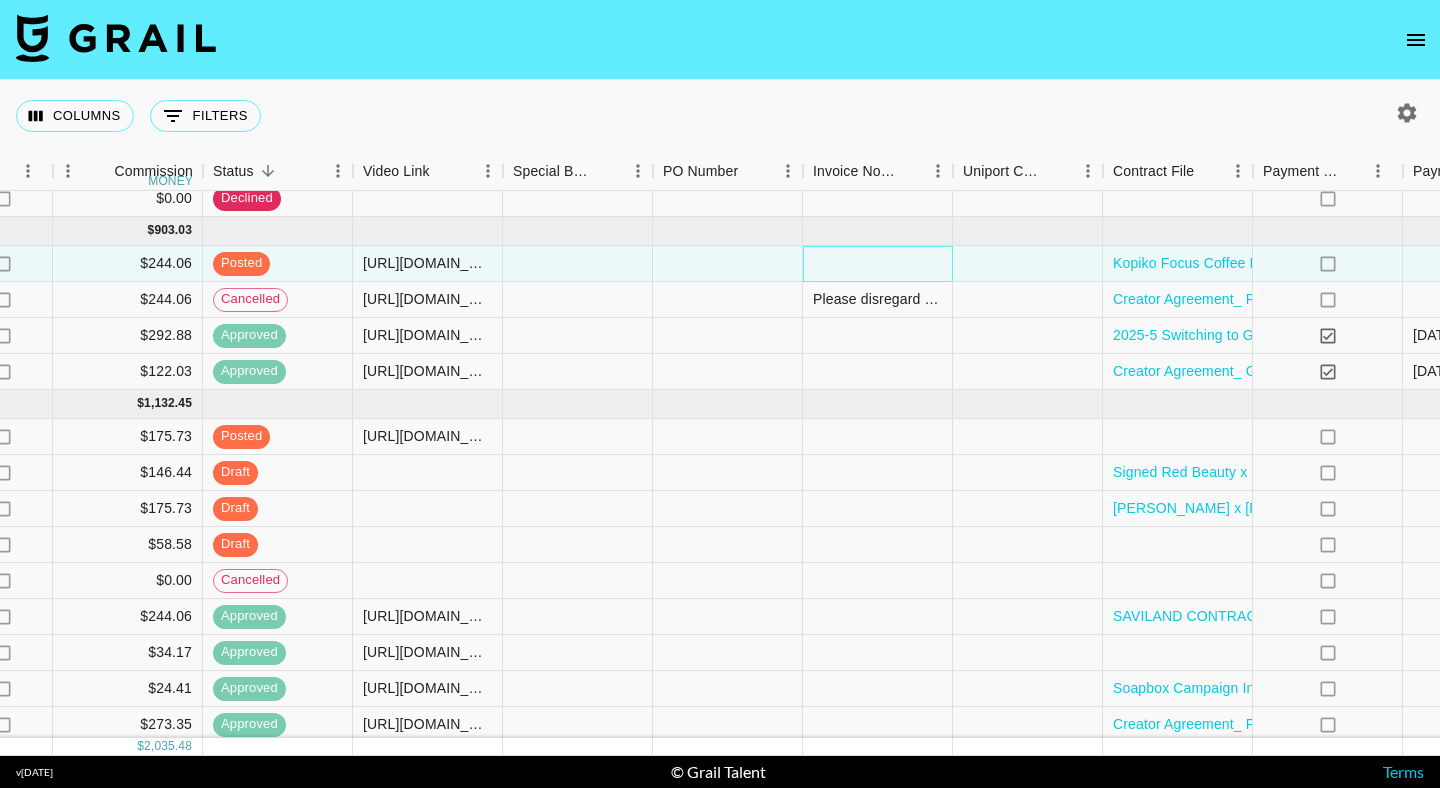 click at bounding box center [878, 264] 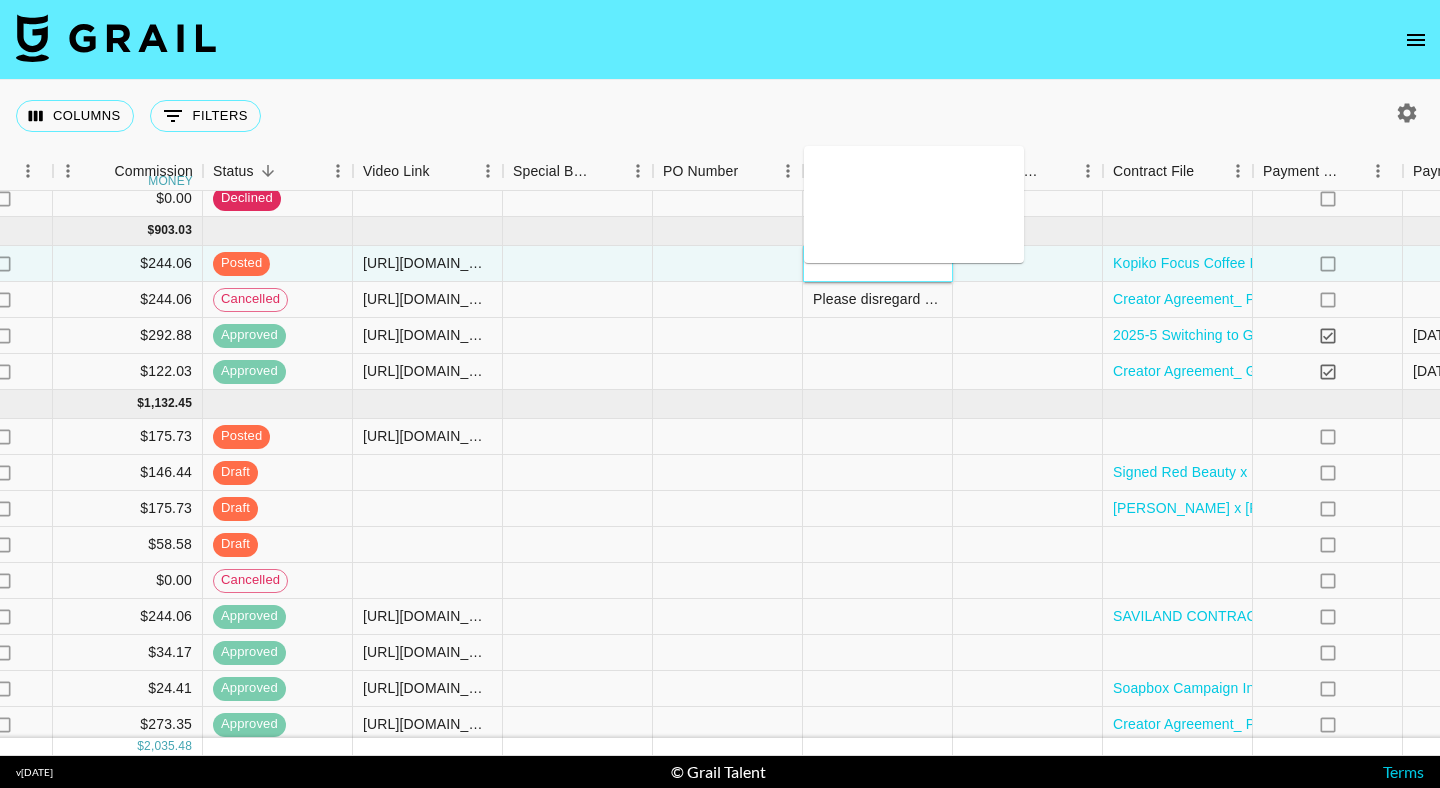 click at bounding box center [878, 264] 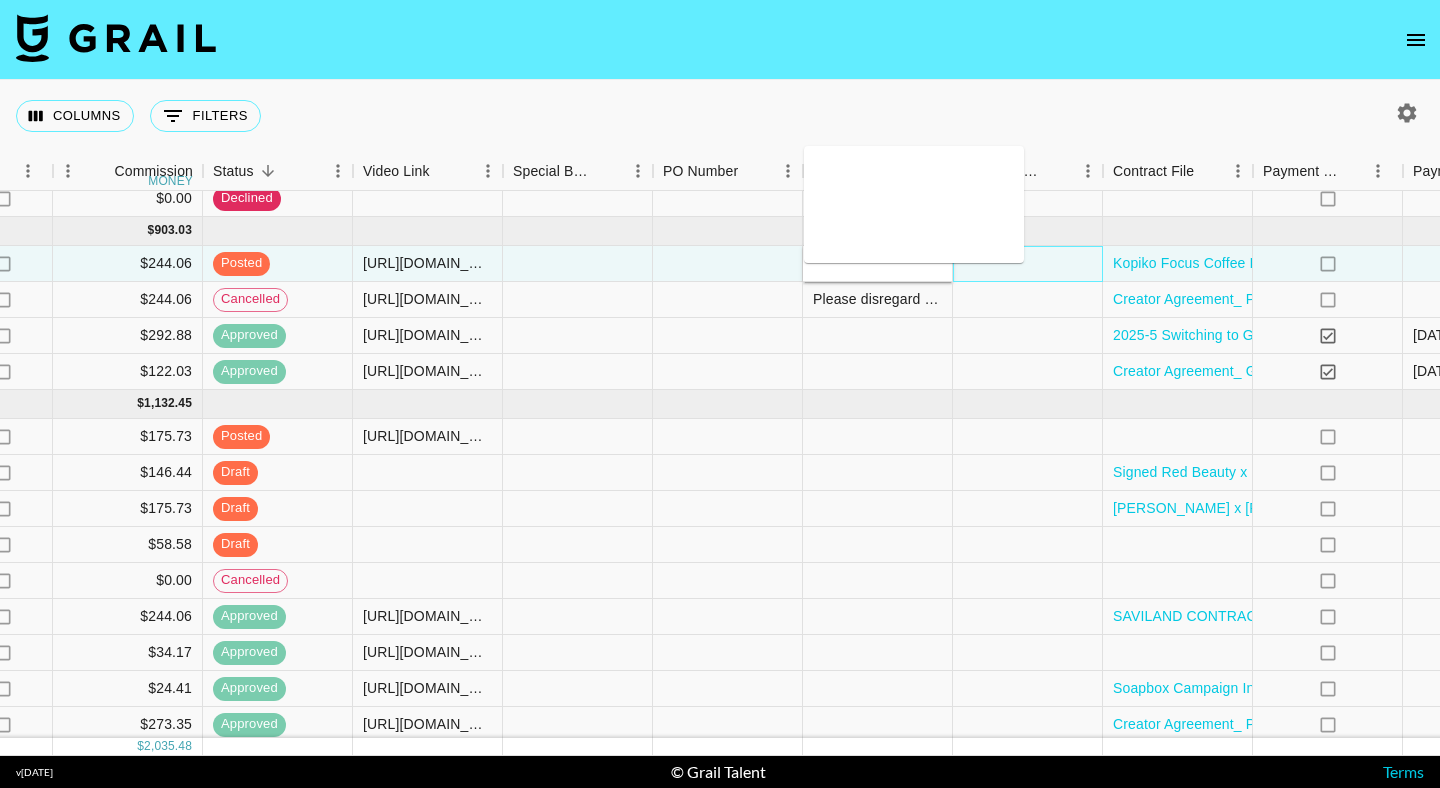 click at bounding box center (1028, 264) 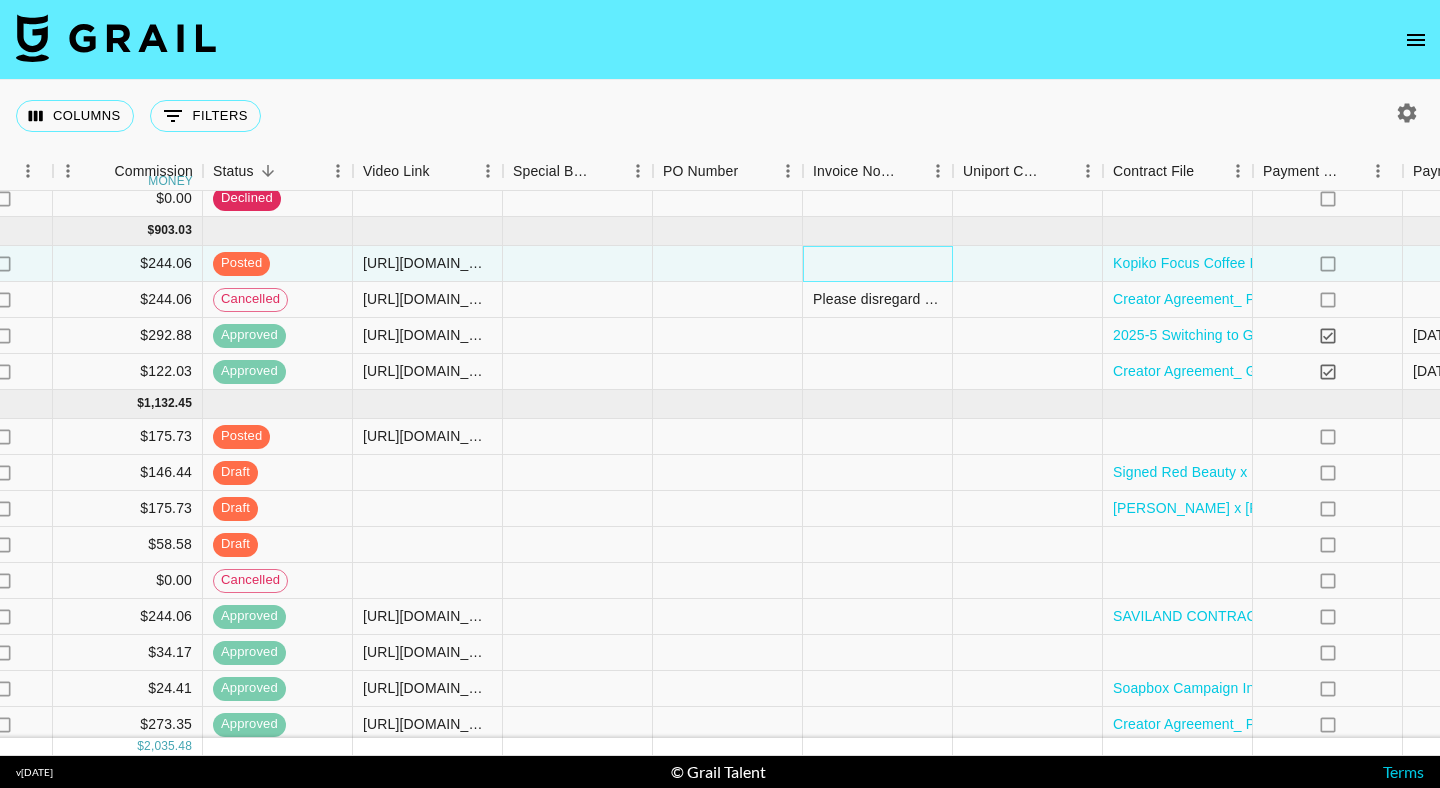 click at bounding box center [878, 264] 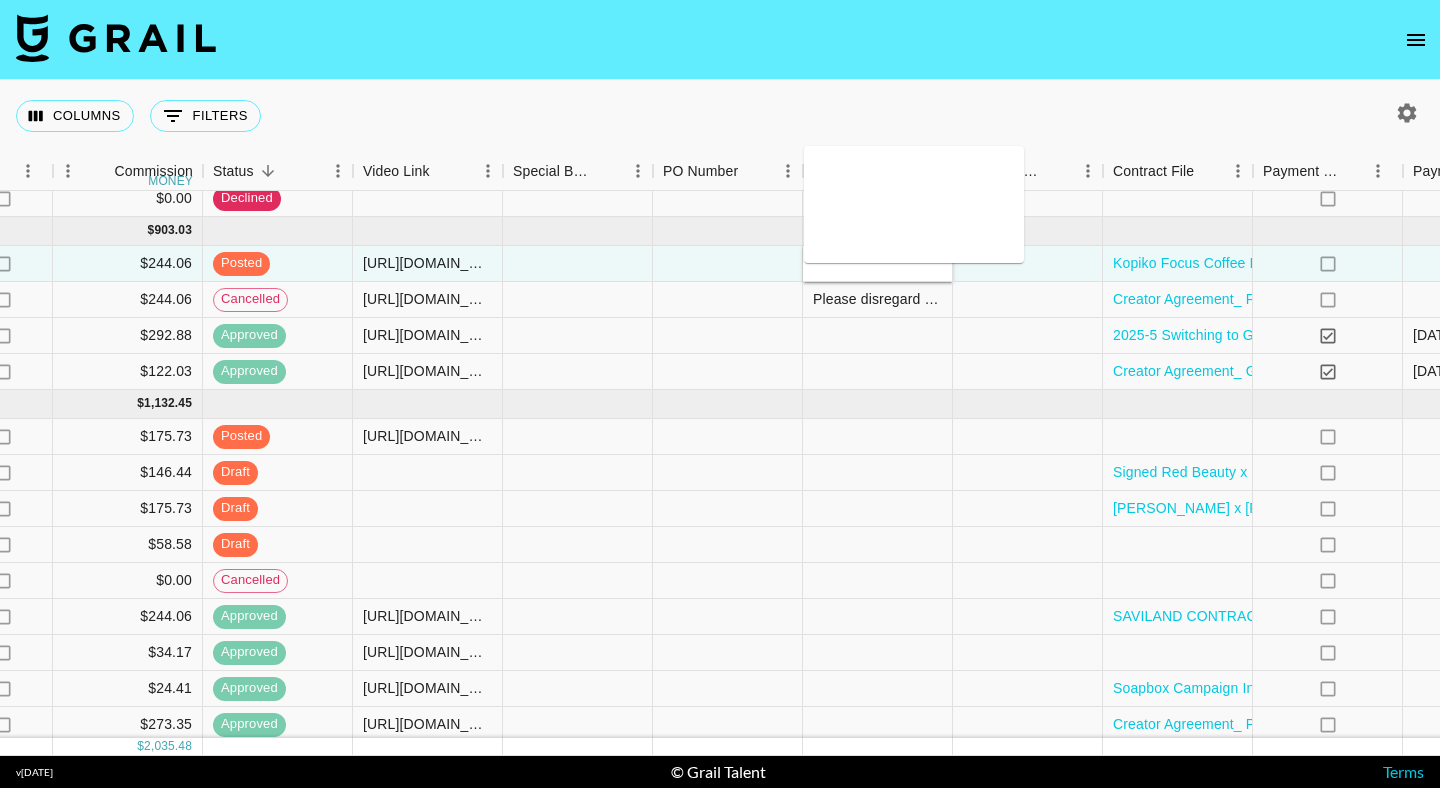 click at bounding box center (914, 204) 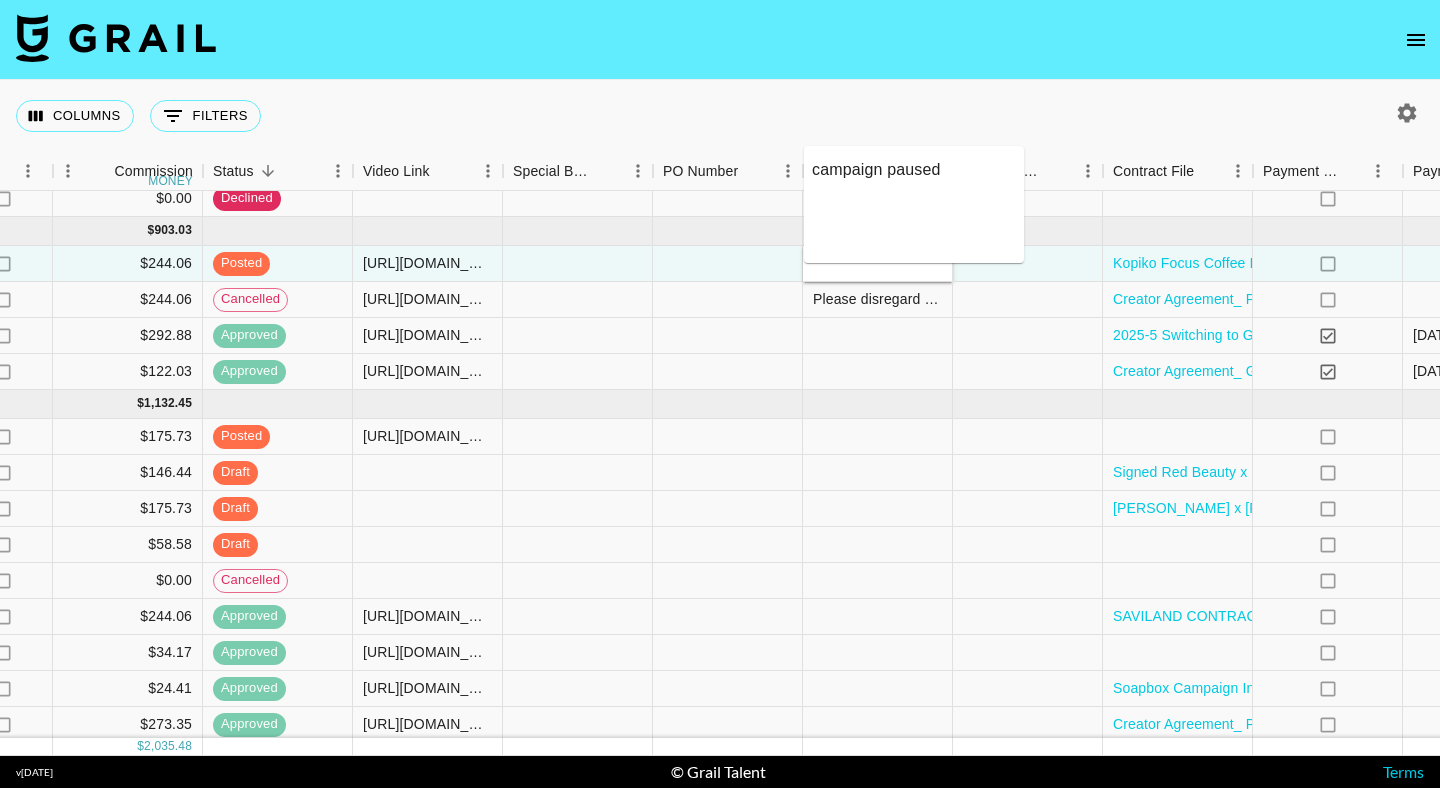 type on "campaign paused" 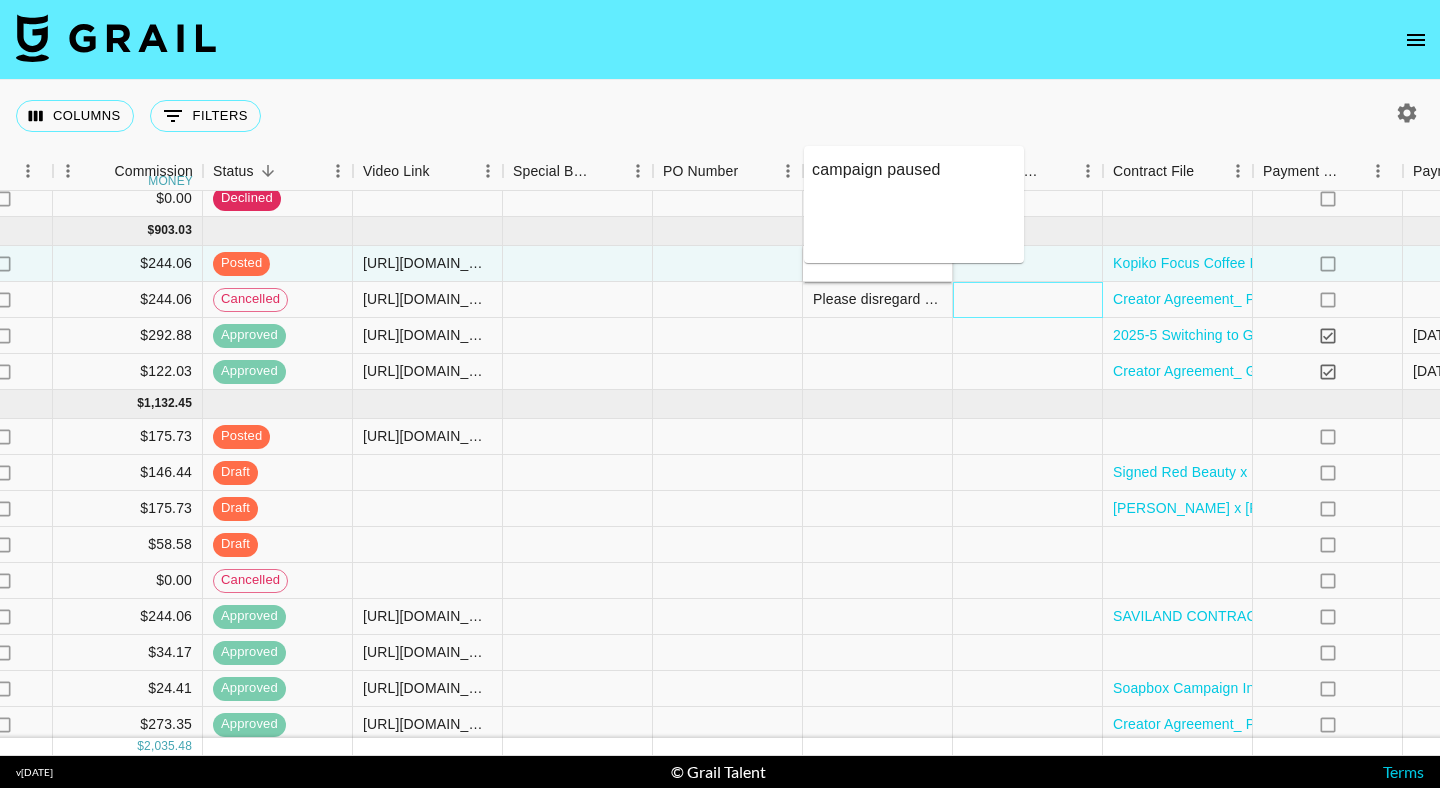 click at bounding box center [1028, 300] 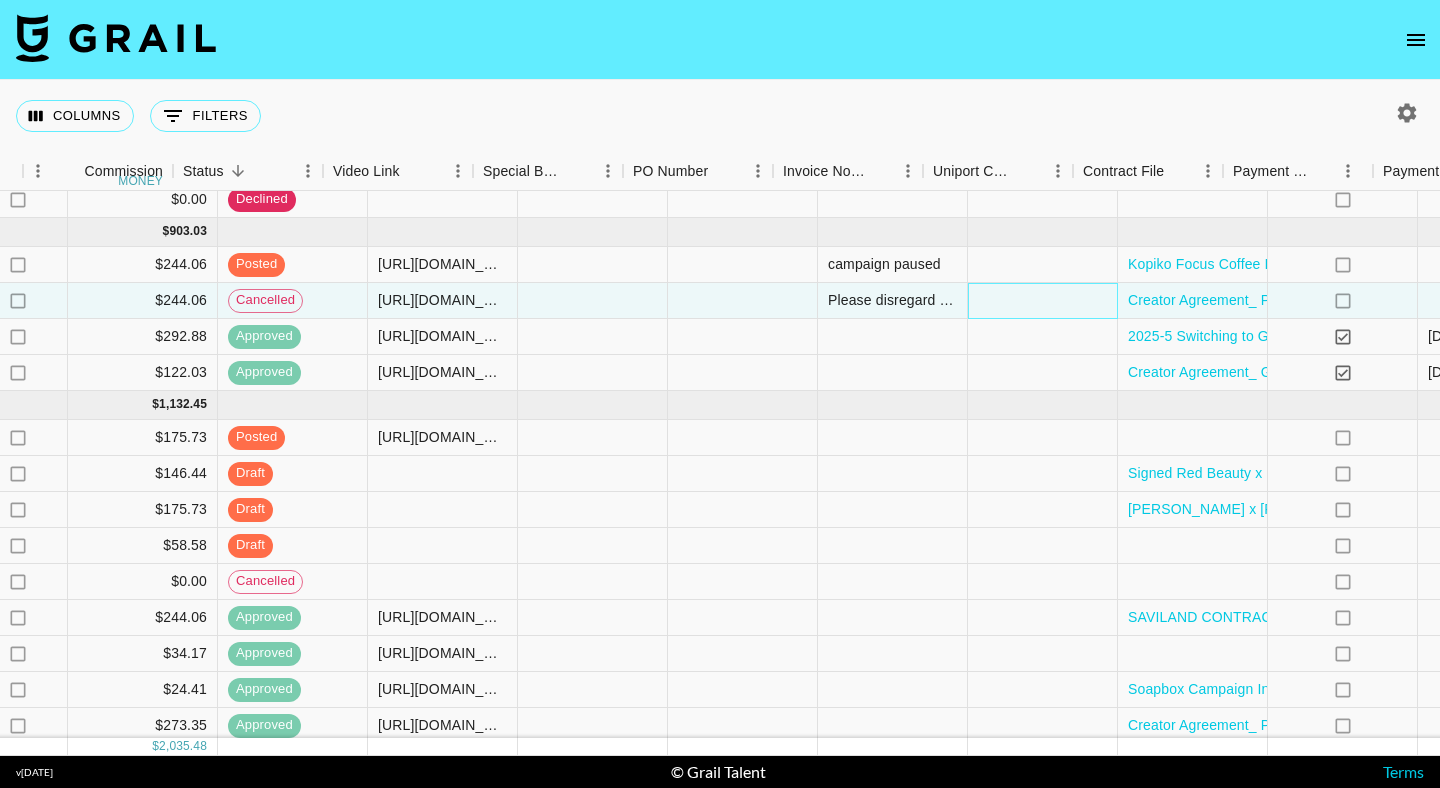 scroll, scrollTop: 38, scrollLeft: 1780, axis: both 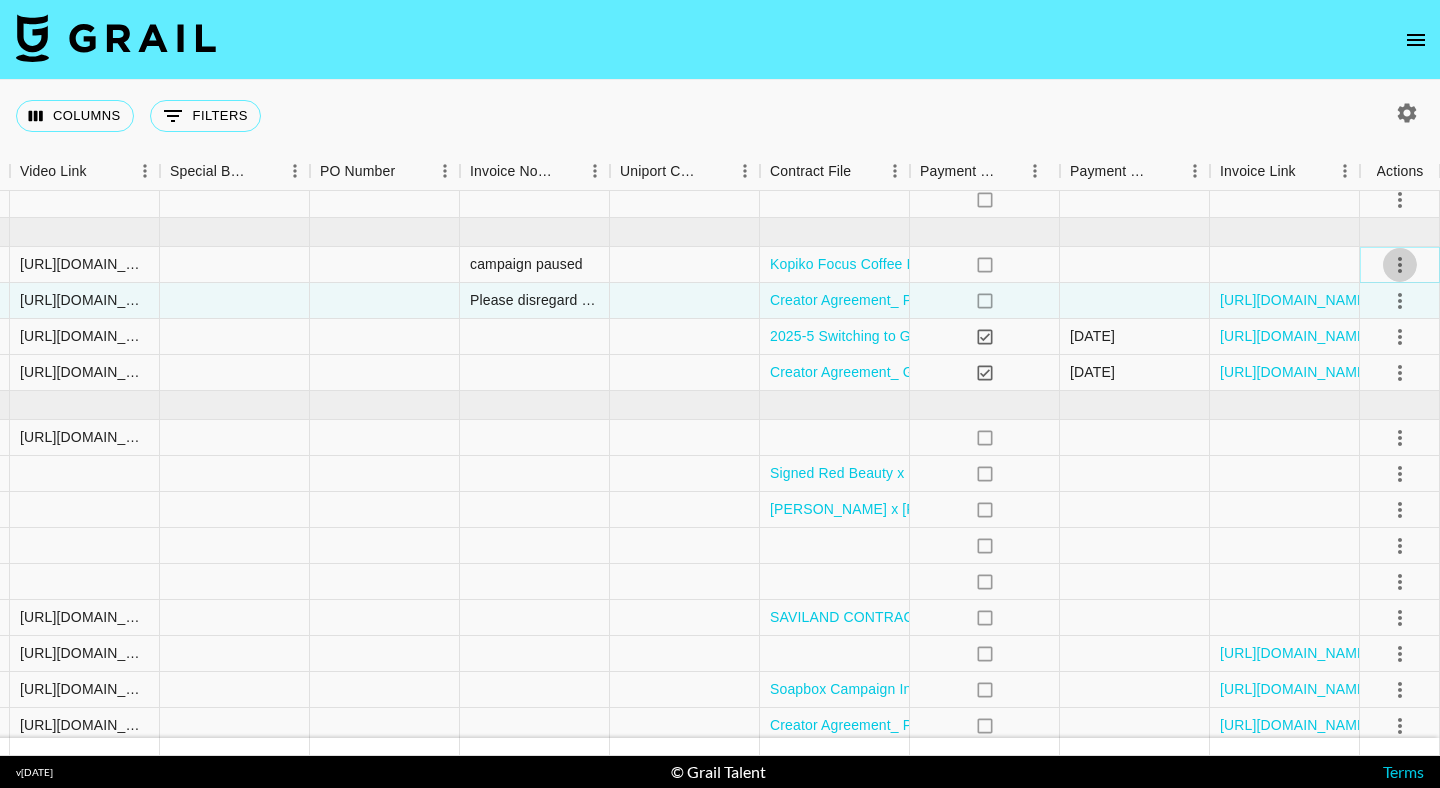 click 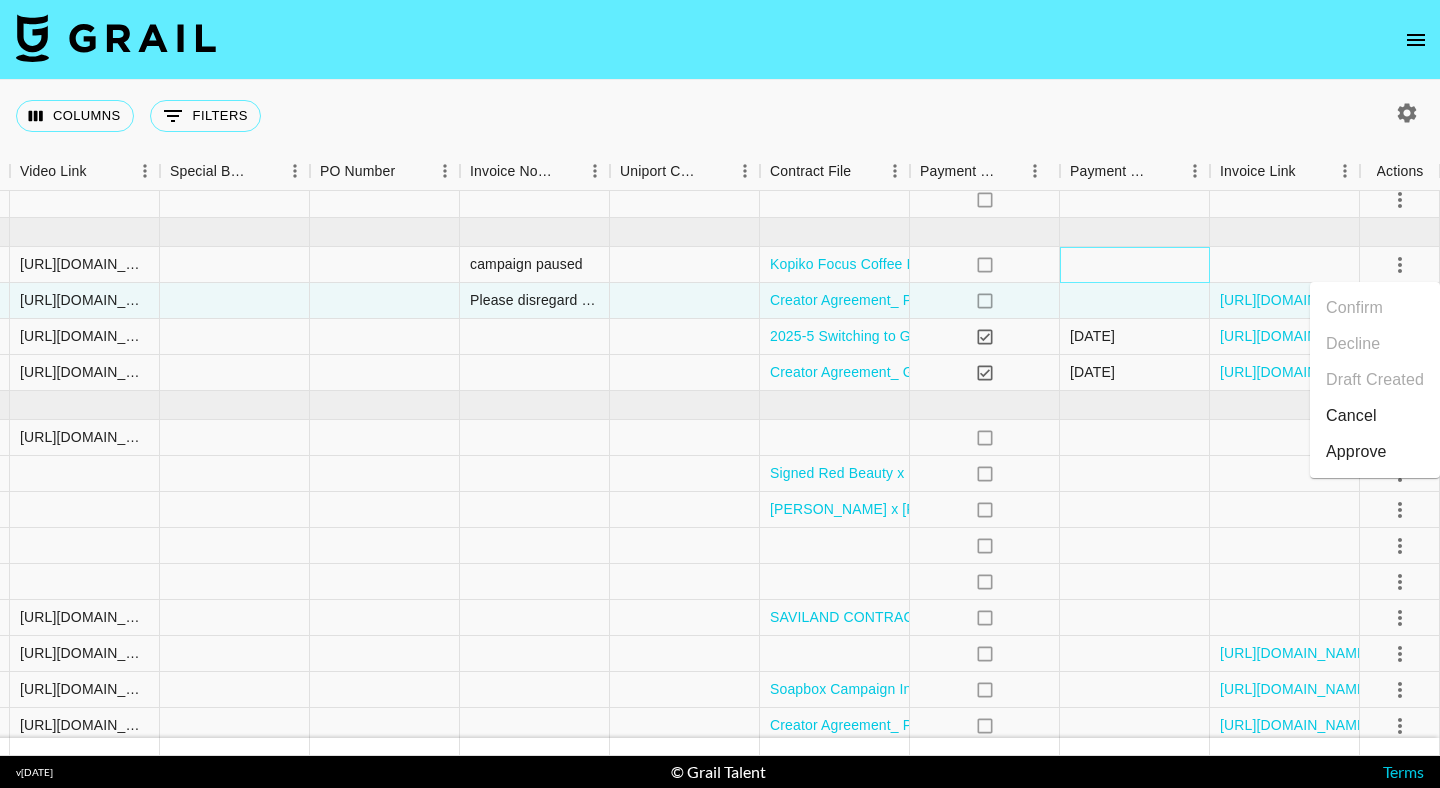 click at bounding box center (1135, 265) 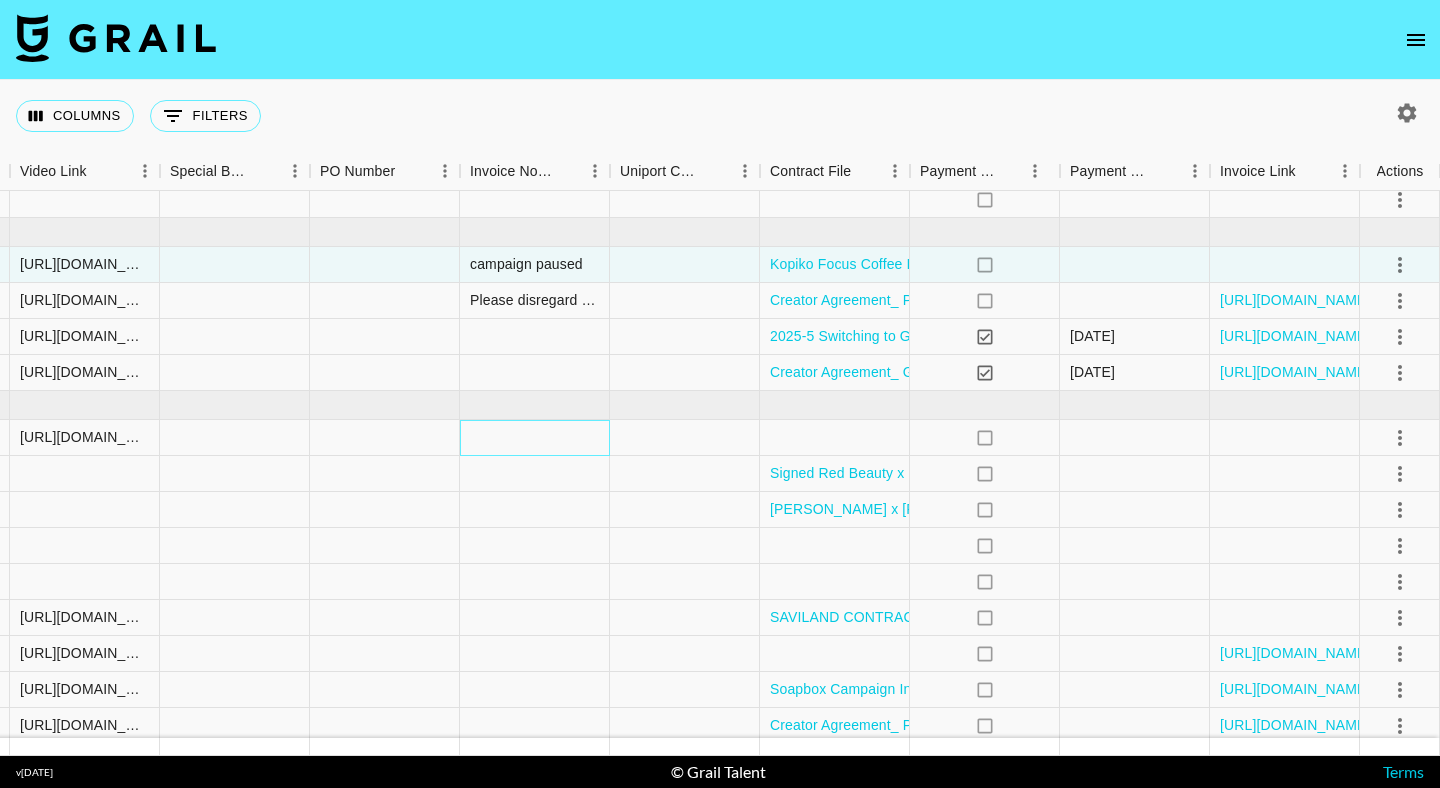 click at bounding box center (535, 438) 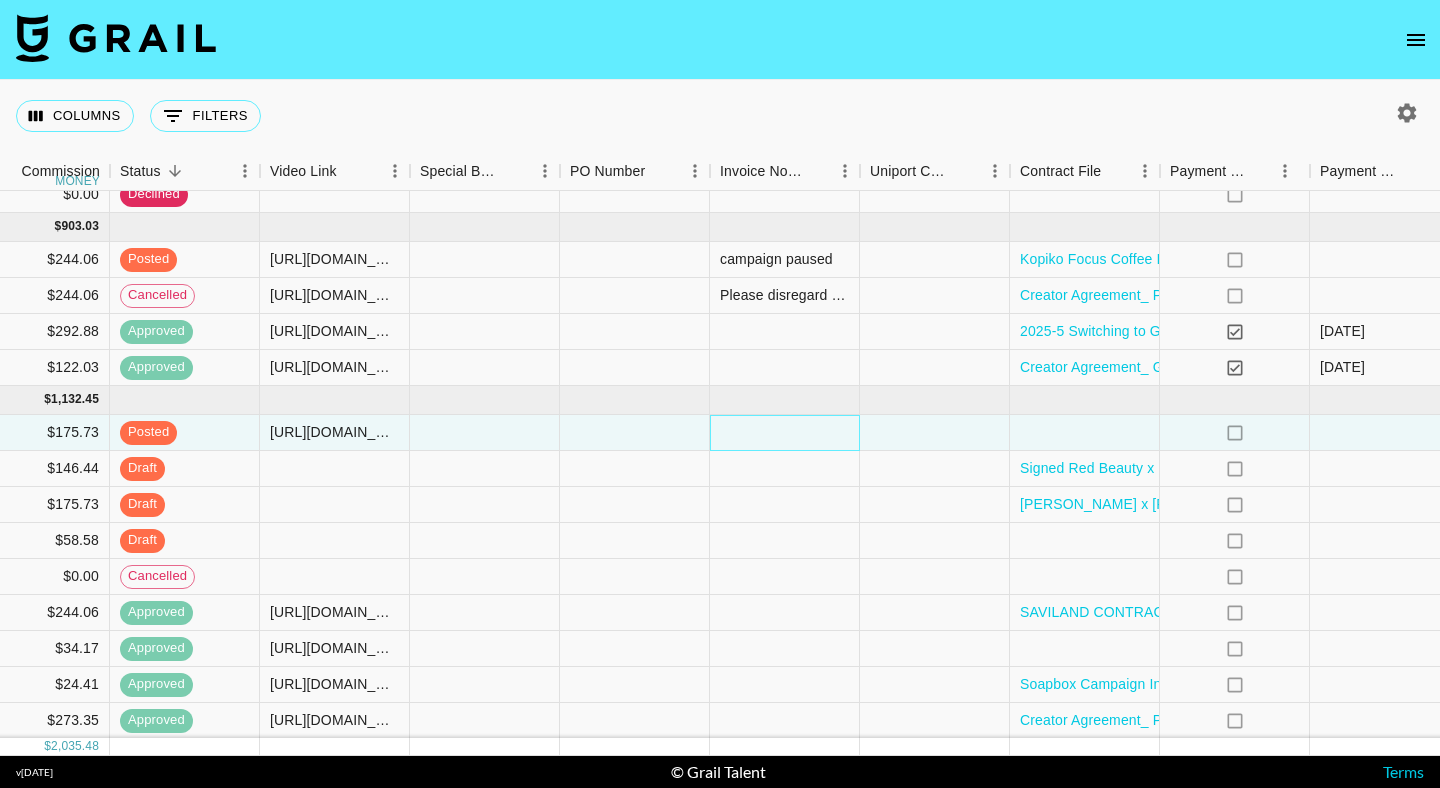 scroll, scrollTop: 43, scrollLeft: 1570, axis: both 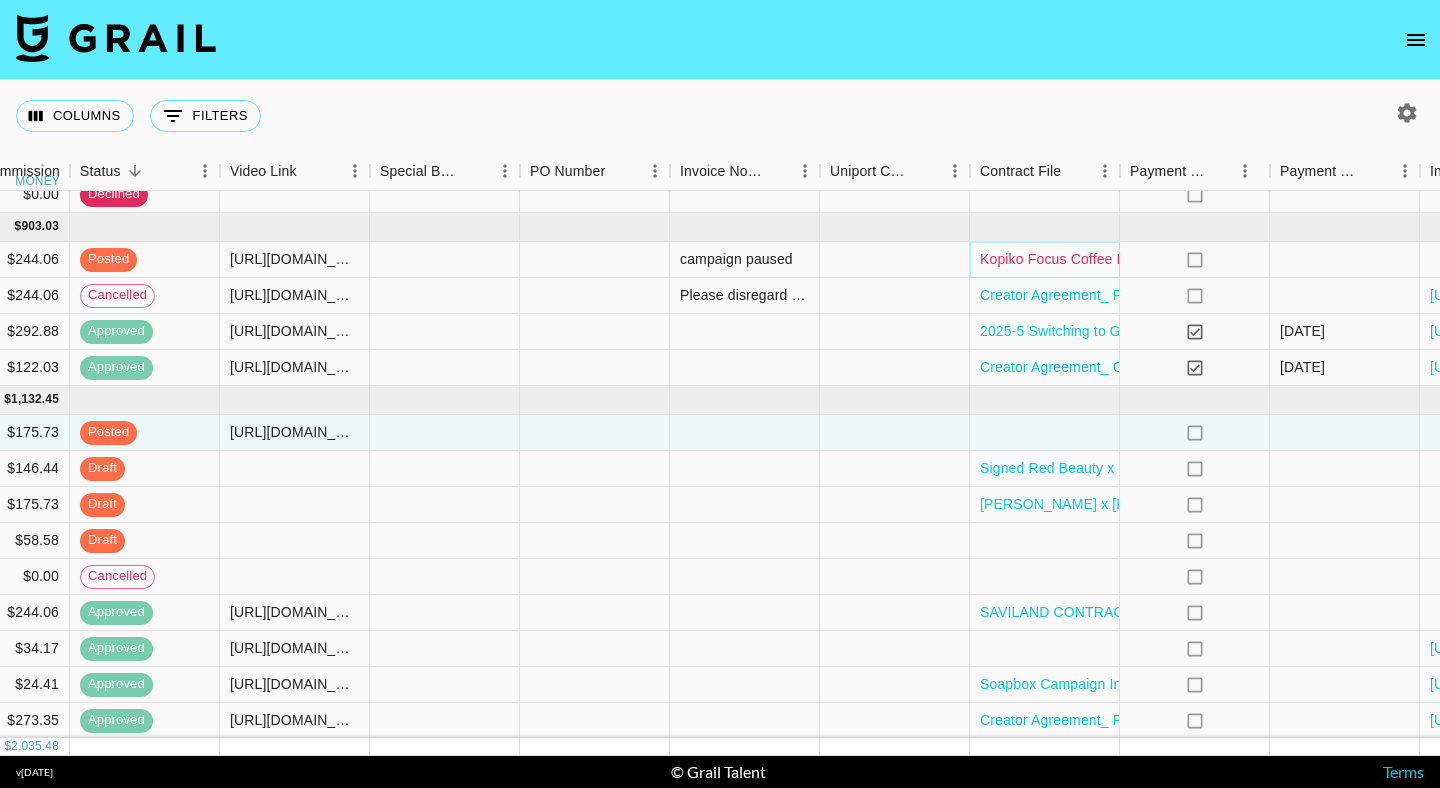click on "Kopiko Focus Coffee Influencer Brief_Drive Sales to Amazon_June 18 2025_Briana.pdf" at bounding box center (1257, 259) 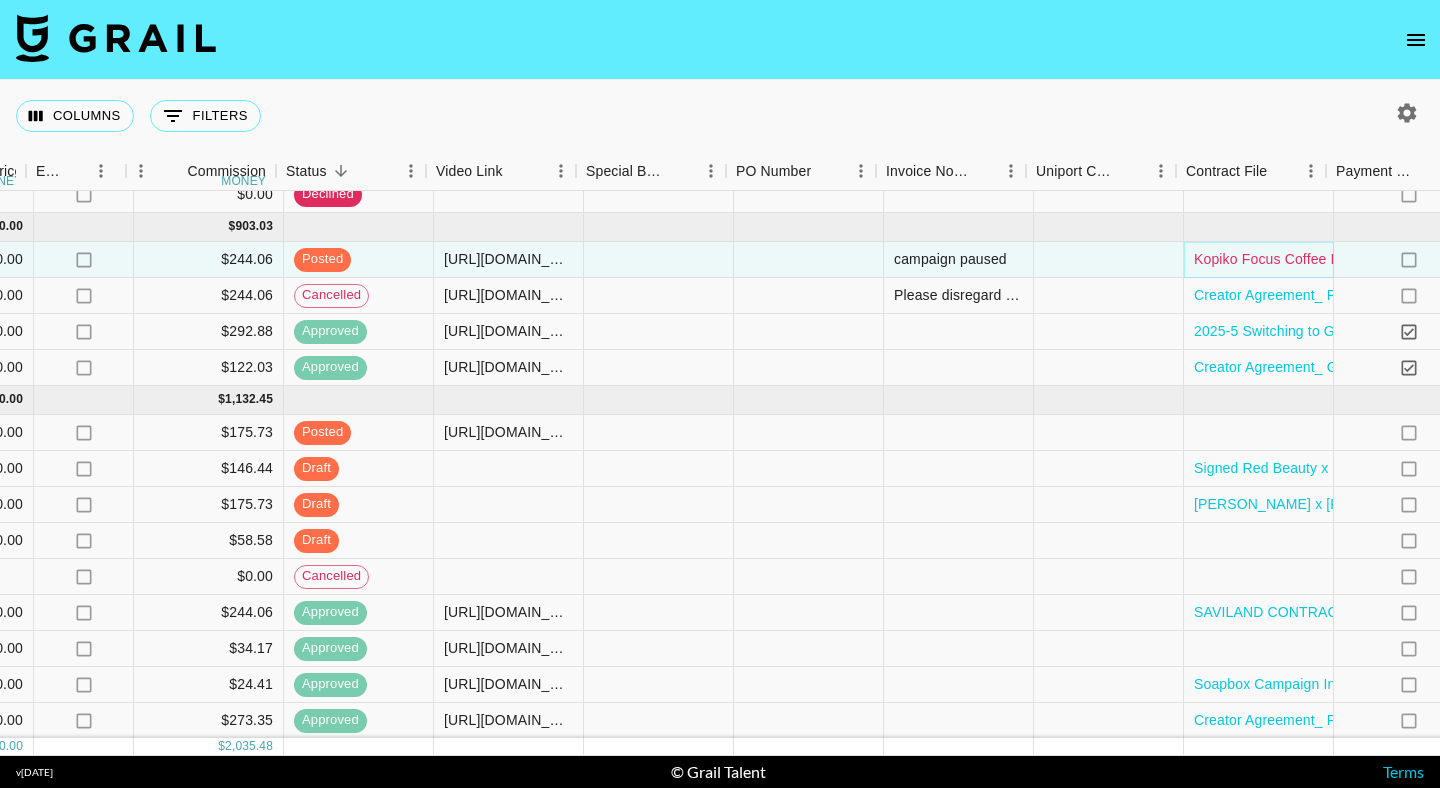 scroll, scrollTop: 43, scrollLeft: 1352, axis: both 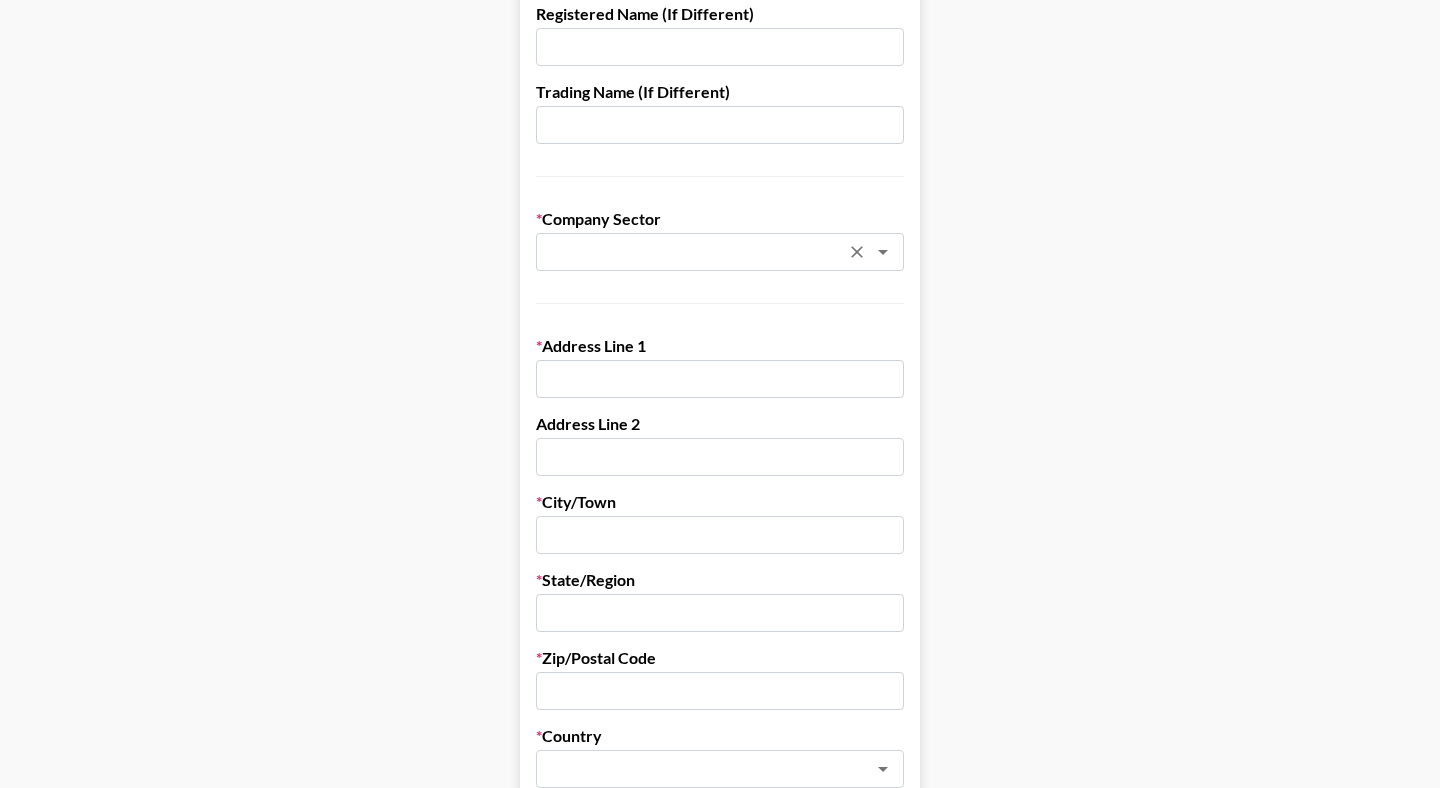 click at bounding box center [693, 252] 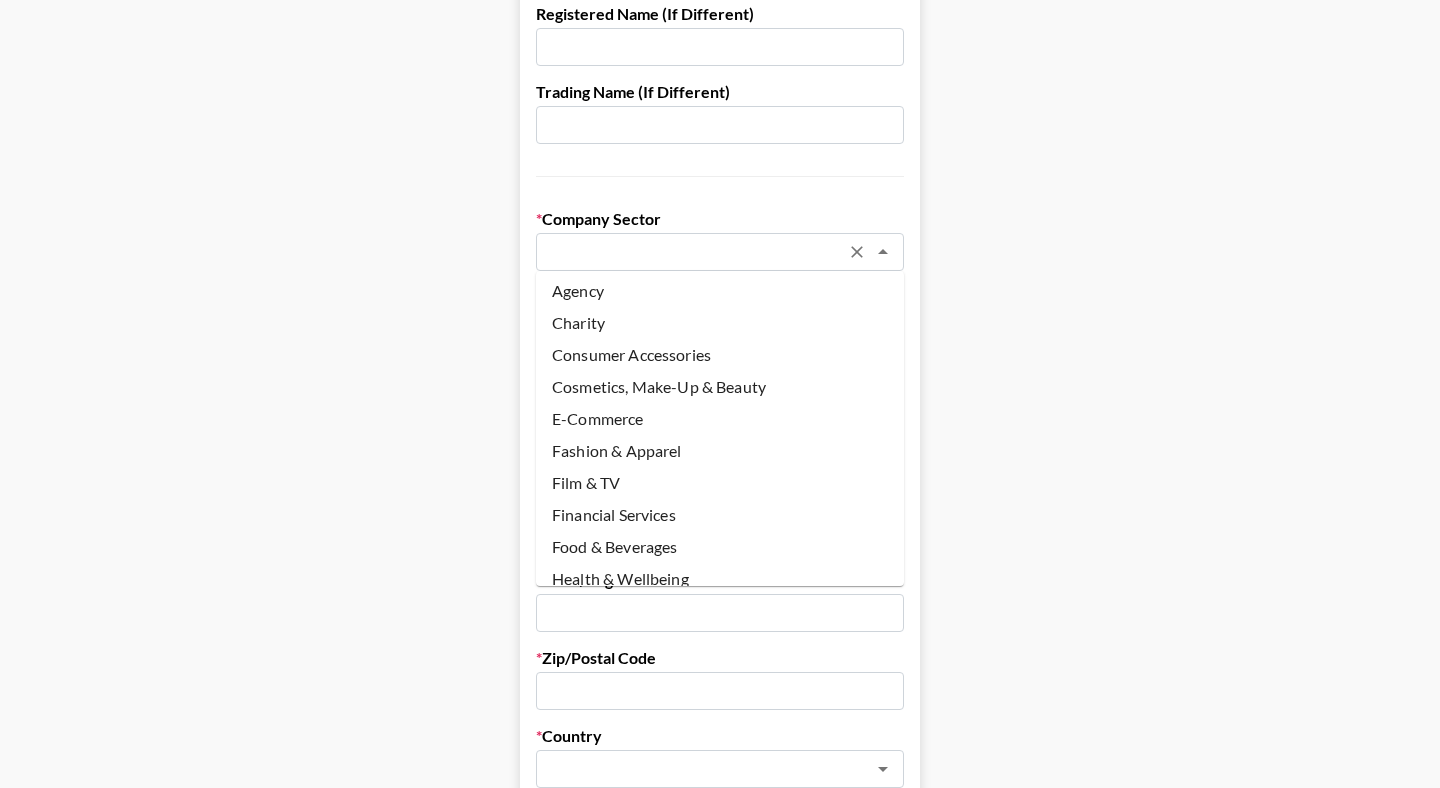 scroll, scrollTop: 0, scrollLeft: 0, axis: both 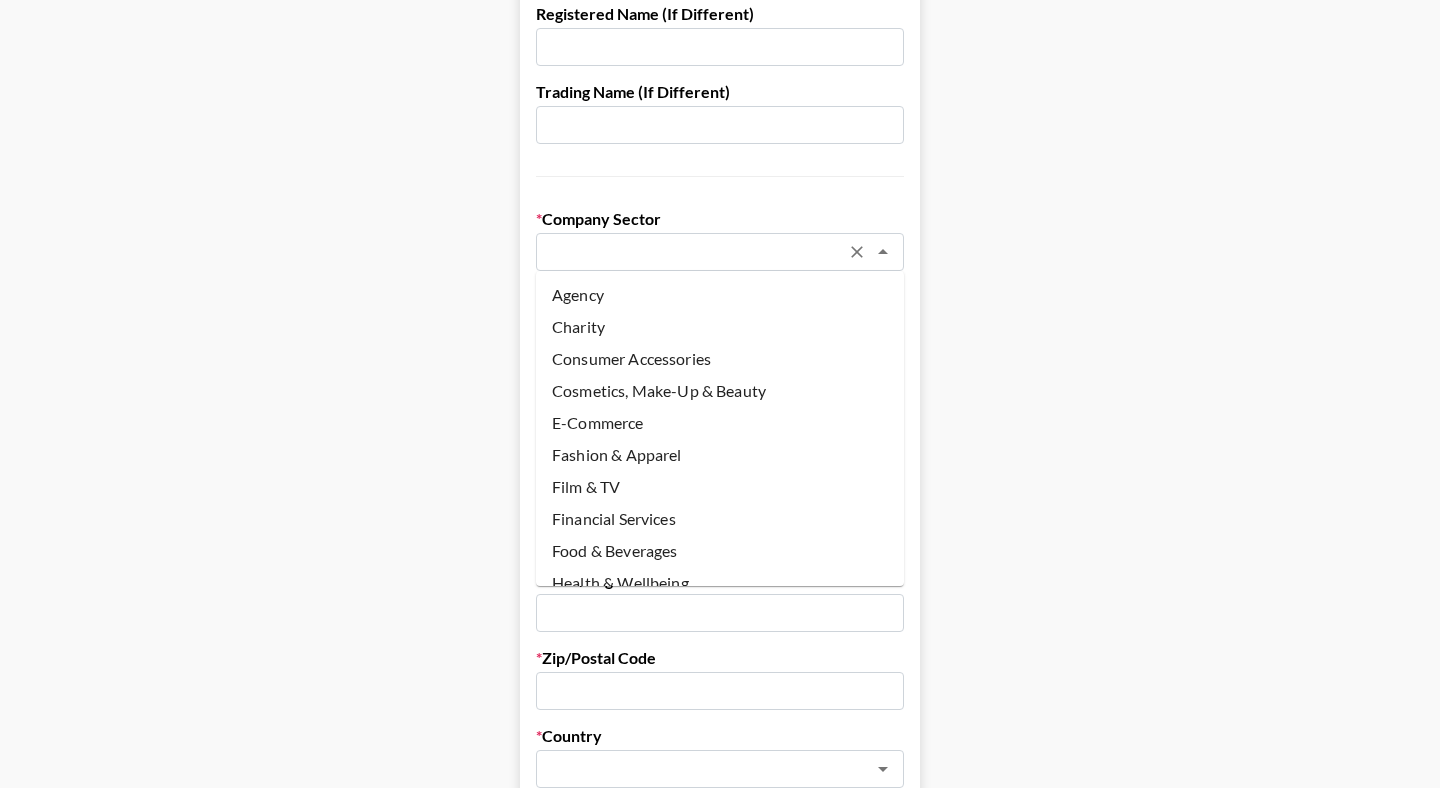 click on "Cosmetics, Make-Up & Beauty" at bounding box center (720, 391) 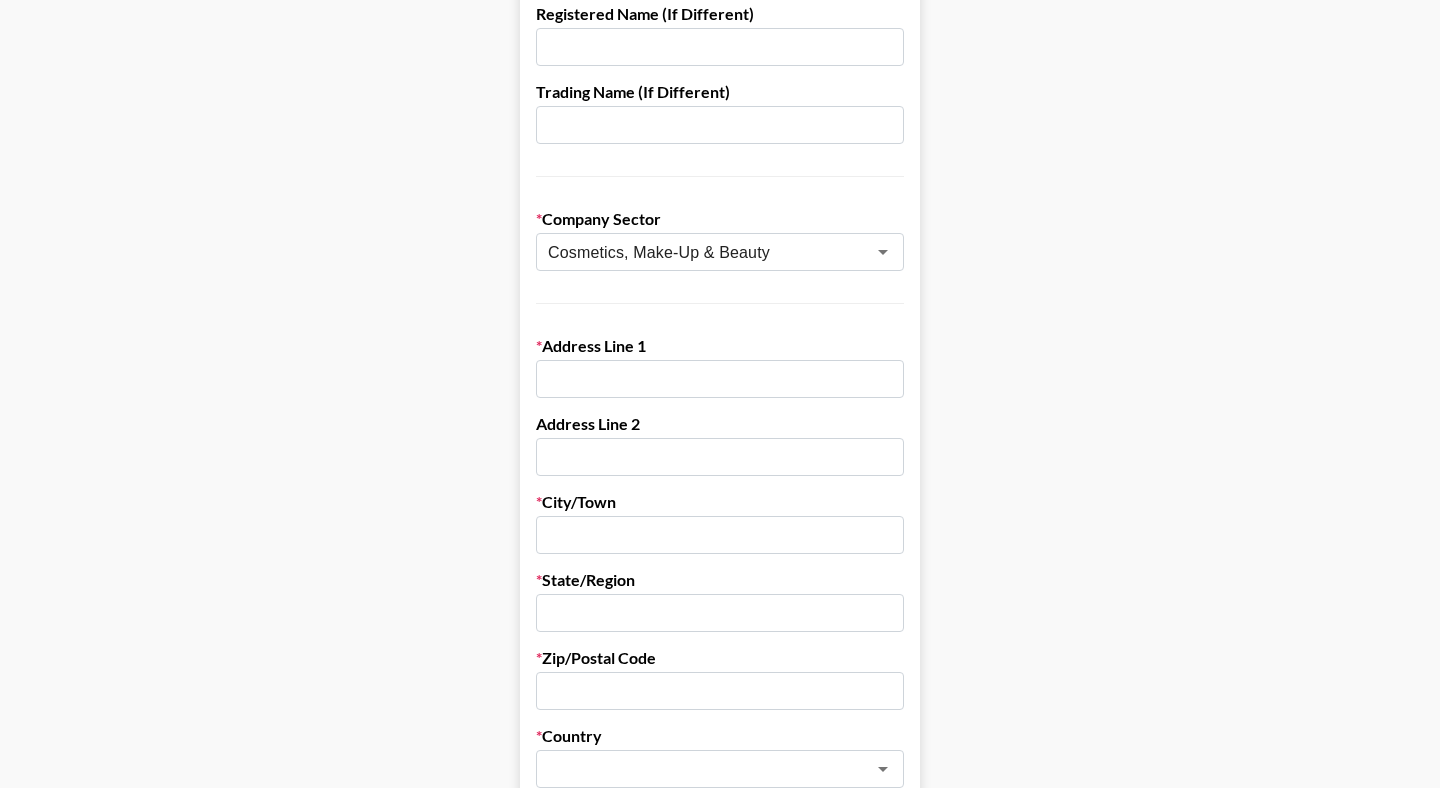 click at bounding box center (720, 379) 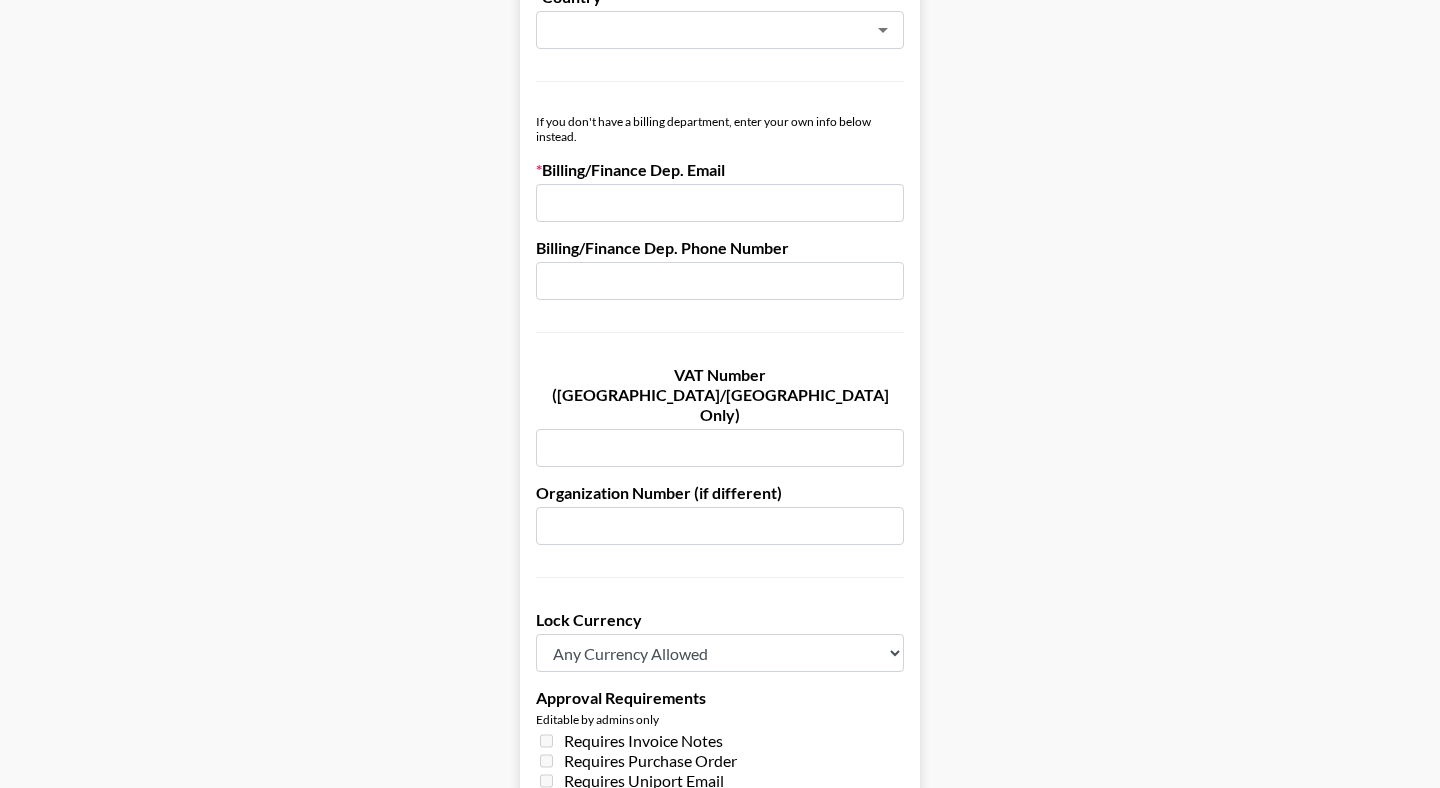 scroll, scrollTop: 1045, scrollLeft: 0, axis: vertical 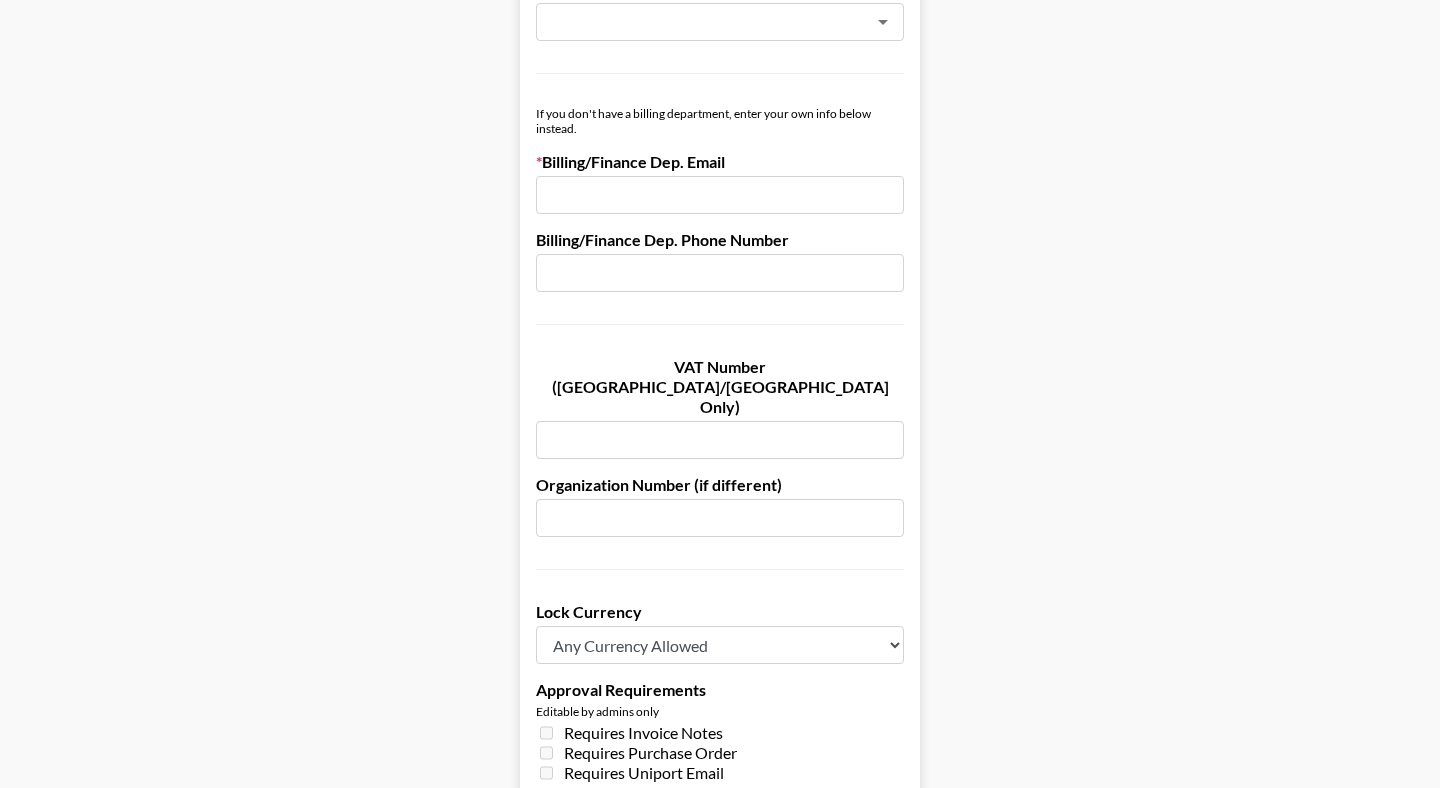 click at bounding box center [720, 195] 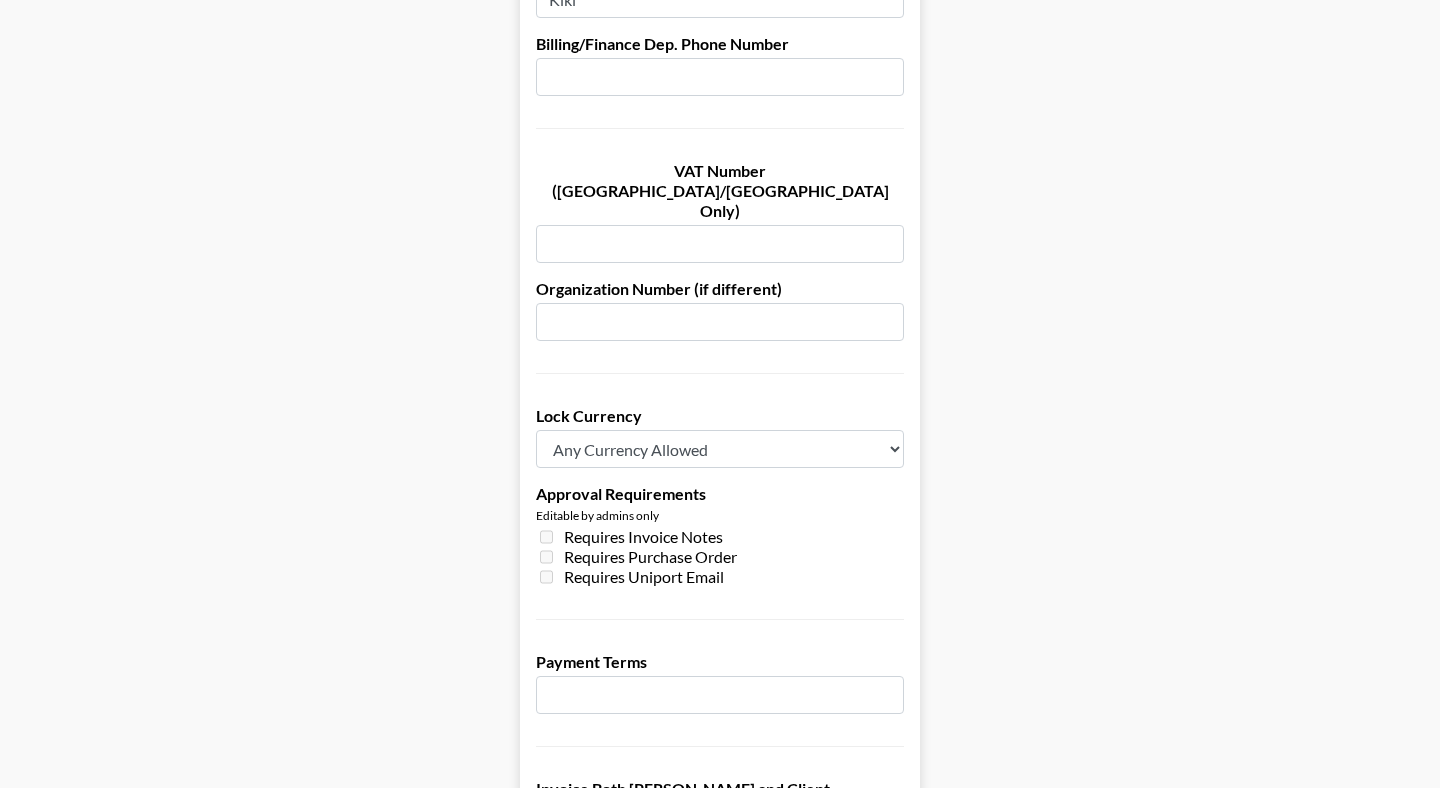 scroll, scrollTop: 1246, scrollLeft: 0, axis: vertical 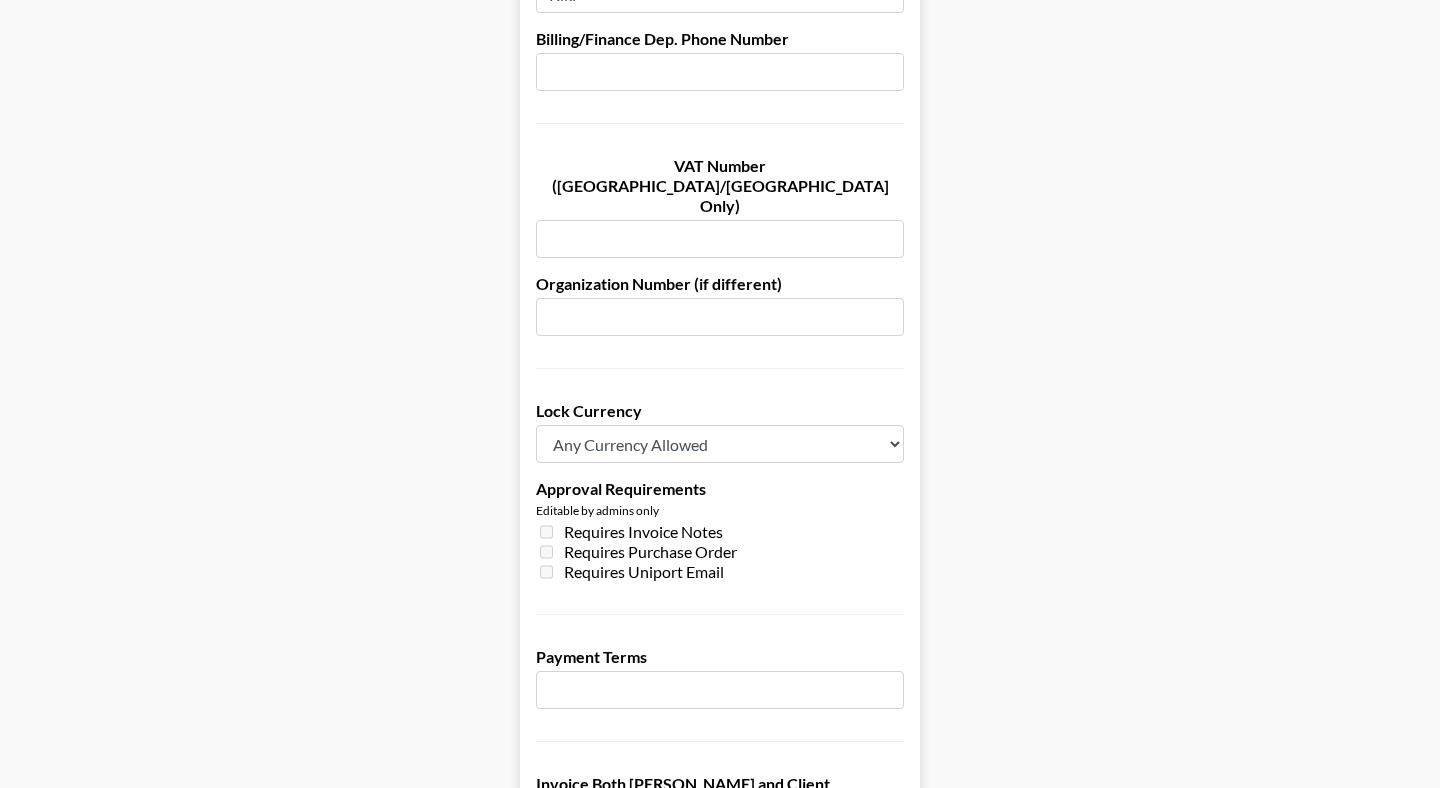 click at bounding box center [720, 239] 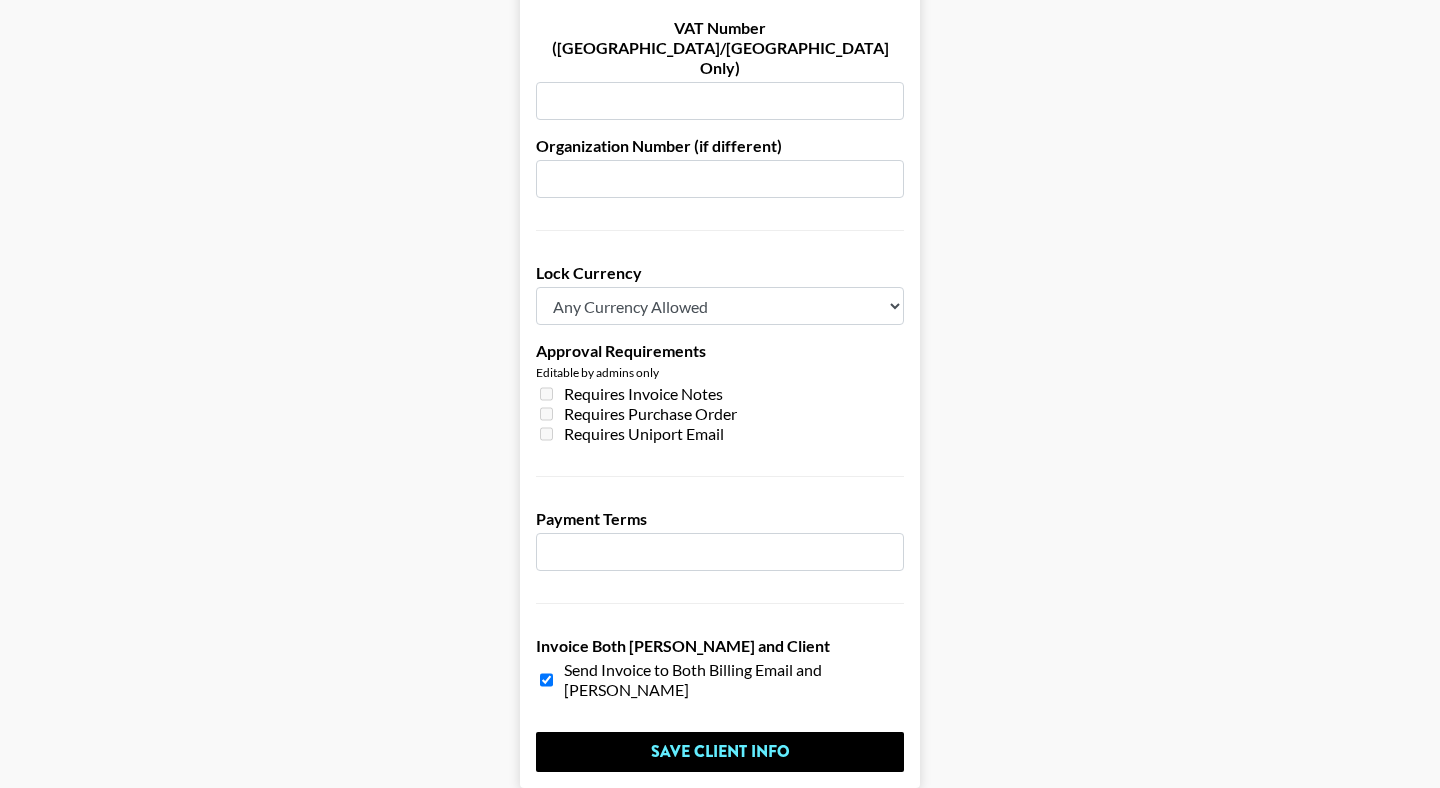 scroll, scrollTop: 1388, scrollLeft: 0, axis: vertical 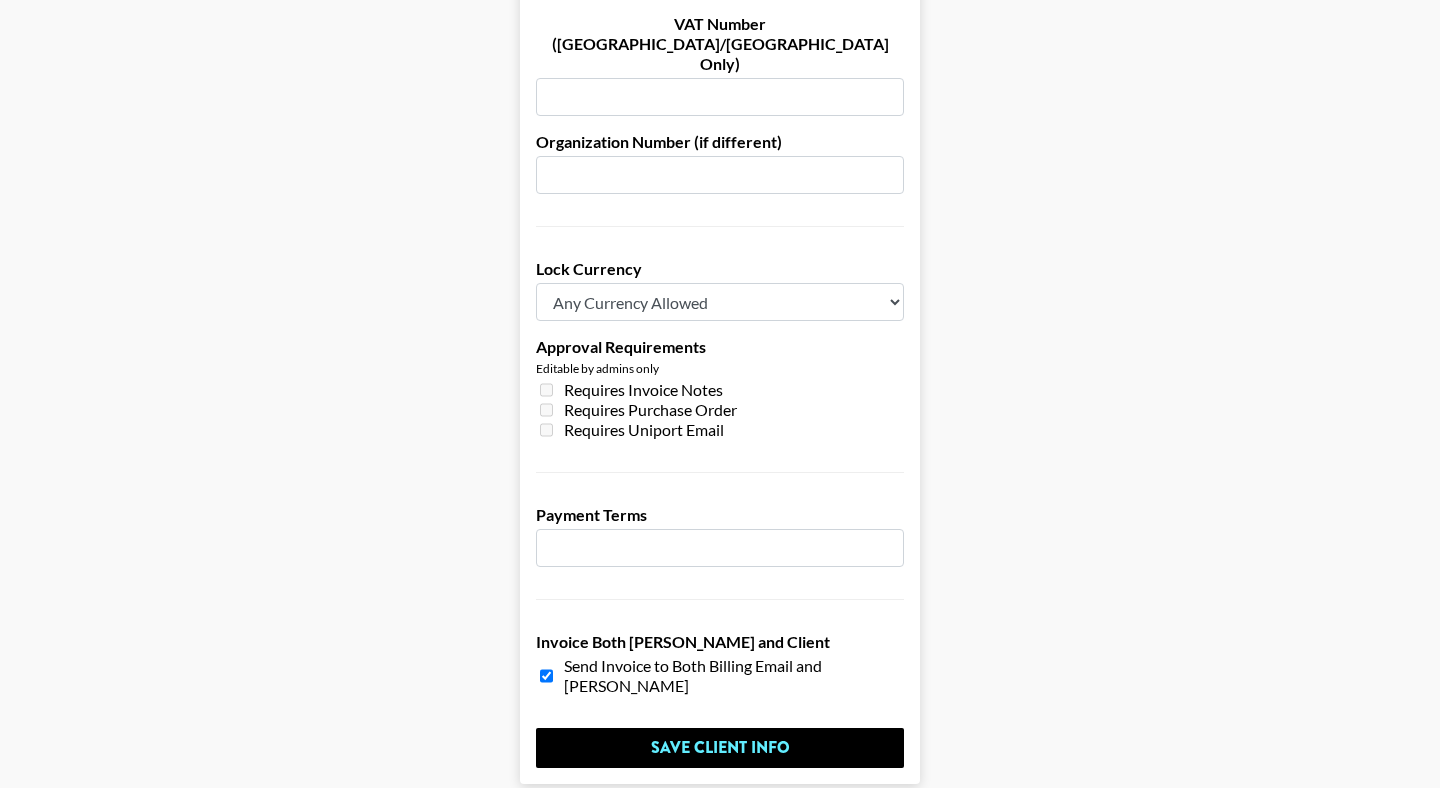 click on "Any Currency Allowed USD GBP EUR CAD AUD" at bounding box center (720, 302) 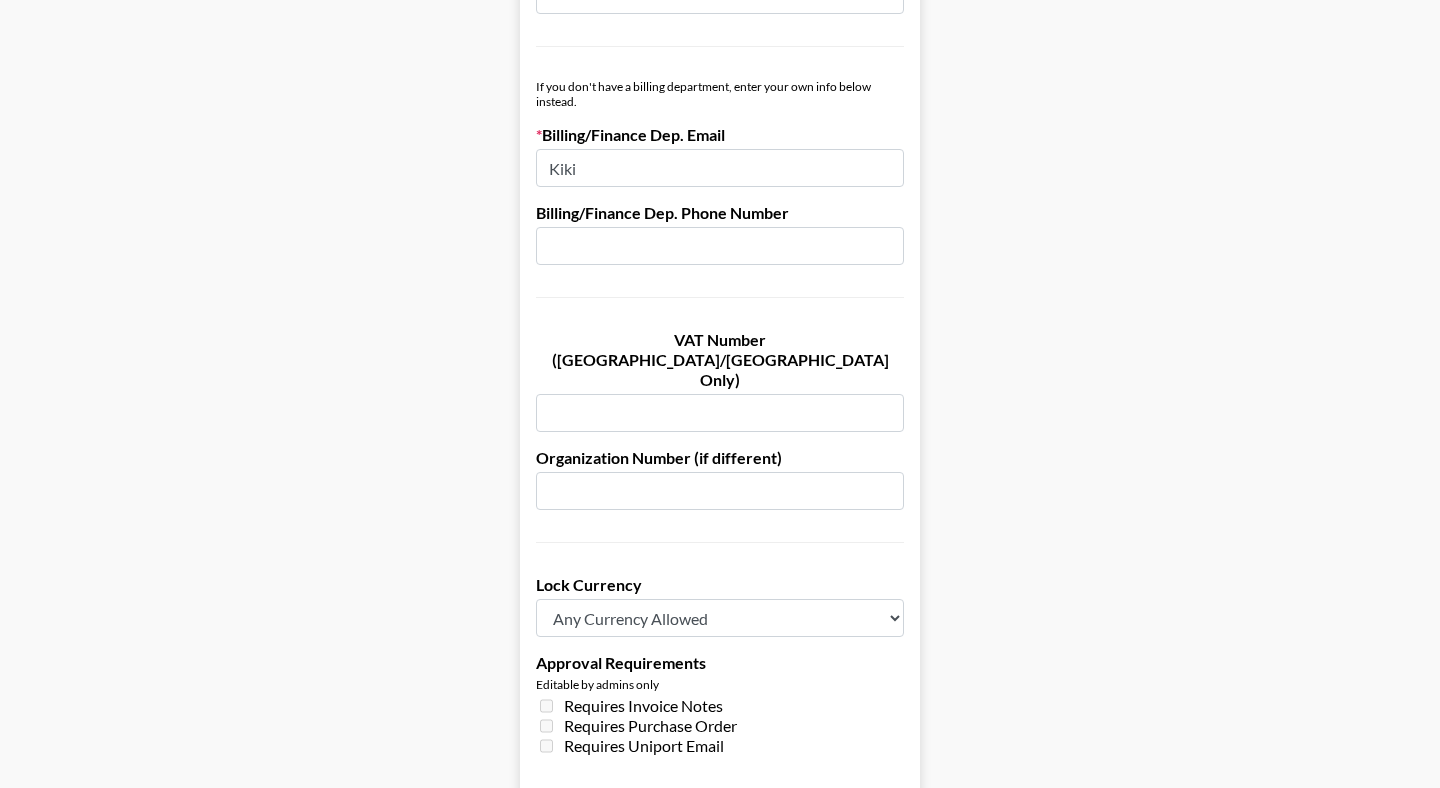 scroll, scrollTop: 1077, scrollLeft: 0, axis: vertical 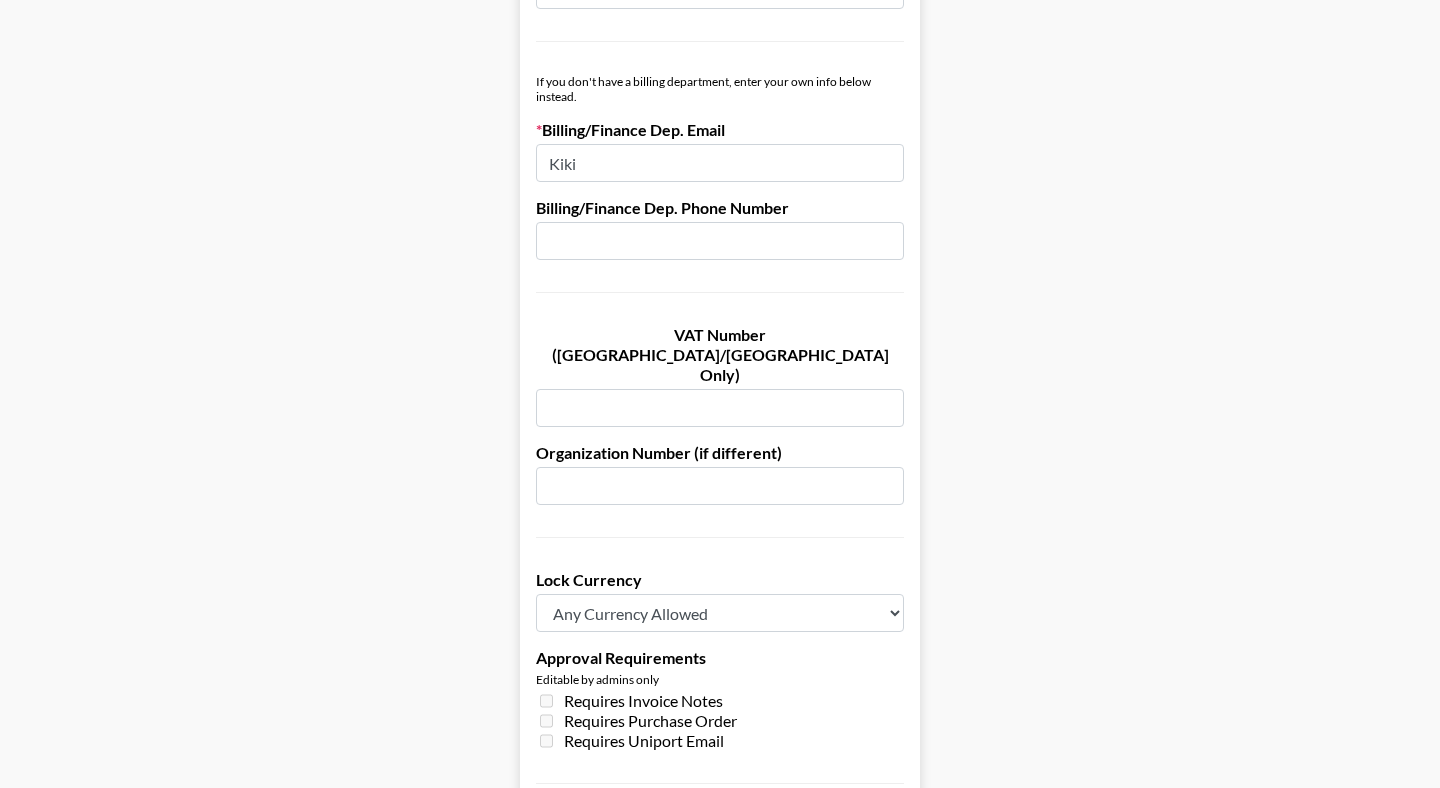drag, startPoint x: 662, startPoint y: 176, endPoint x: 488, endPoint y: 167, distance: 174.2326 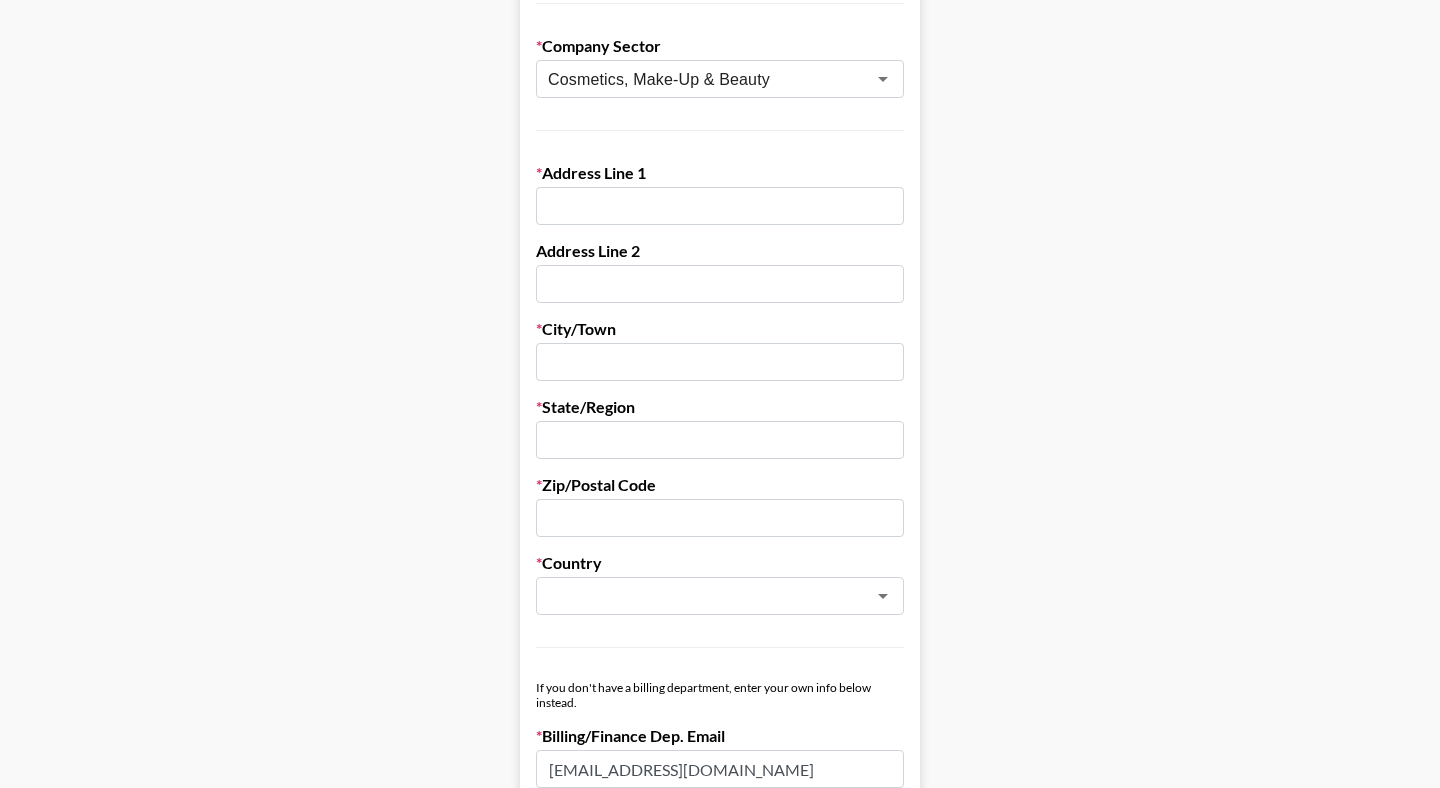 scroll, scrollTop: 467, scrollLeft: 0, axis: vertical 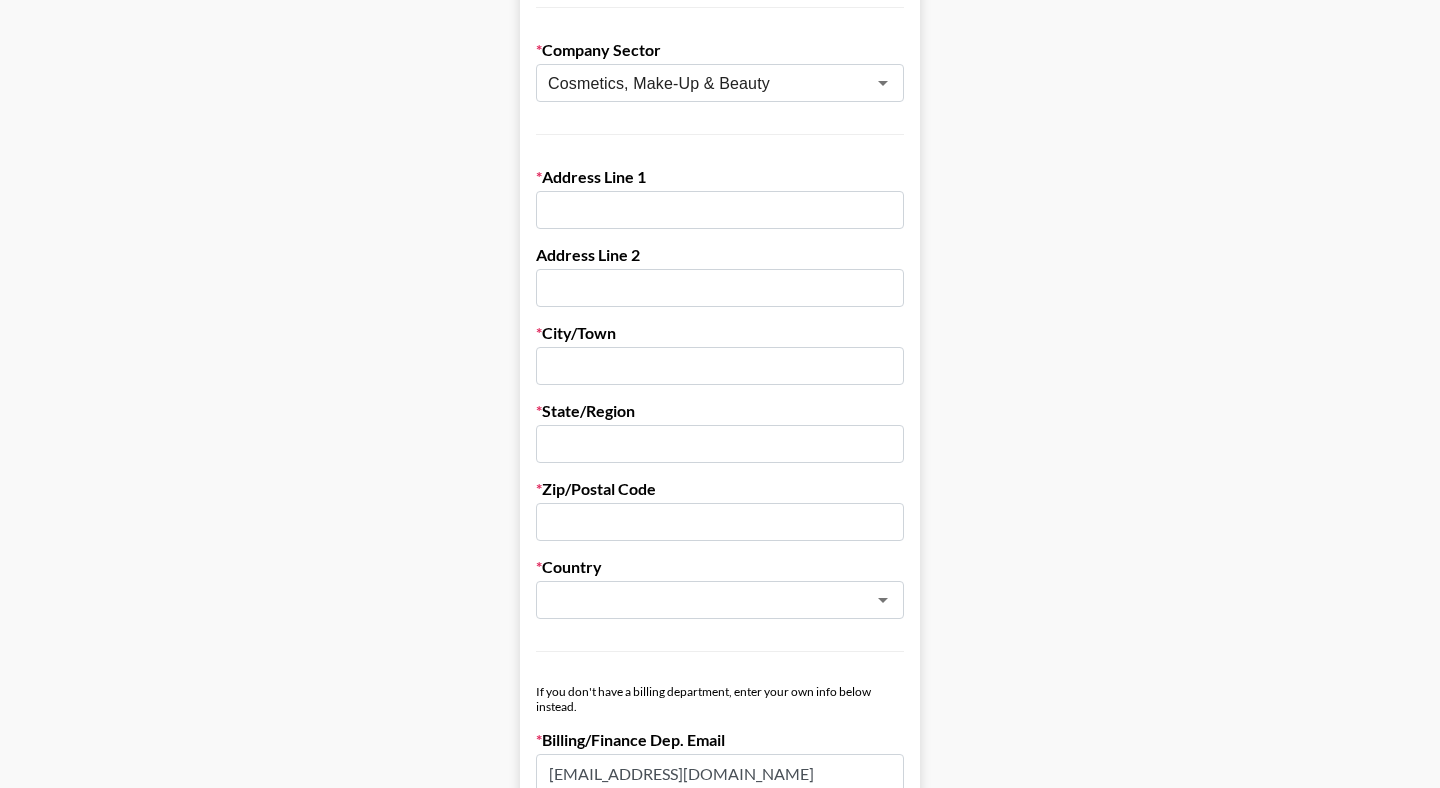 type on "[EMAIL_ADDRESS][DOMAIN_NAME]" 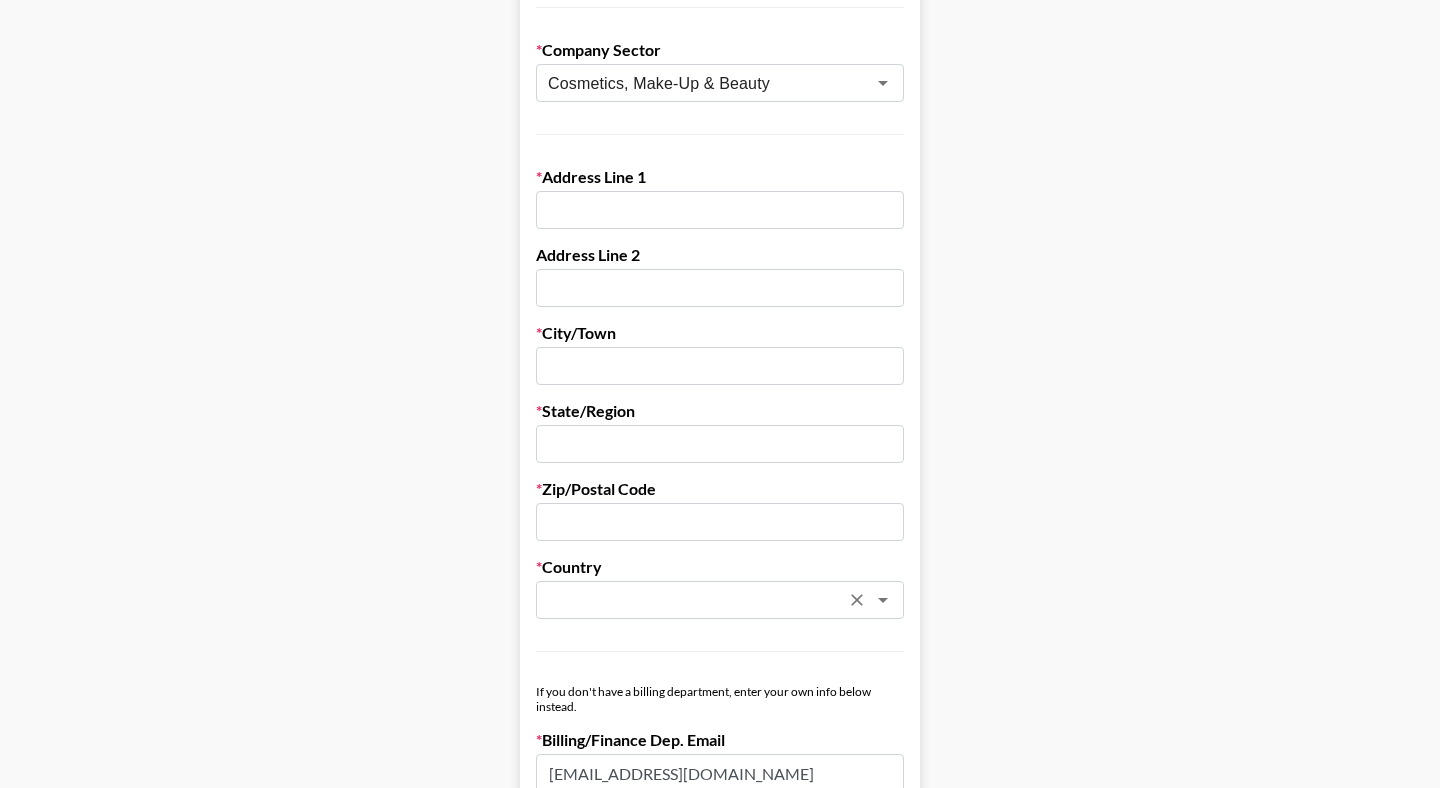 click on "​" at bounding box center [720, 600] 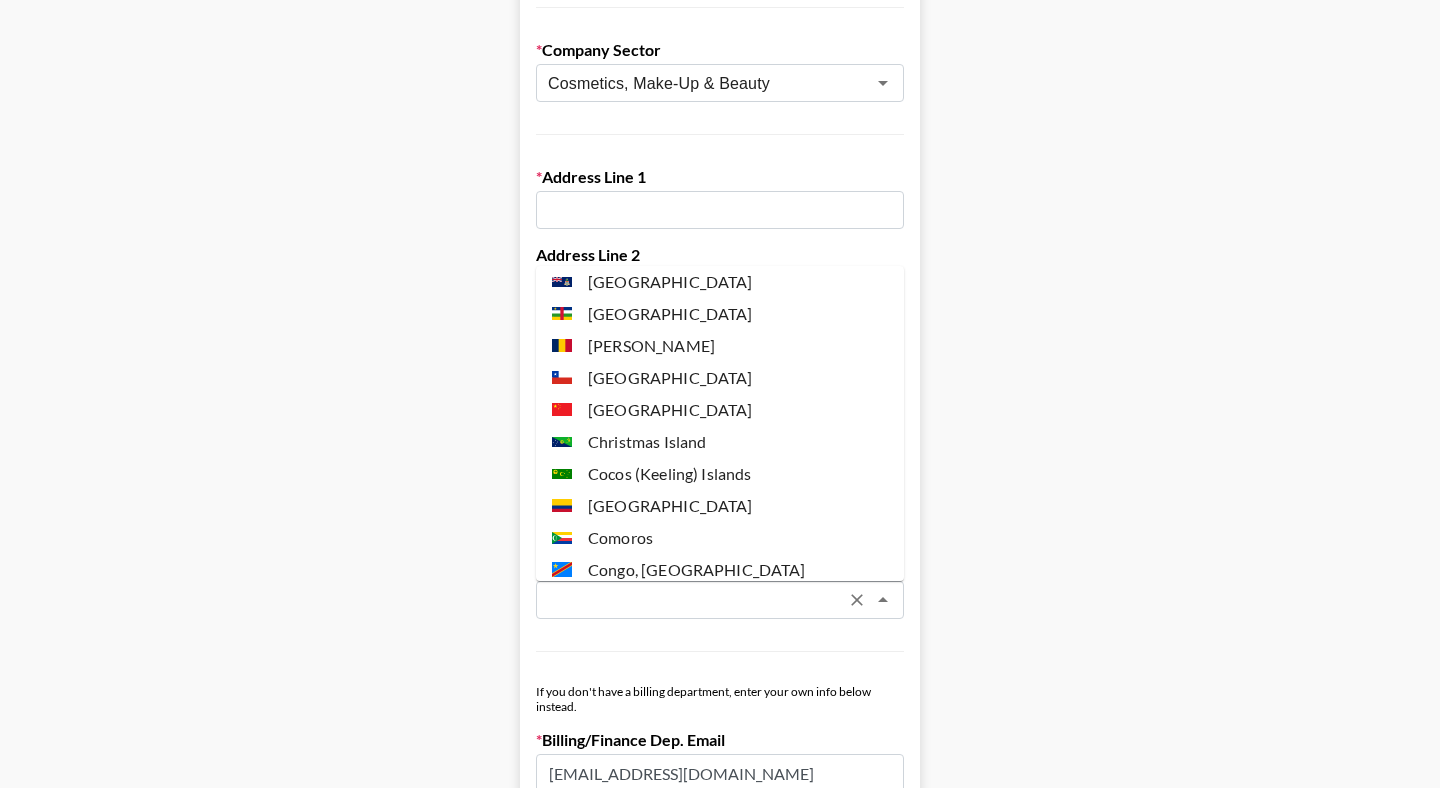 scroll, scrollTop: 1324, scrollLeft: 0, axis: vertical 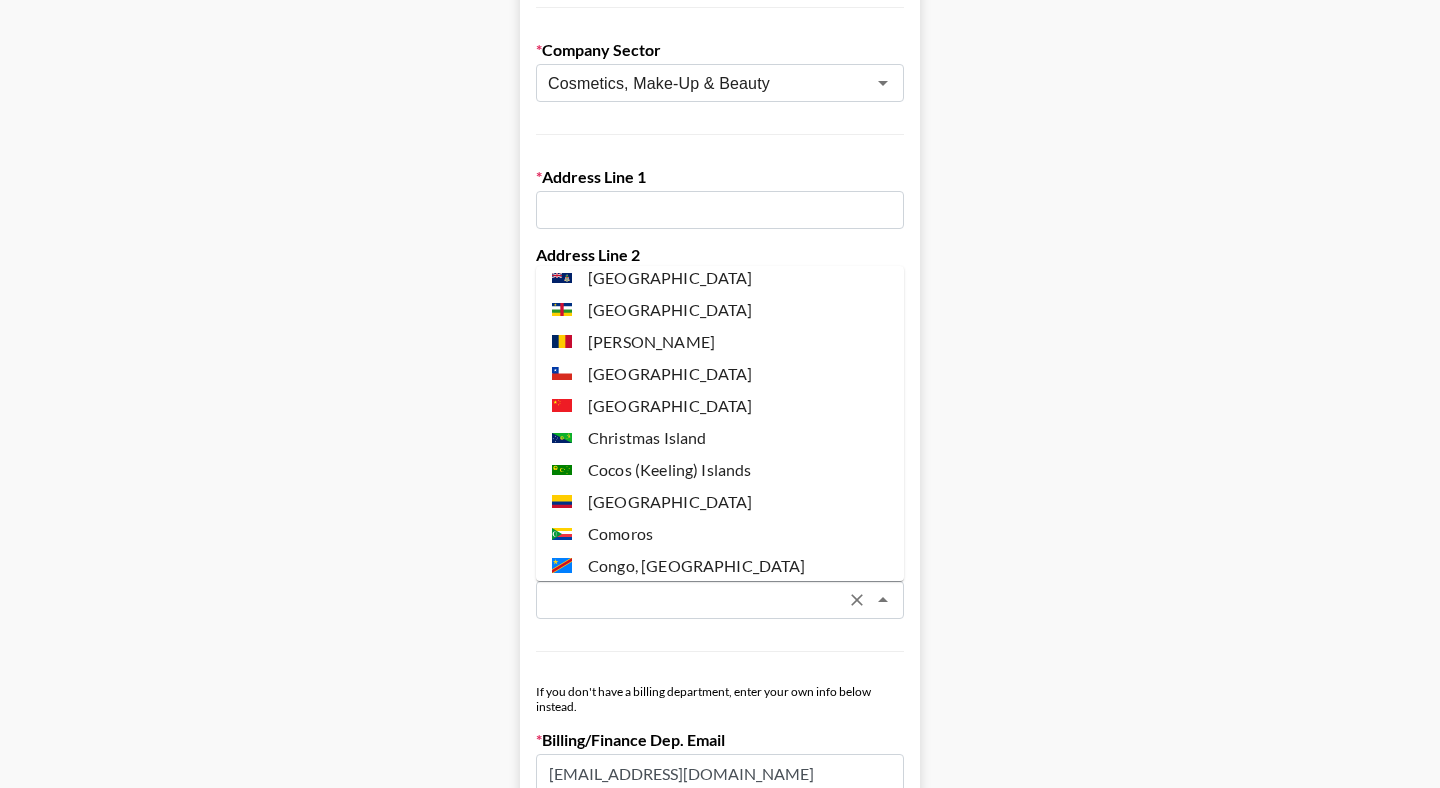 click on "[GEOGRAPHIC_DATA]" at bounding box center (720, 406) 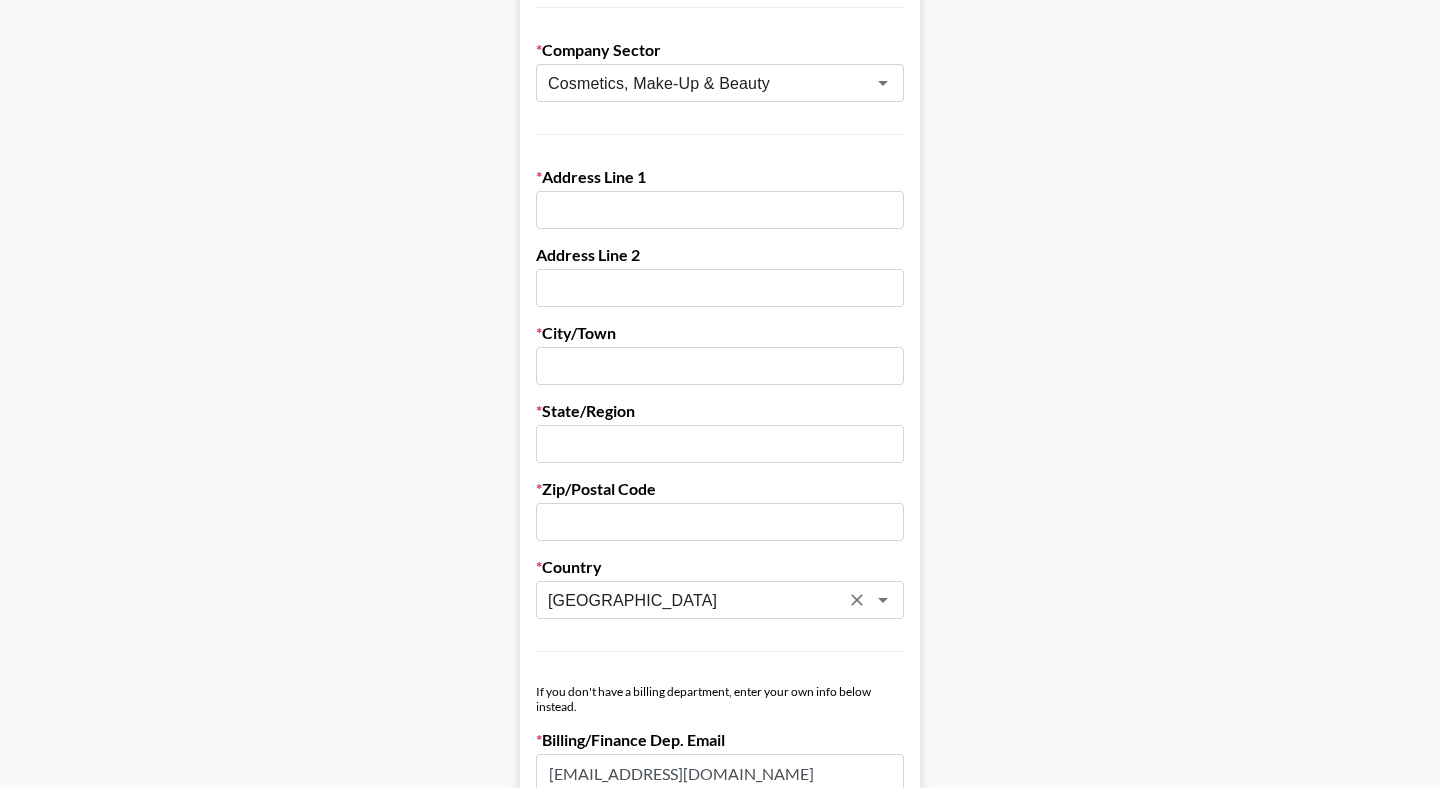 click on "Send New Client Form to Client Copy Link to Client Form Company Name Saviland Registered Name (If Different) Trading Name (If Different) Company Sector Cosmetics, Make-Up & Beauty ​ Address Line 1 Address Line 2 City/Town State/Region Zip/Postal Code Country [GEOGRAPHIC_DATA] ​ If you don't have a billing department, enter your own info below instead. Billing/Finance Dep. Email [EMAIL_ADDRESS][DOMAIN_NAME] Billing/Finance Dep. Phone Number VAT Number ([GEOGRAPHIC_DATA]/EU Only) Organization Number (if different) Lock Currency Any Currency Allowed USD GBP EUR CAD AUD Approval Requirements Editable by admins only Requires Invoice Notes Requires Purchase Order Requires Uniport Email Payment Terms Invoice Both [PERSON_NAME] and Client Send Invoice to Both Billing Email and [PERSON_NAME] Email Save Client Info" at bounding box center (720, 675) 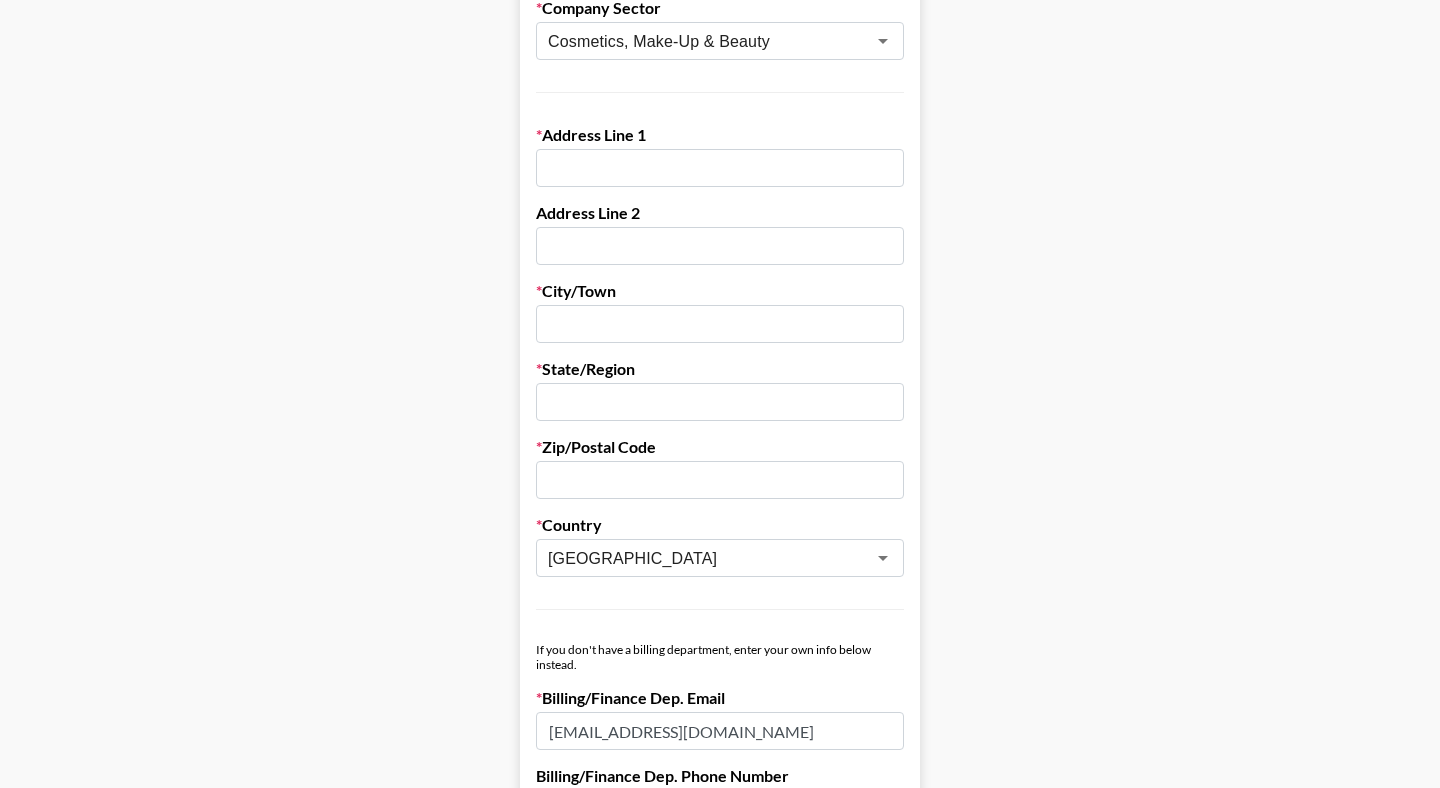 scroll, scrollTop: 511, scrollLeft: 0, axis: vertical 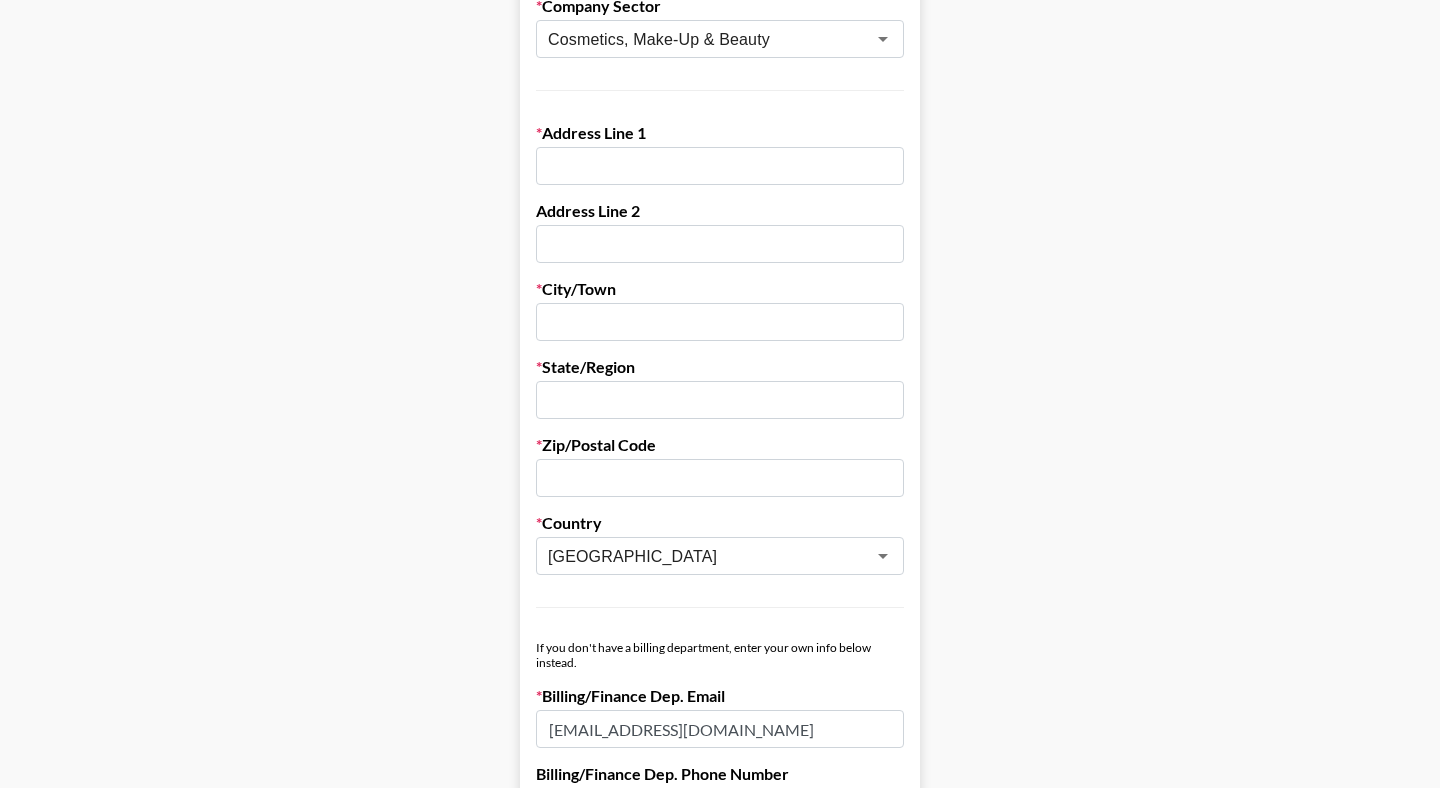 click at bounding box center [720, 166] 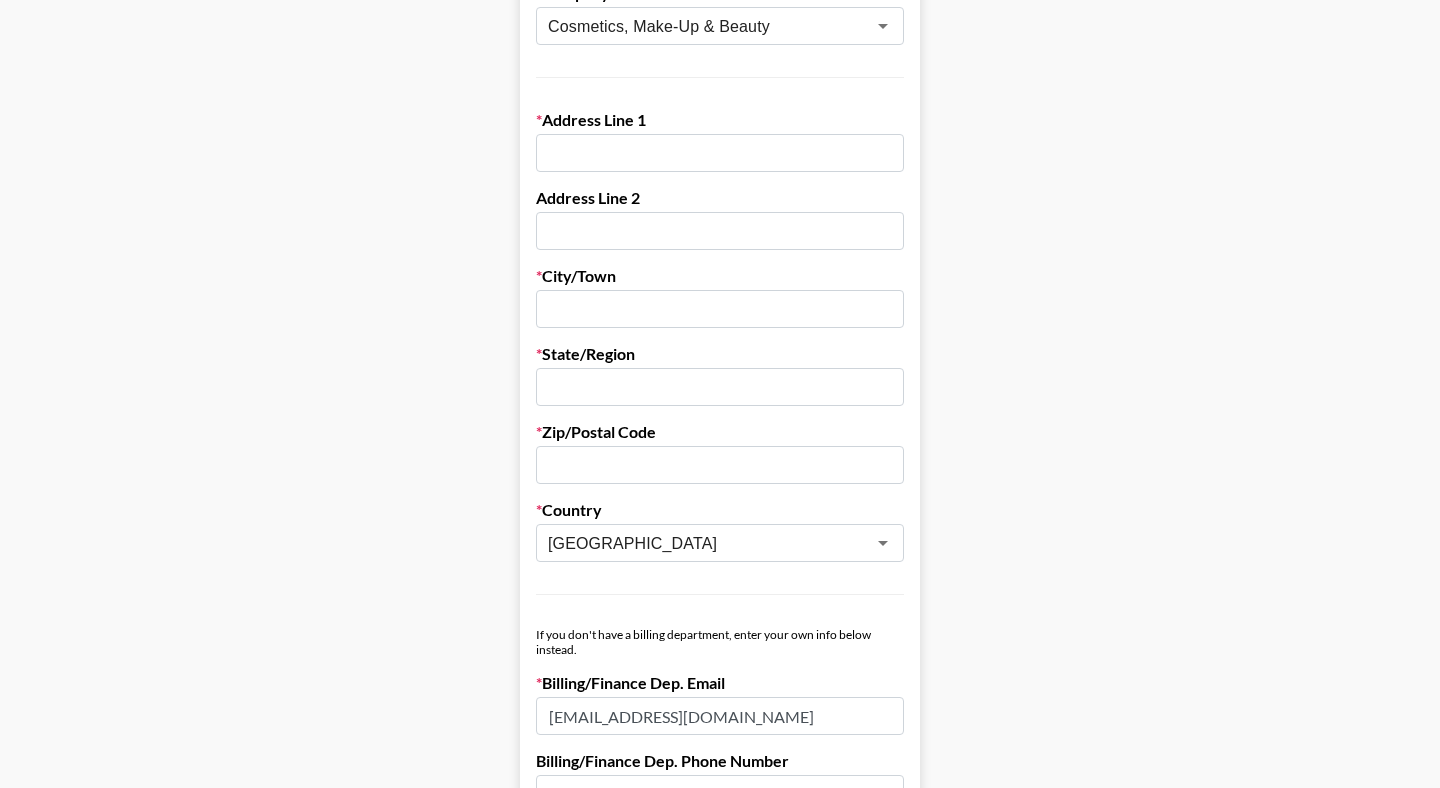scroll, scrollTop: 511, scrollLeft: 0, axis: vertical 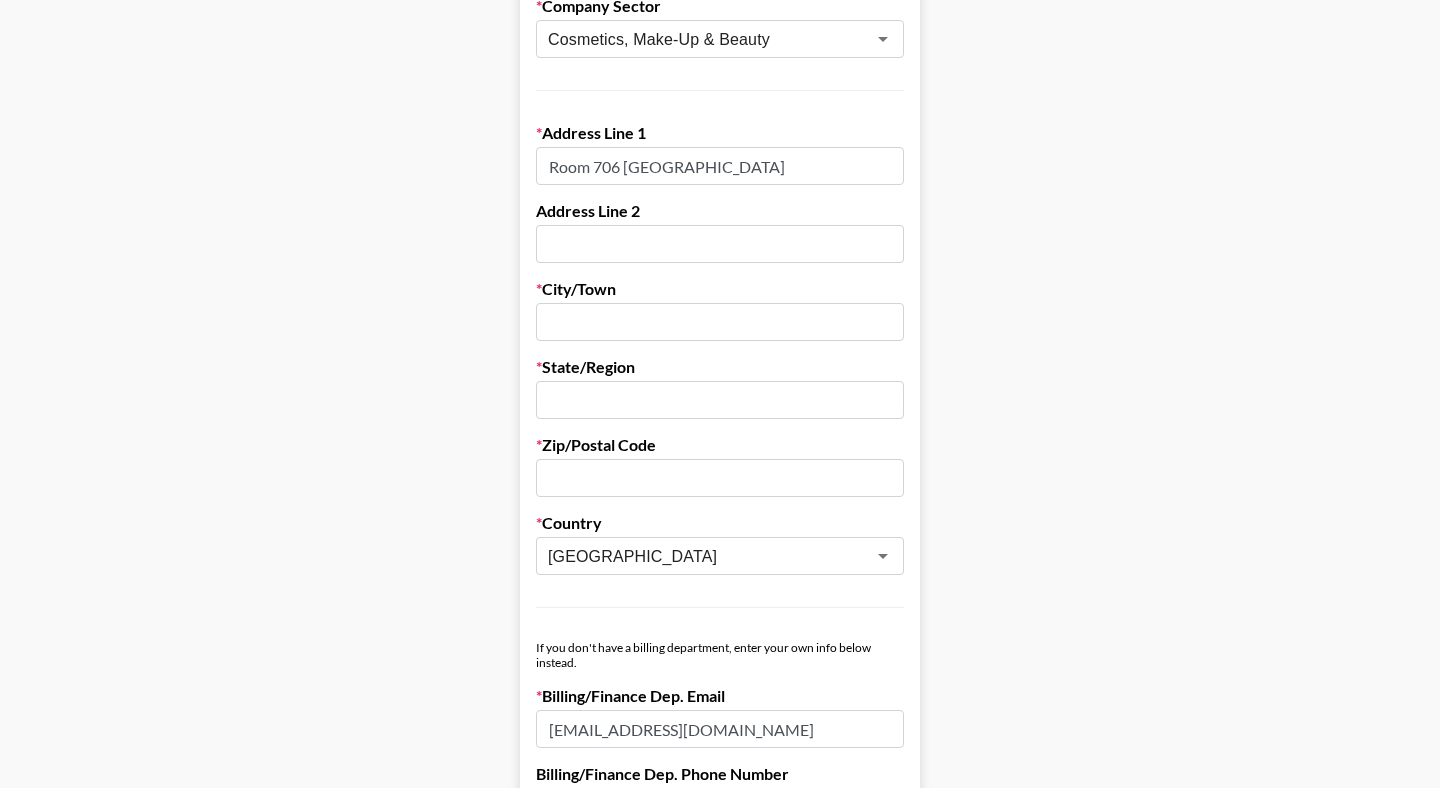 type on "Room 706 [GEOGRAPHIC_DATA]" 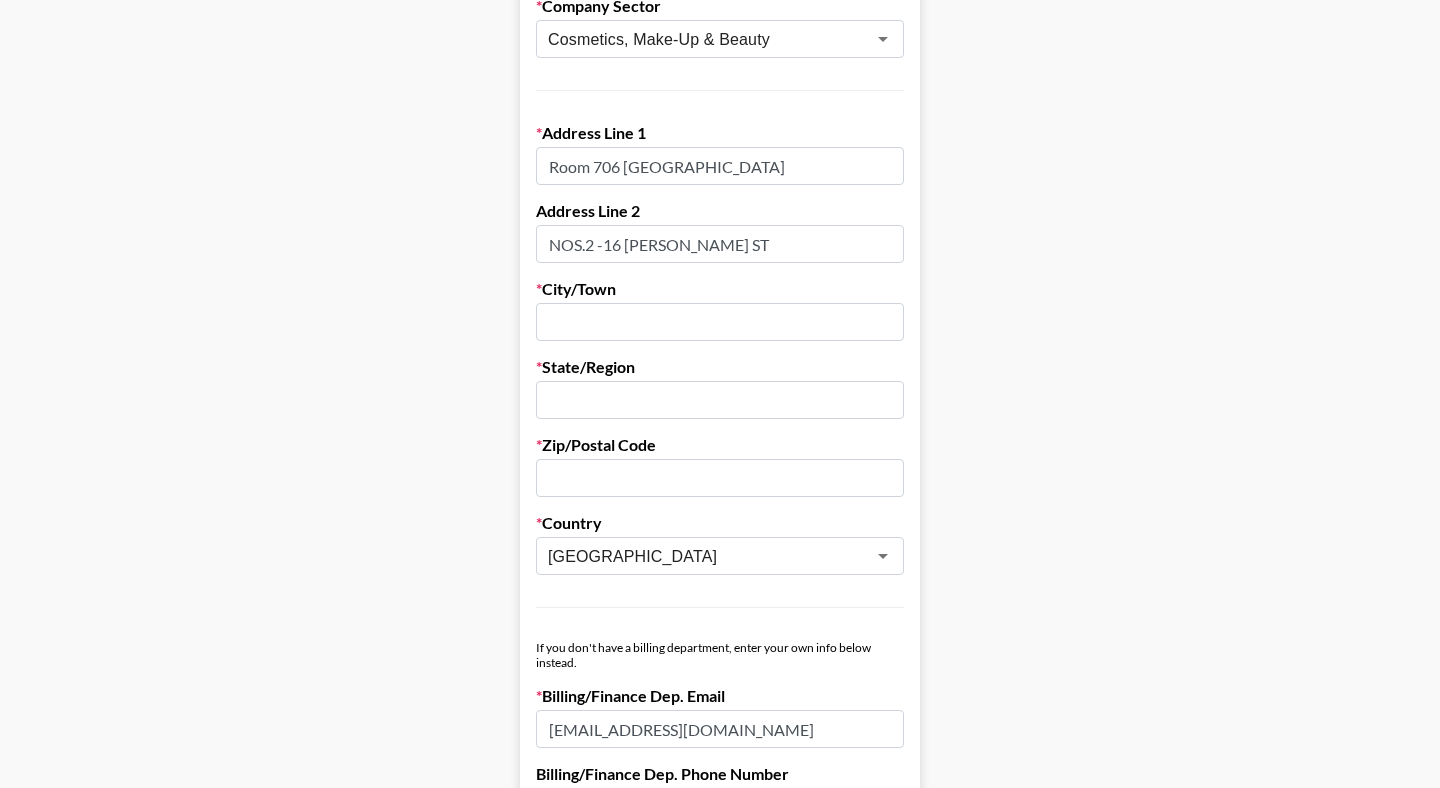 type on "NOS.2 -16 [PERSON_NAME] ST" 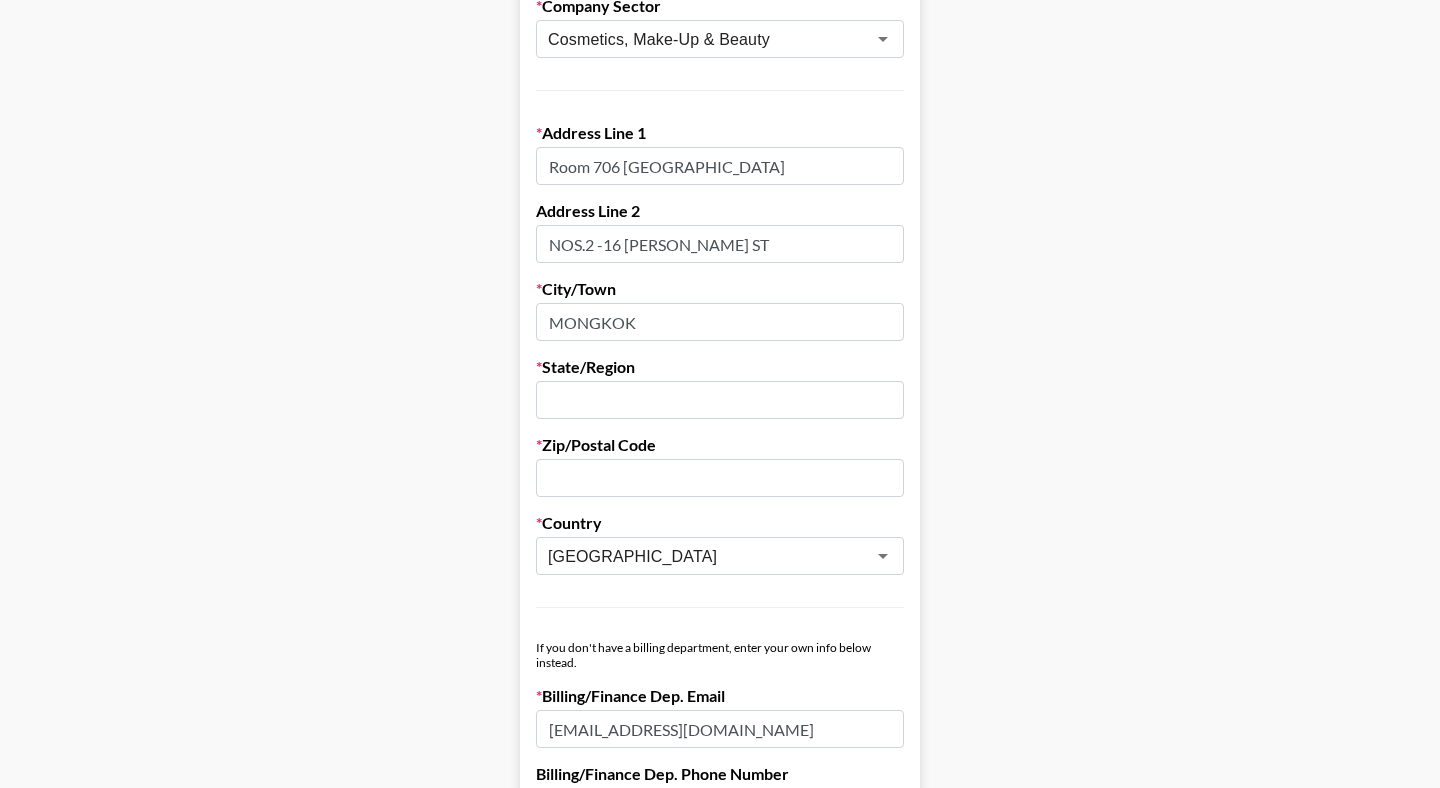 type on "MONGKOK" 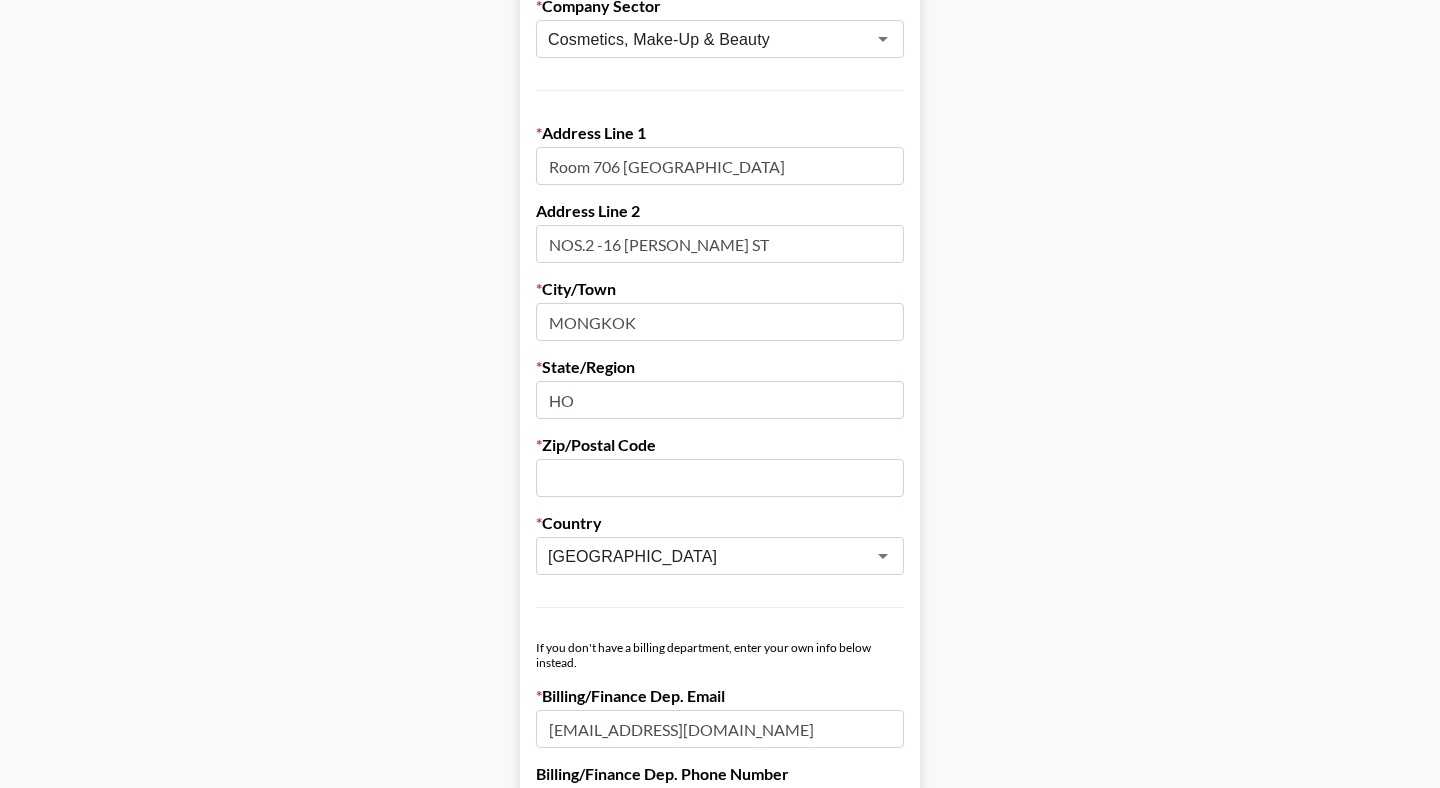 type on "H" 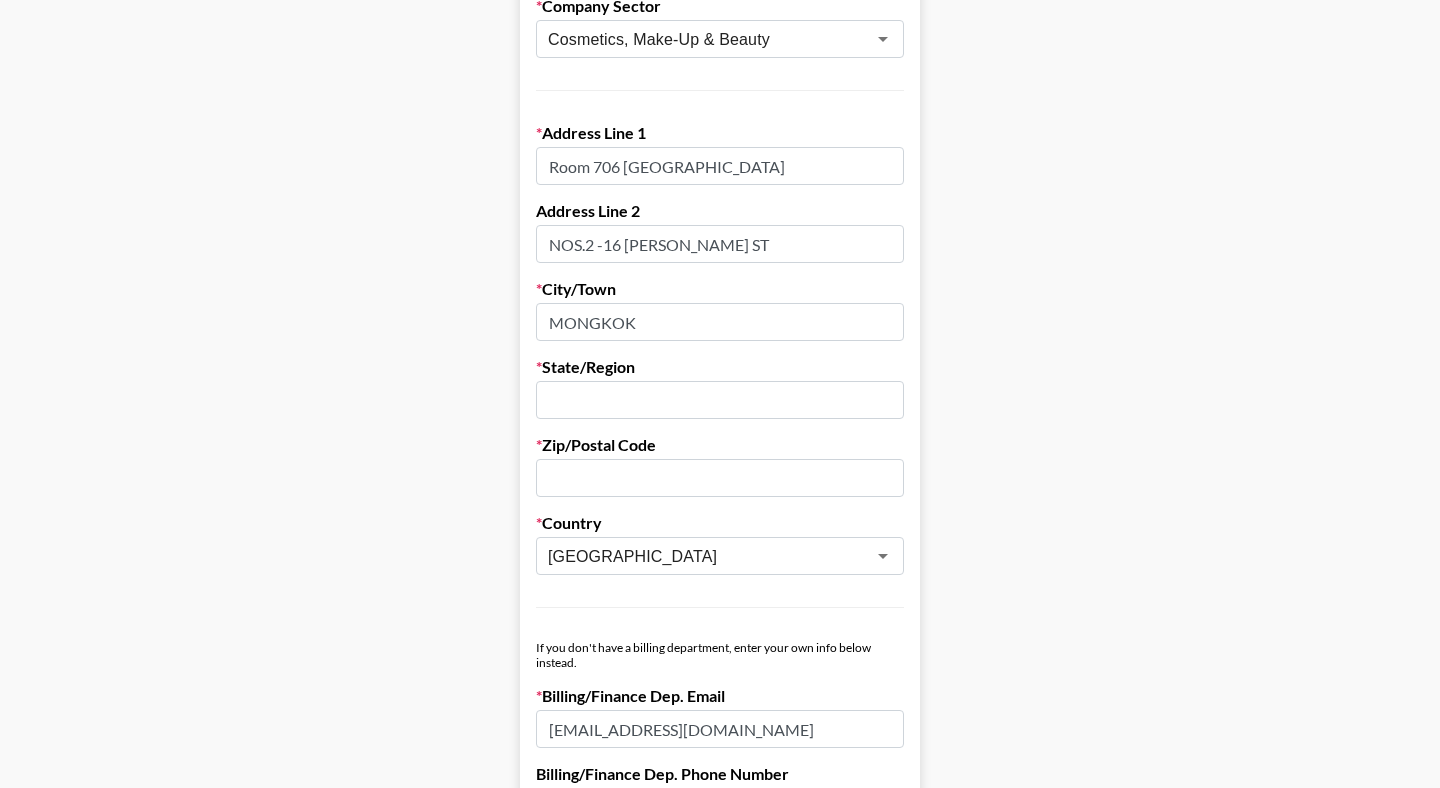 type on "J" 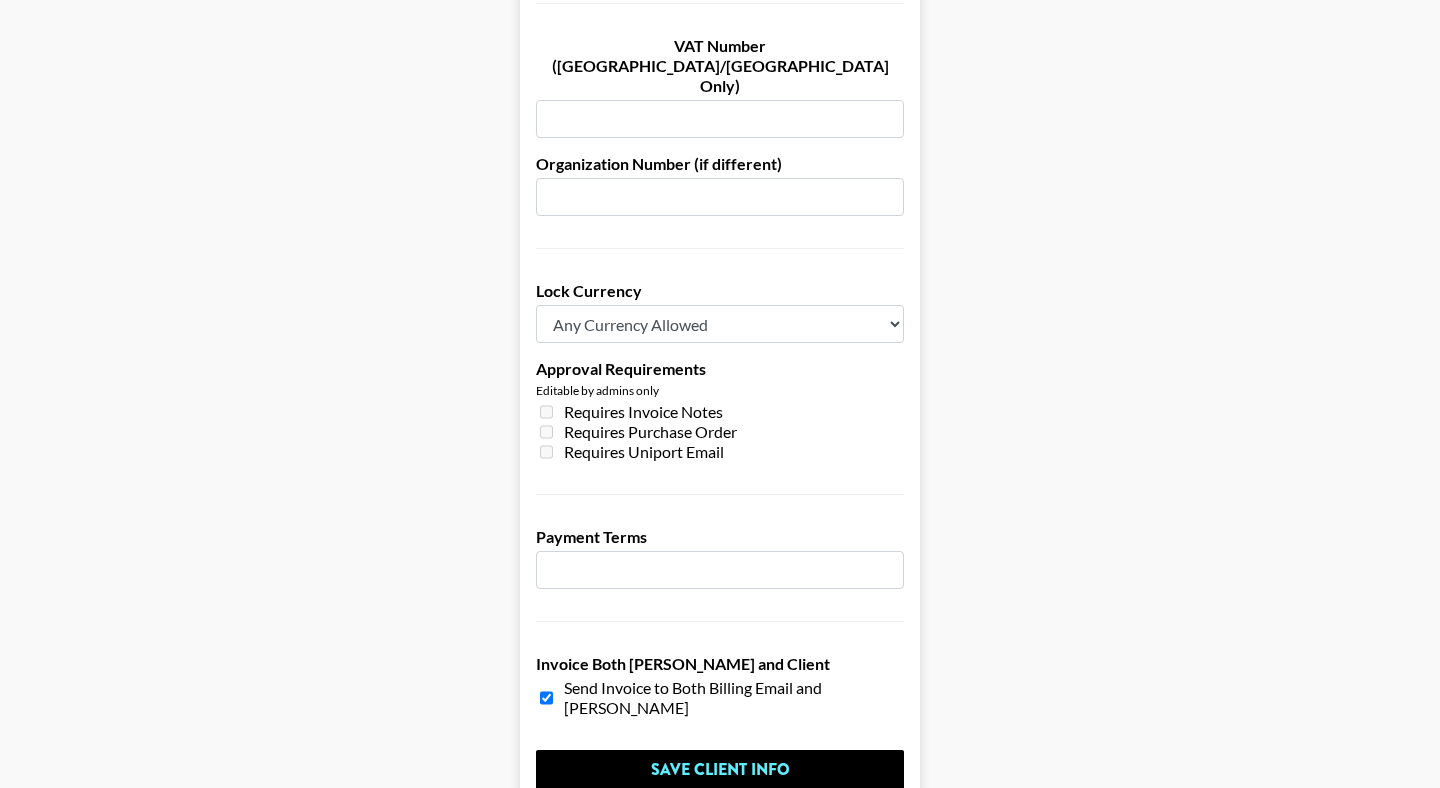 scroll, scrollTop: 1456, scrollLeft: 0, axis: vertical 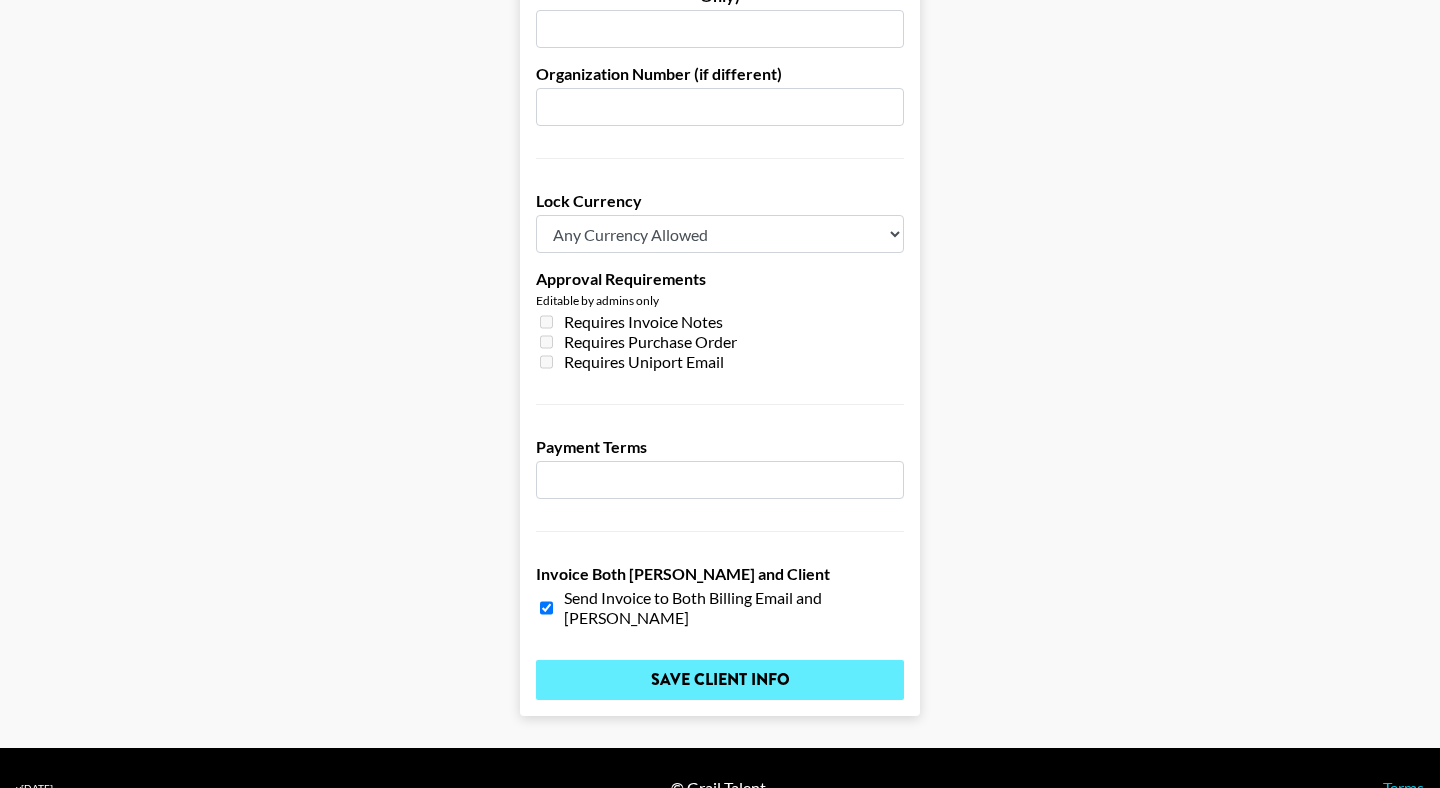 type on "KL" 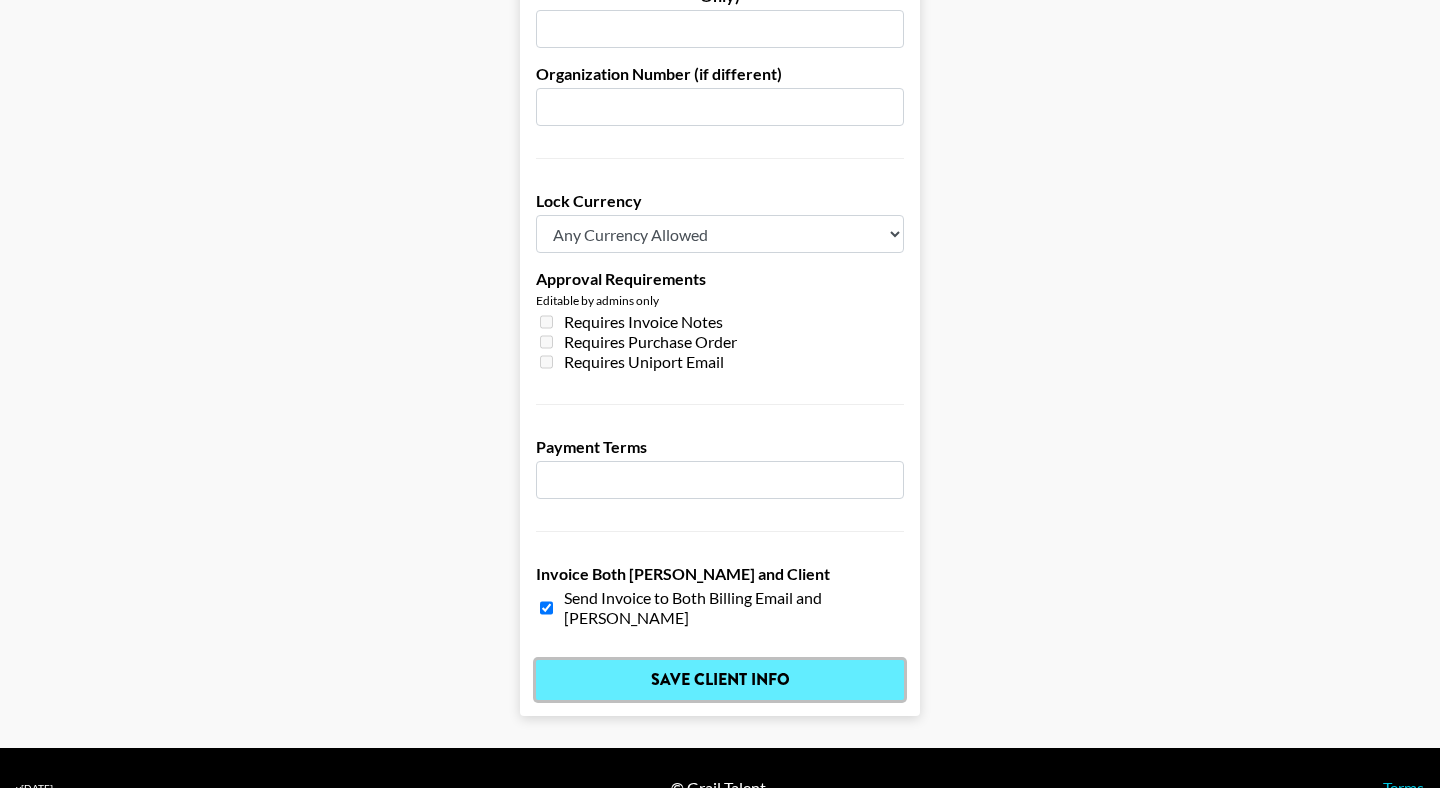 click on "Save Client Info" at bounding box center [720, 680] 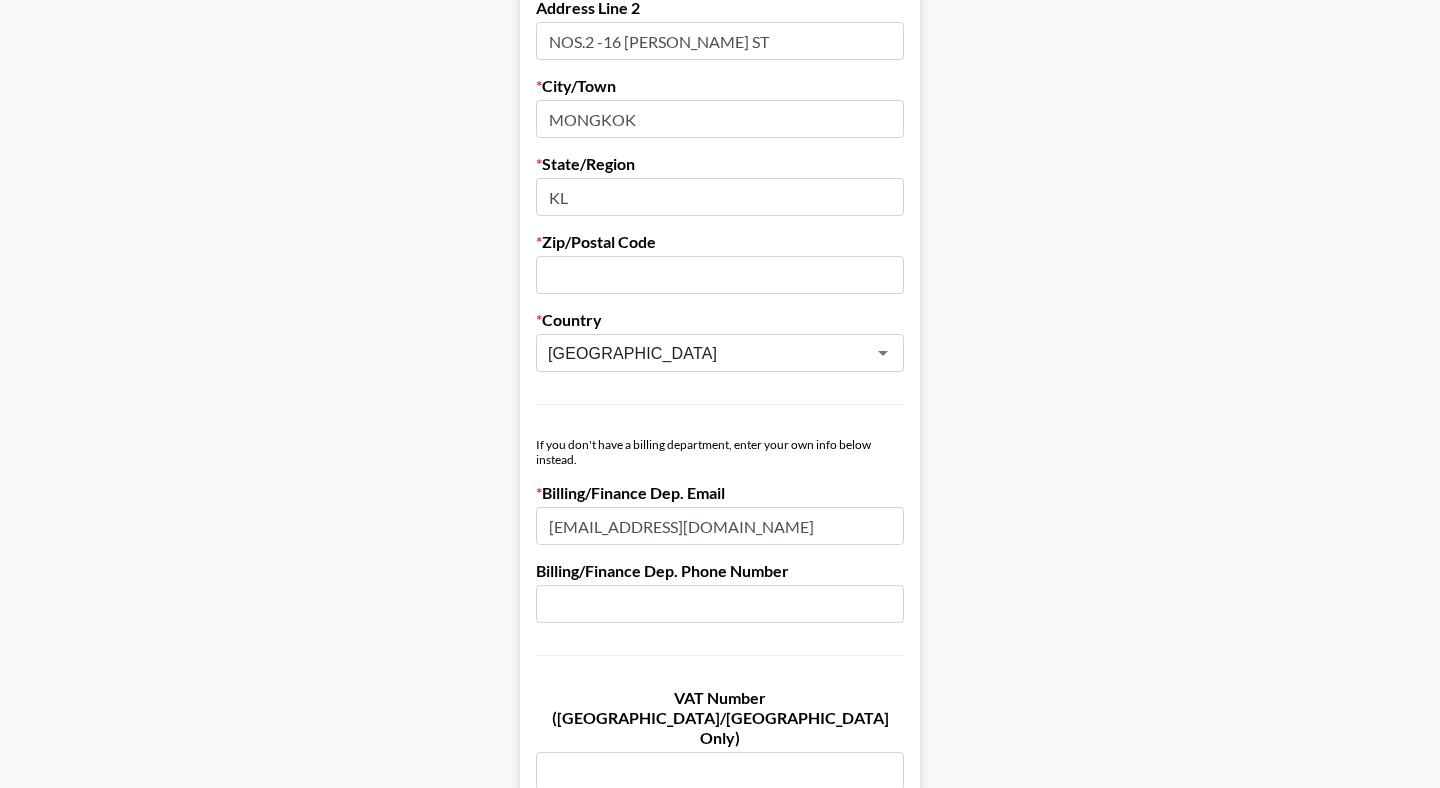 scroll, scrollTop: 704, scrollLeft: 0, axis: vertical 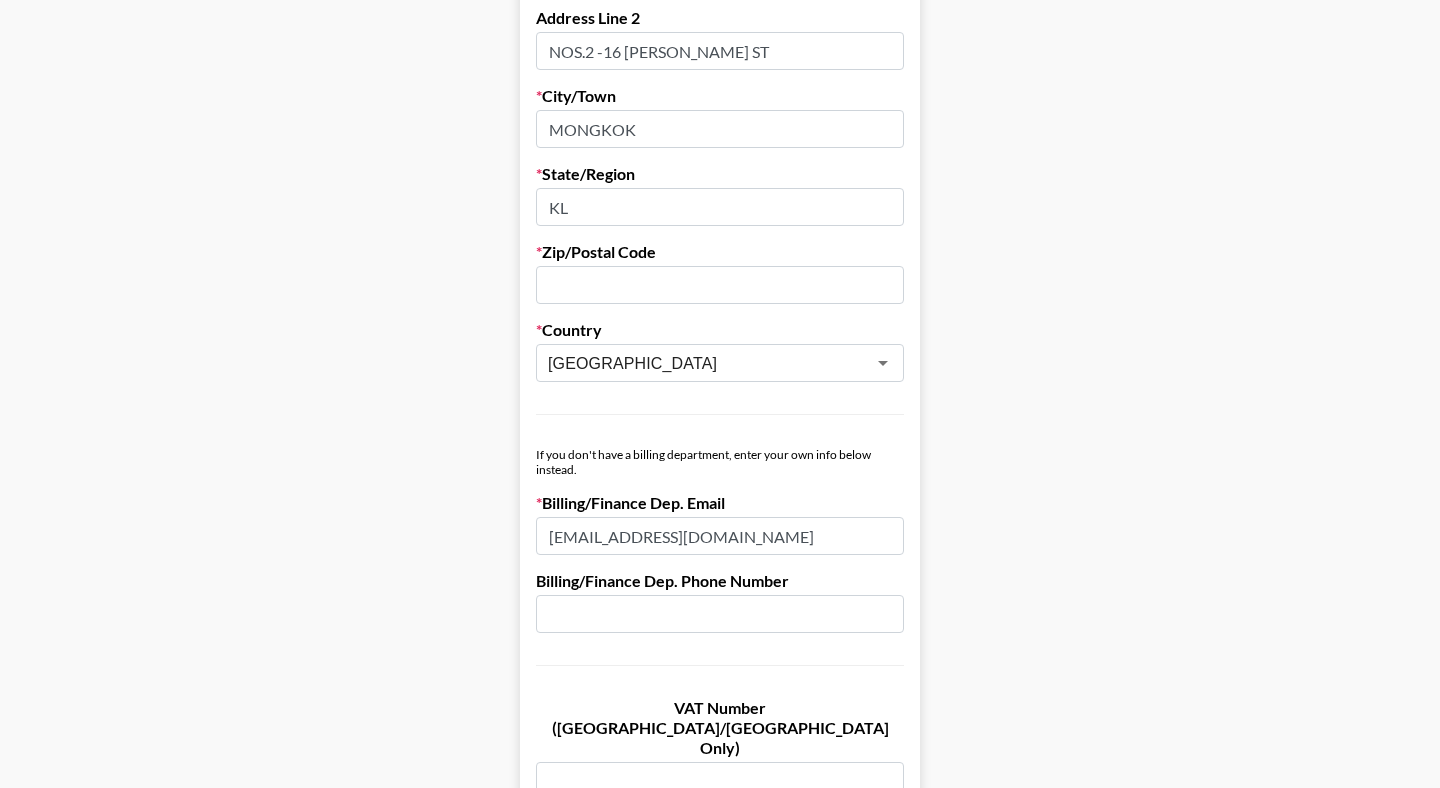 paste on "999077" 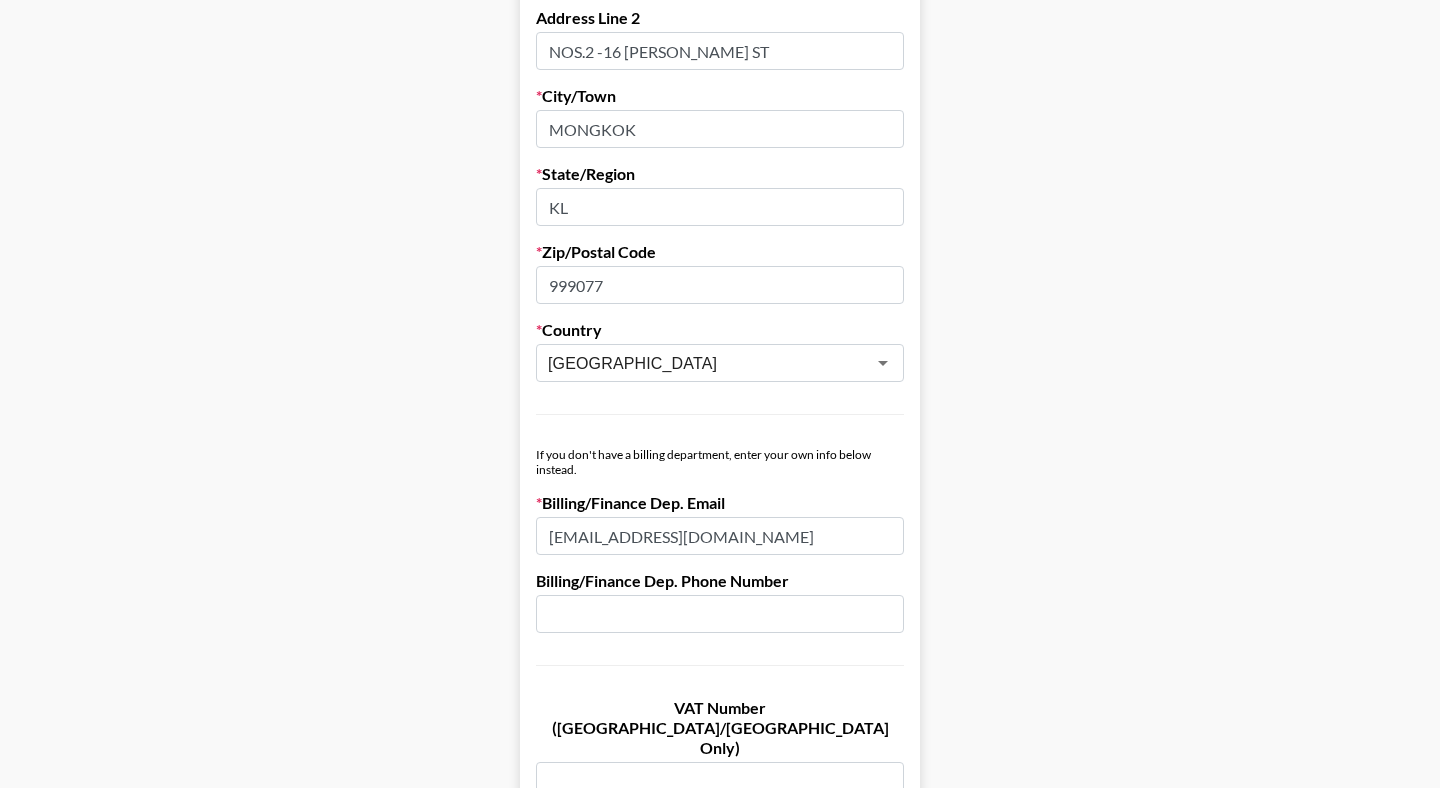 type on "999077" 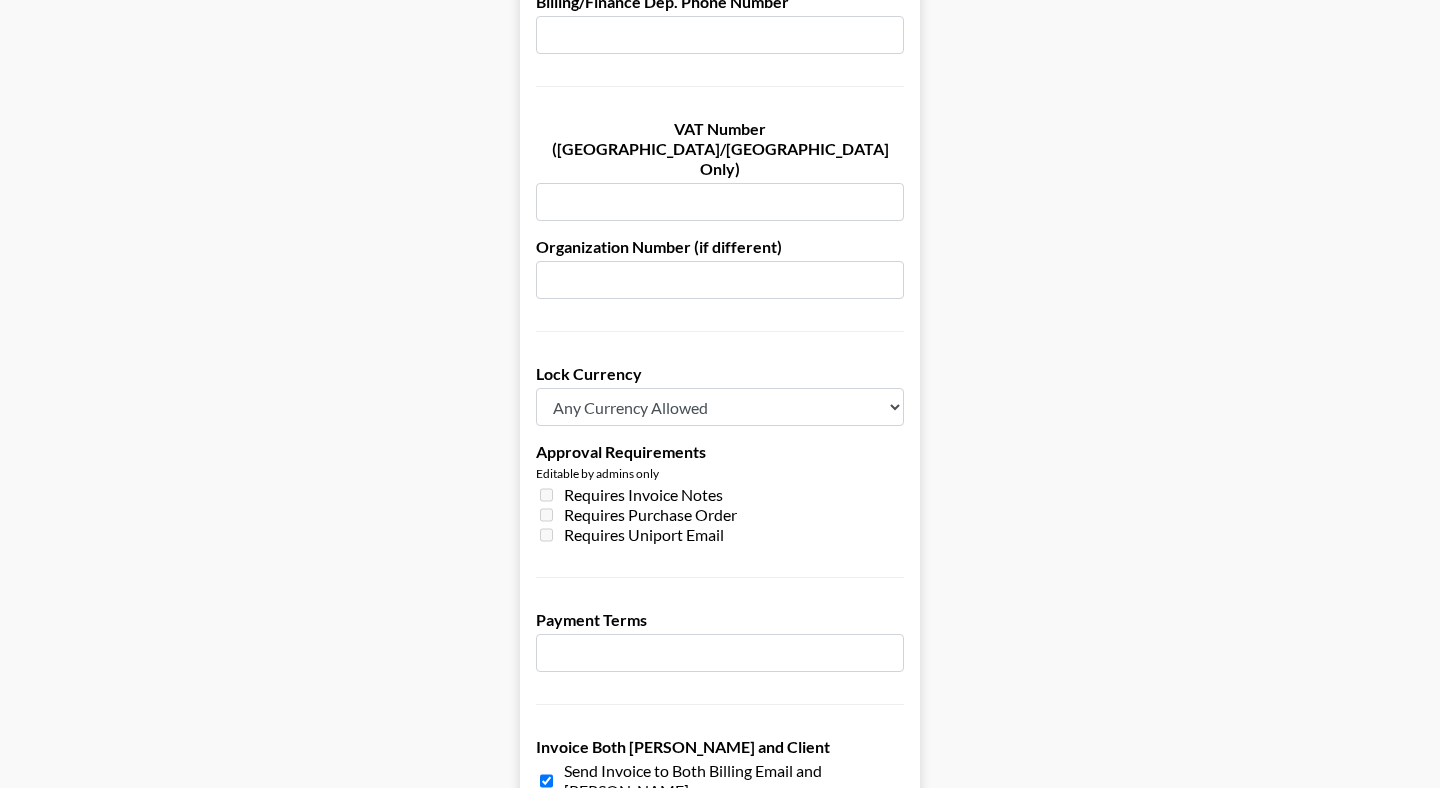 scroll, scrollTop: 1456, scrollLeft: 0, axis: vertical 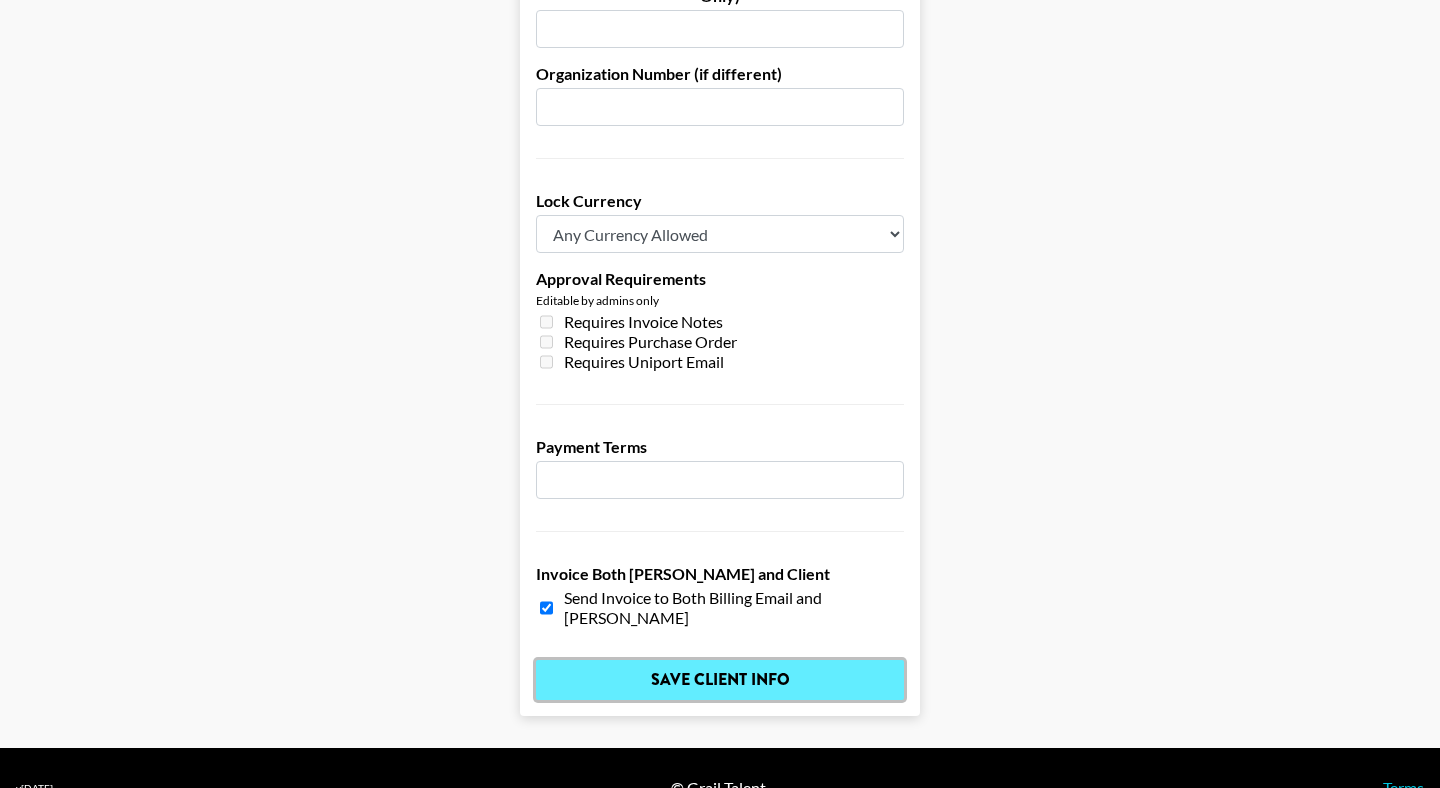 click on "Save Client Info" at bounding box center (720, 680) 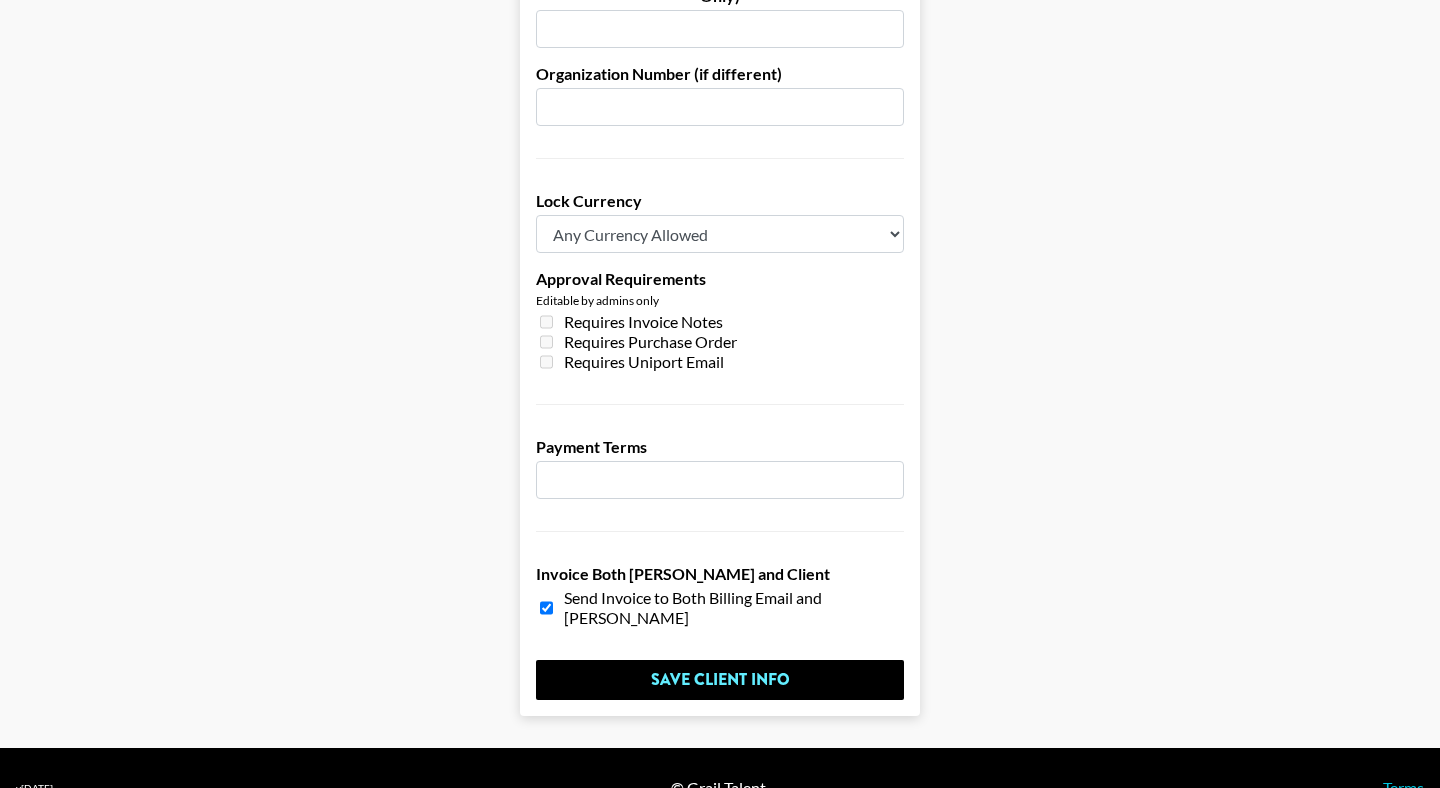 scroll, scrollTop: 0, scrollLeft: 0, axis: both 